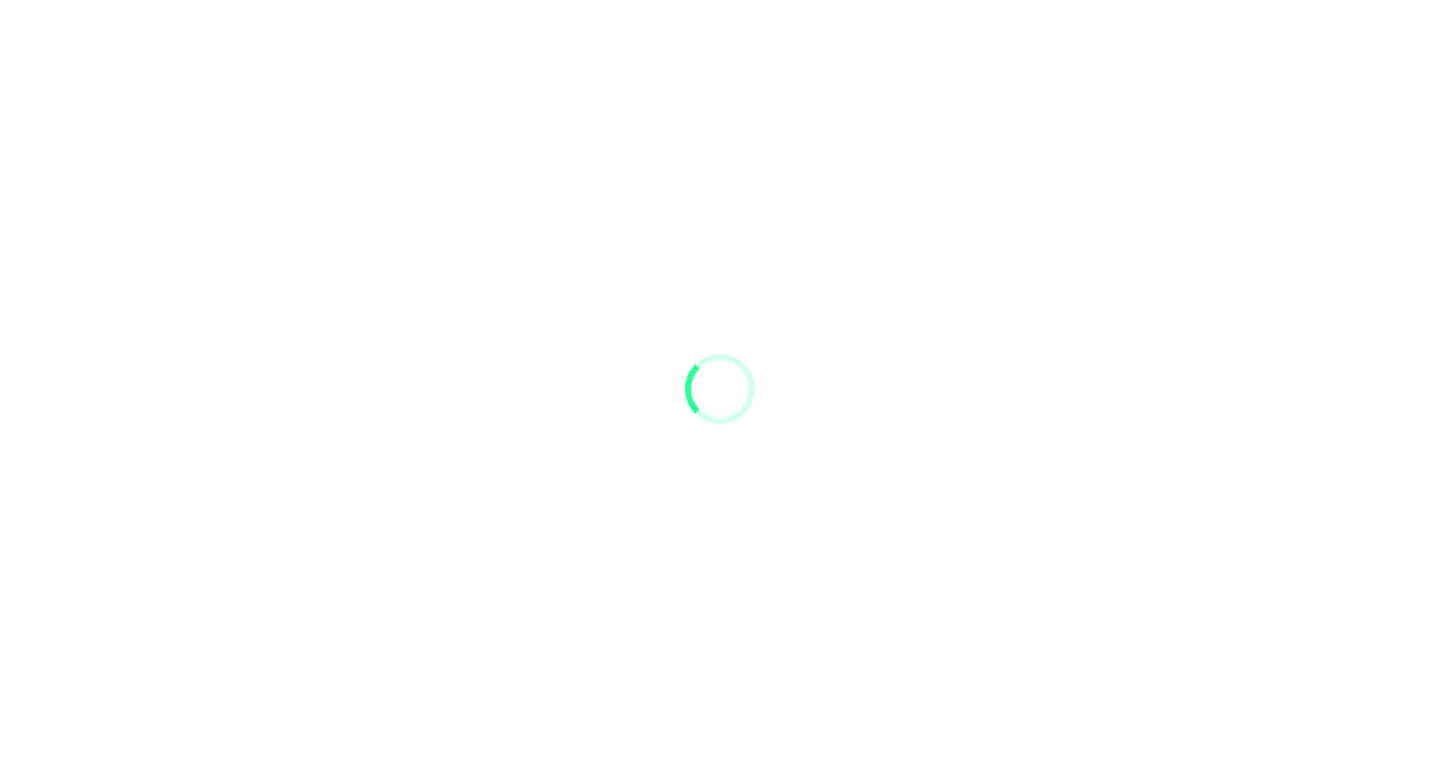 scroll, scrollTop: 0, scrollLeft: 0, axis: both 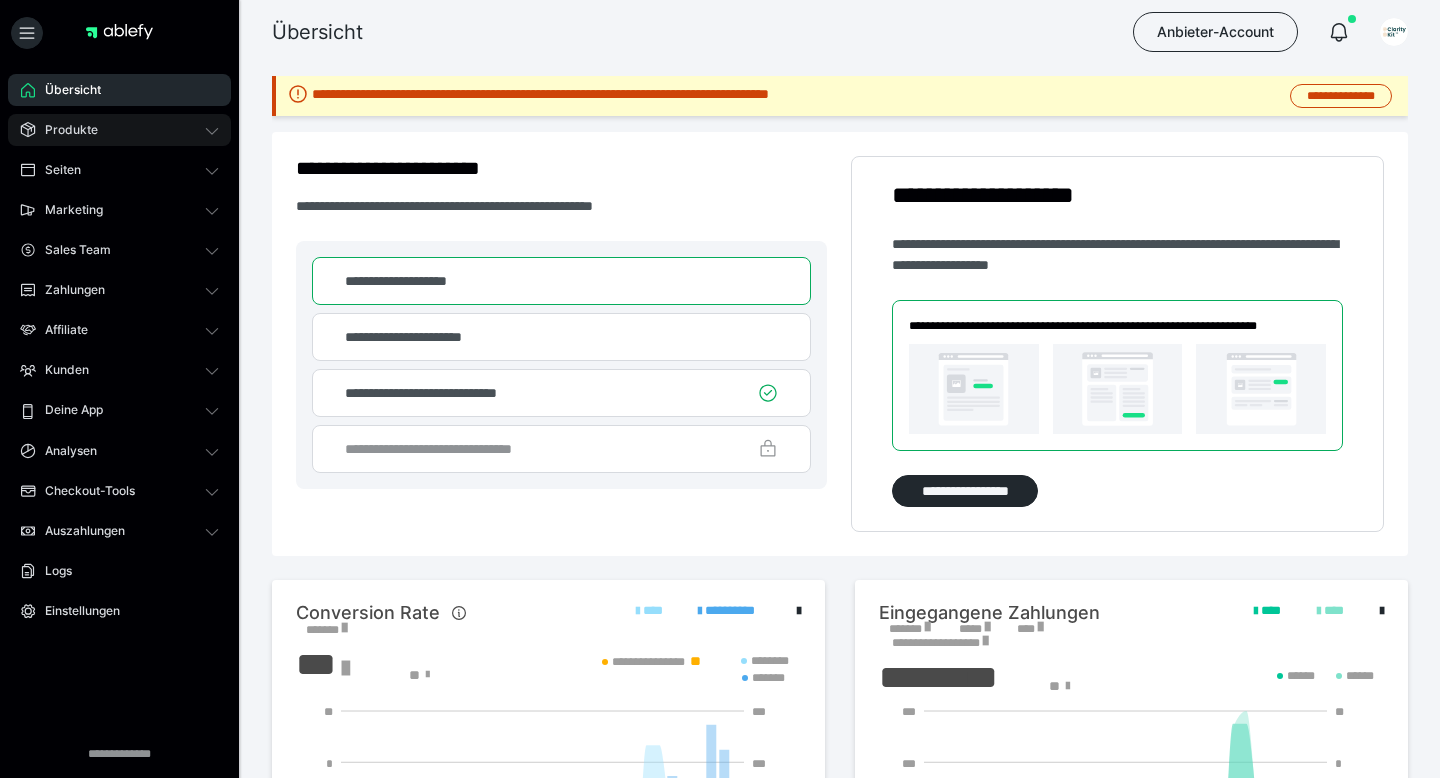 click on "Produkte" at bounding box center [64, 130] 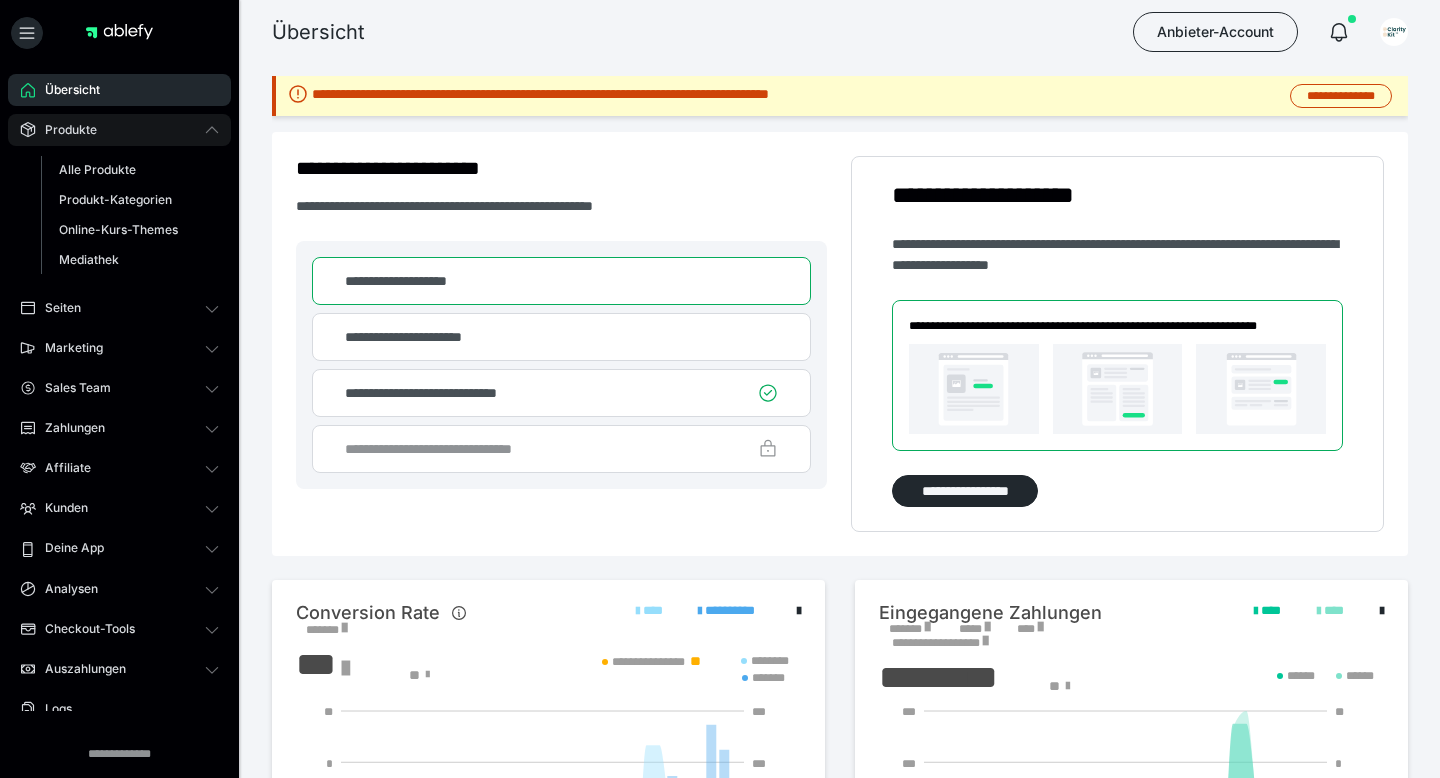 scroll, scrollTop: 0, scrollLeft: 0, axis: both 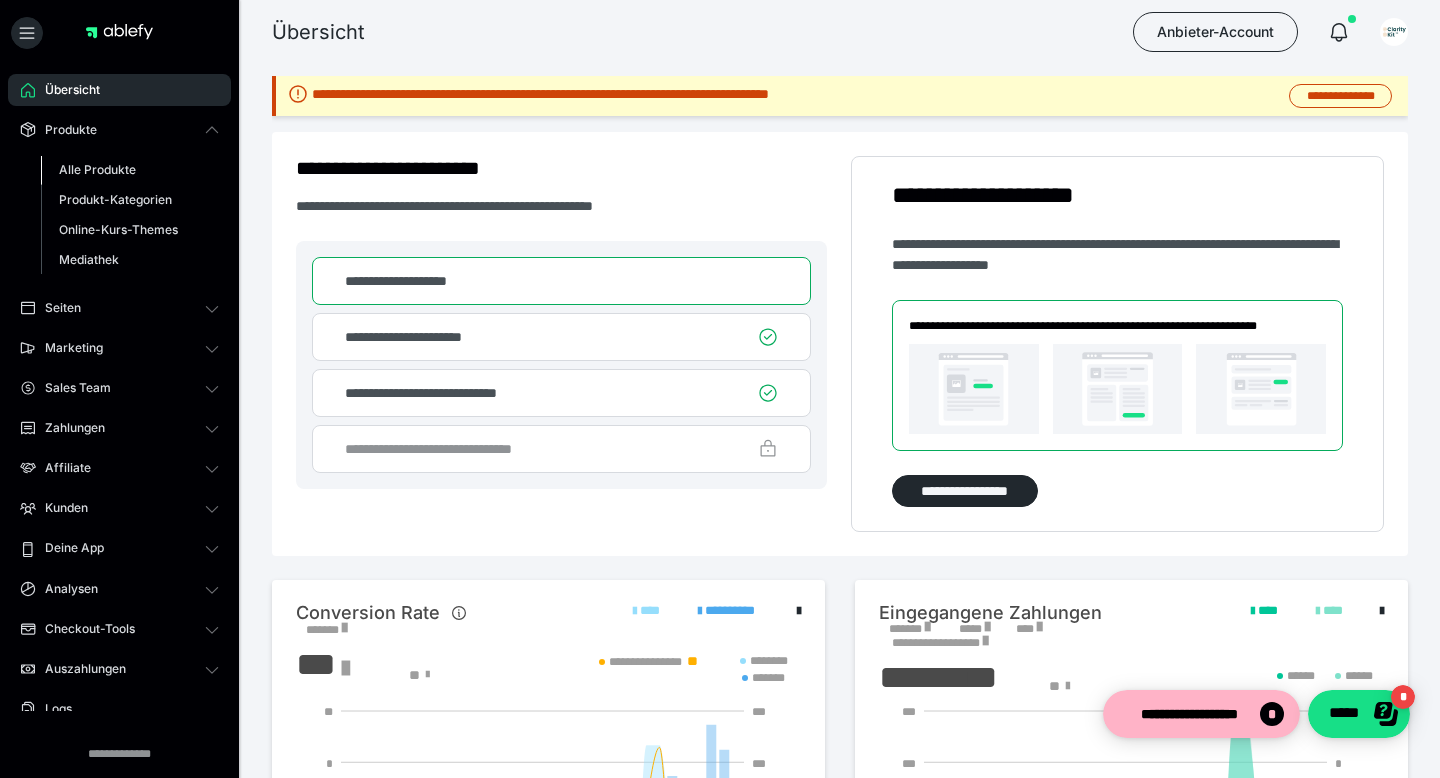 click on "Alle Produkte" at bounding box center (130, 170) 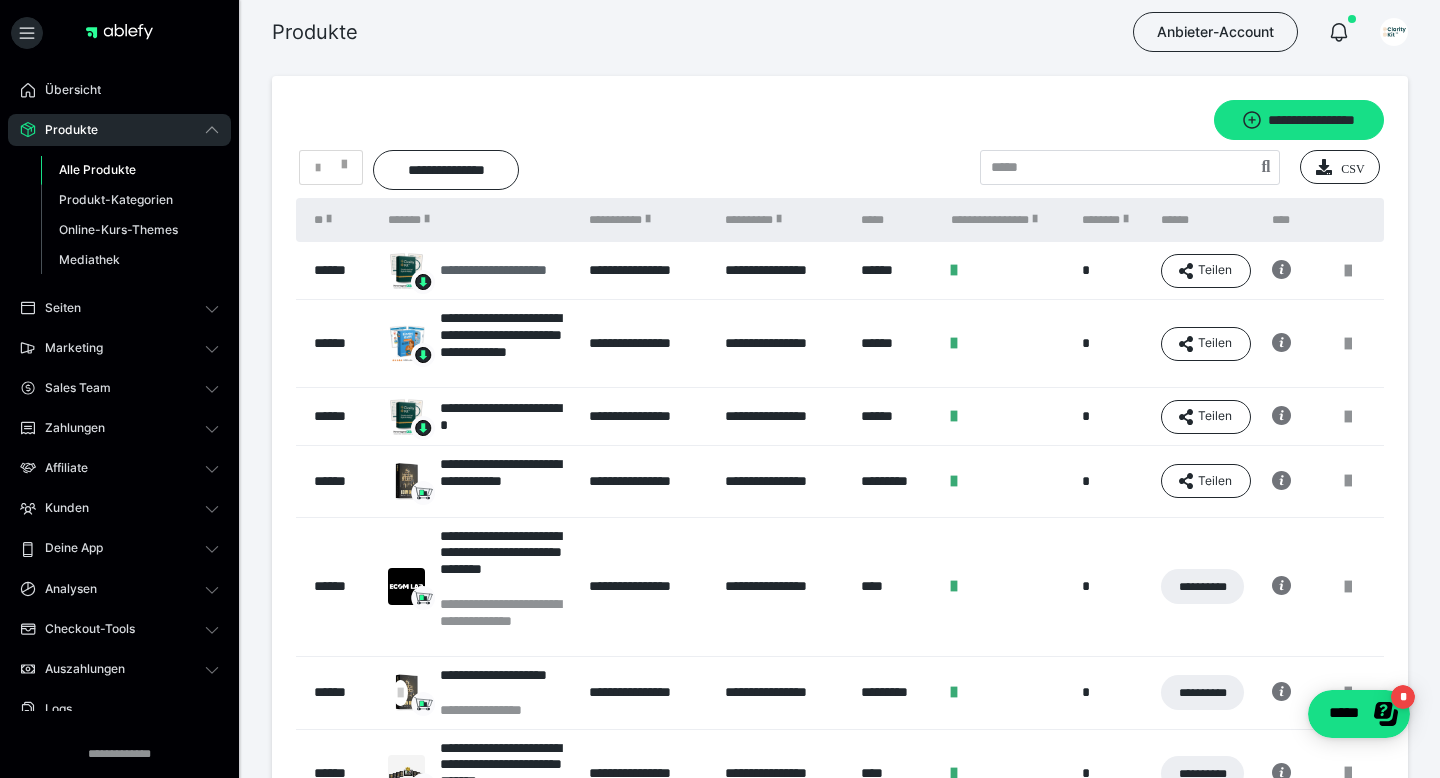 click on "**********" at bounding box center (504, 270) 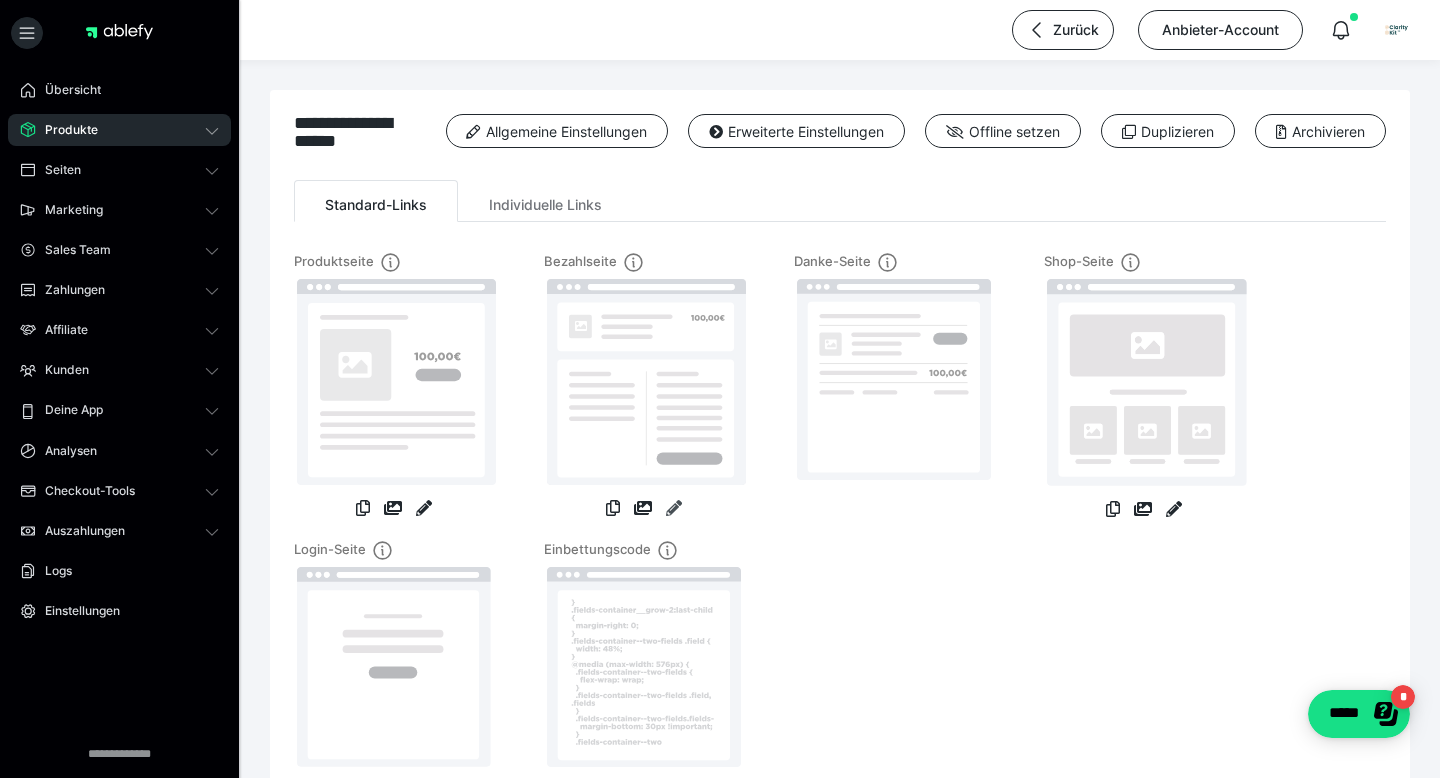 click at bounding box center [674, 508] 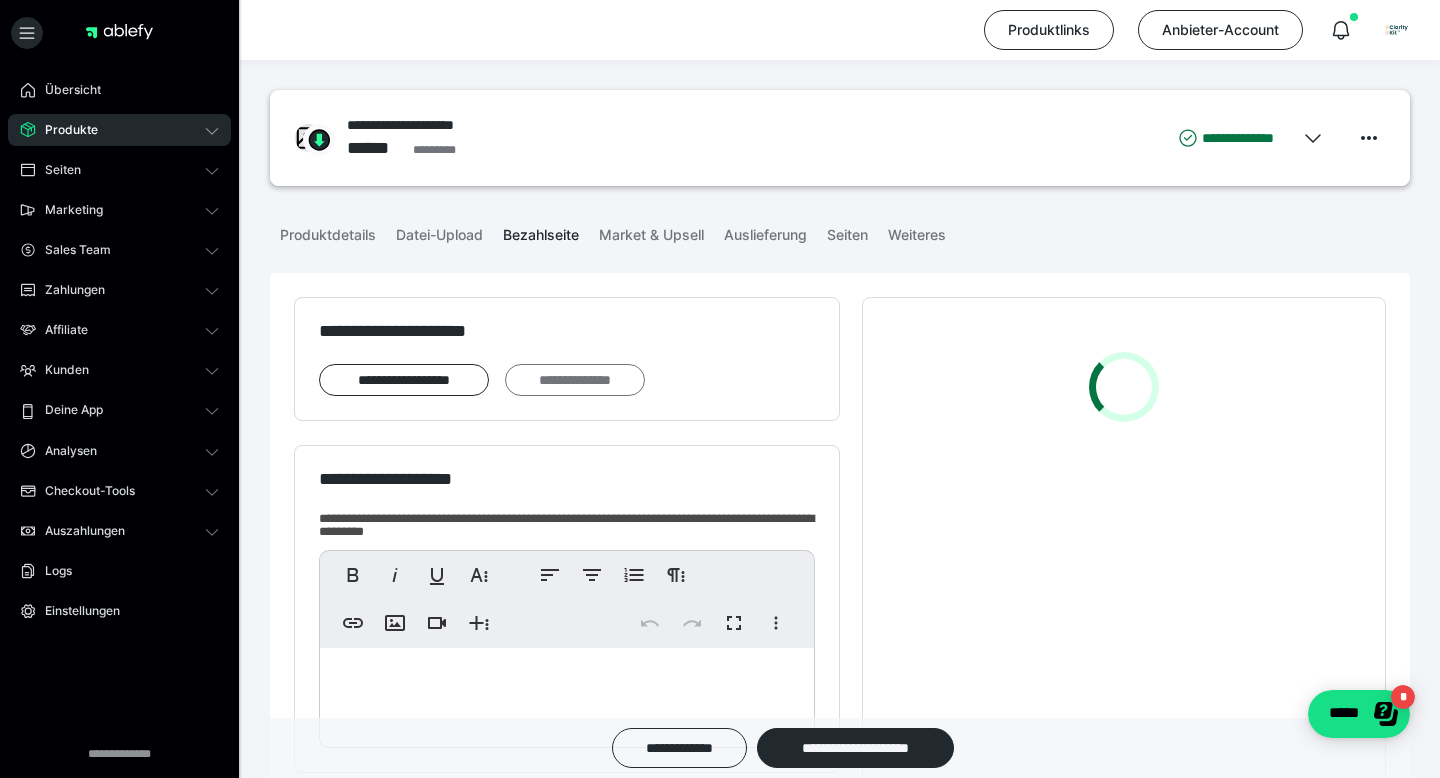 click on "**********" at bounding box center [575, 380] 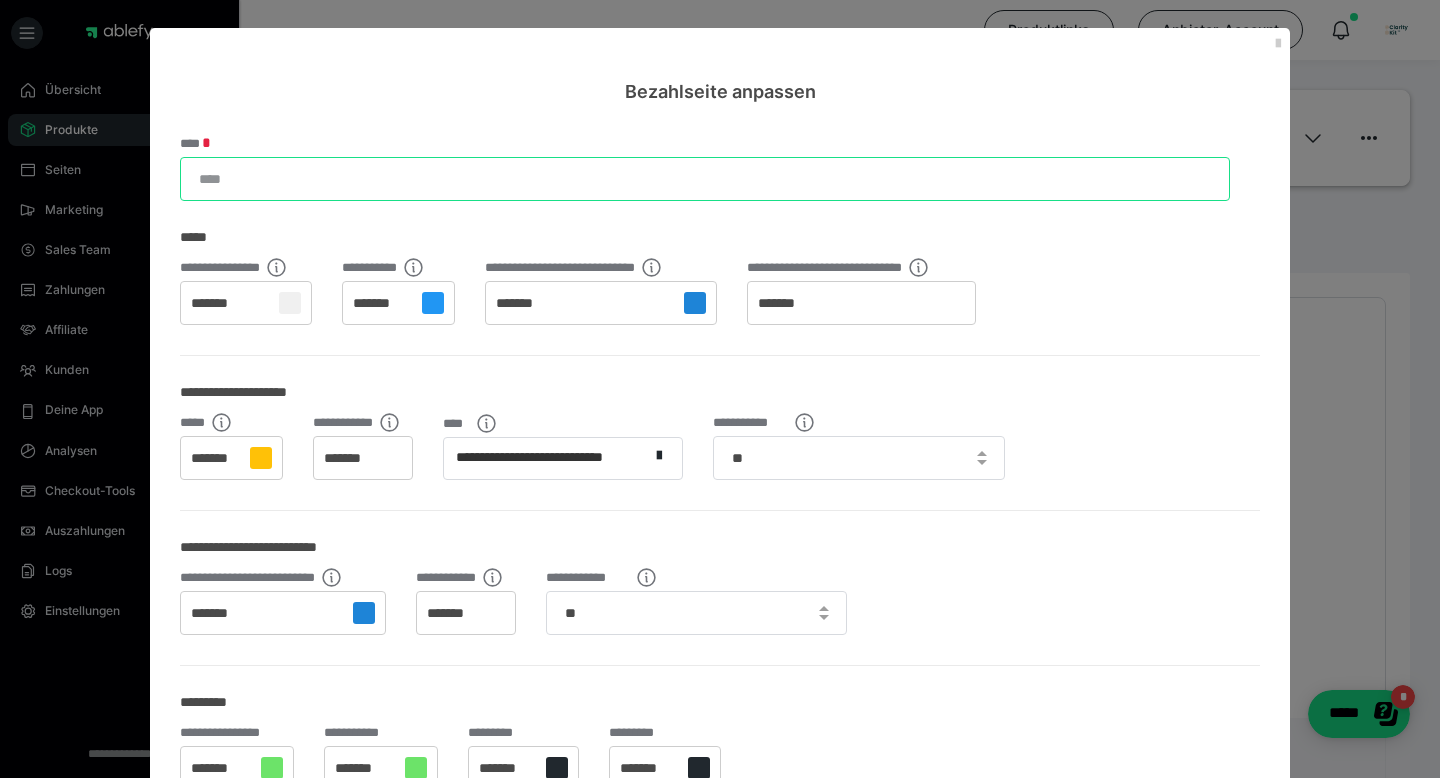 click on "****" at bounding box center [705, 179] 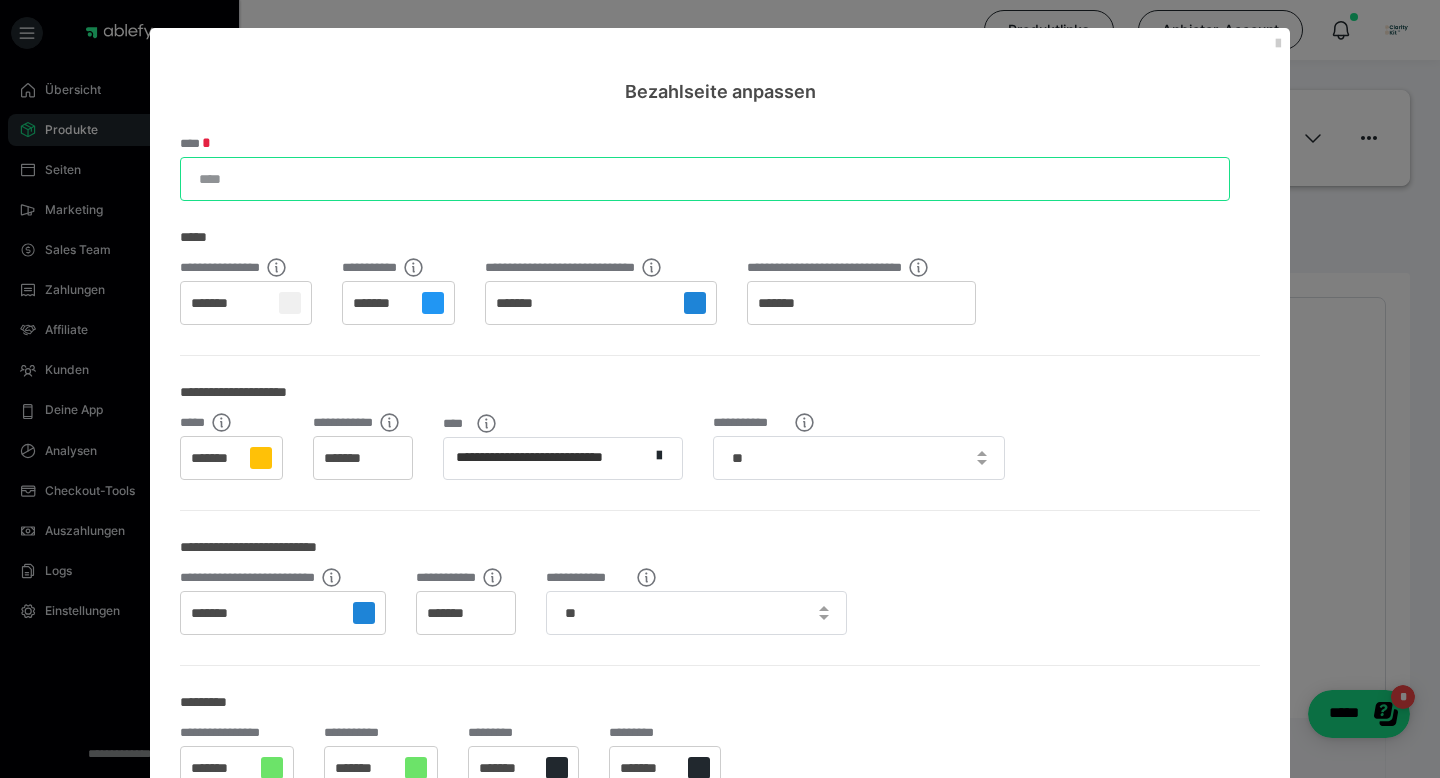 scroll, scrollTop: 0, scrollLeft: 0, axis: both 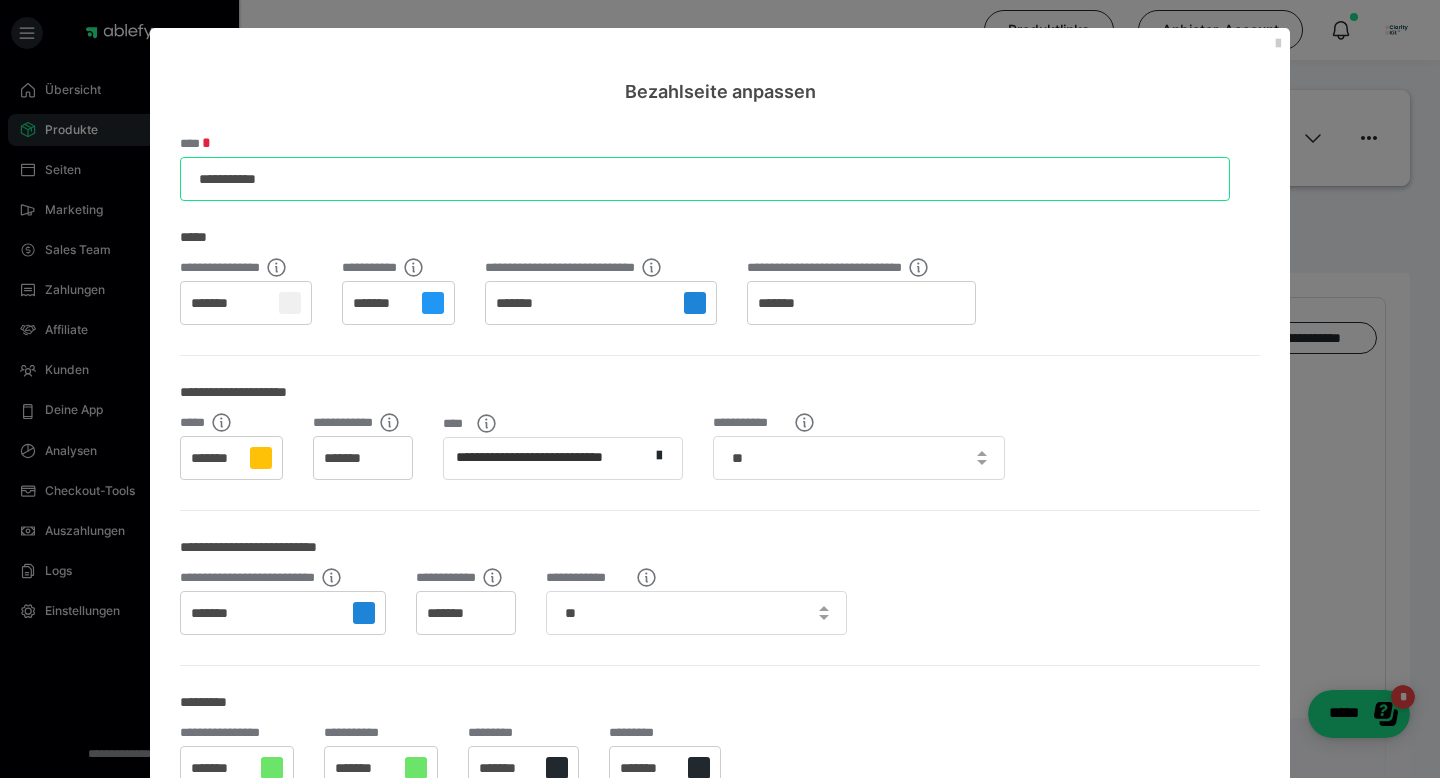 type on "**********" 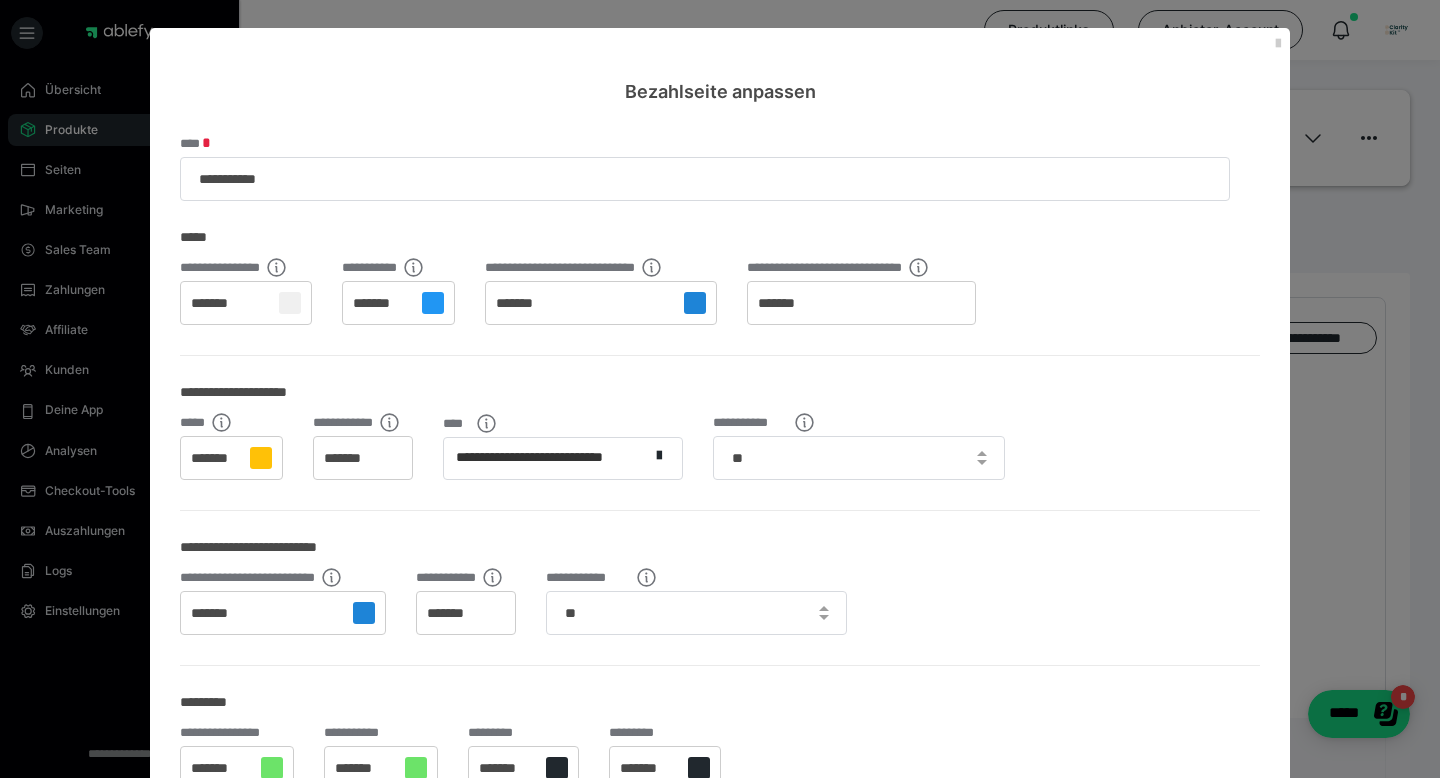 click on "**********" at bounding box center (720, 376) 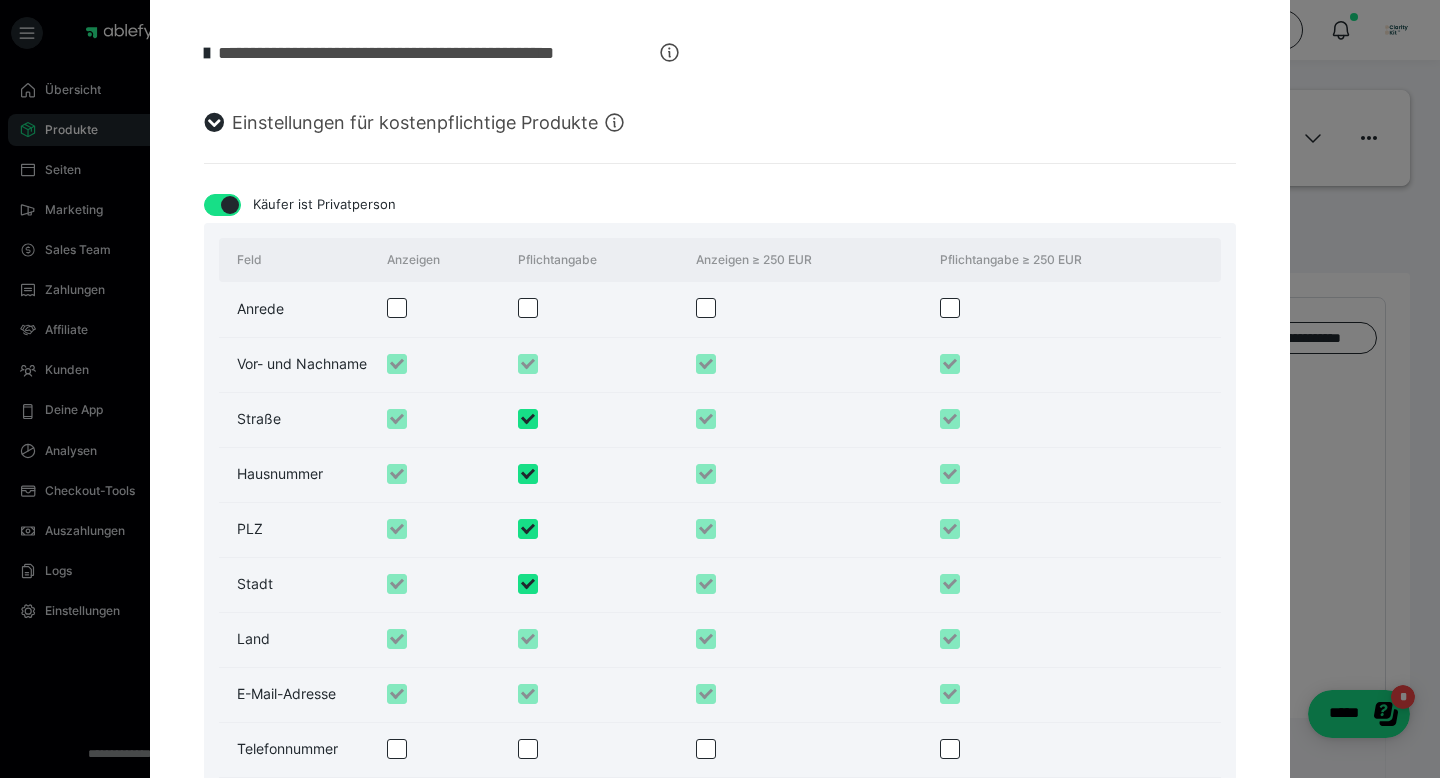 scroll, scrollTop: 1229, scrollLeft: 0, axis: vertical 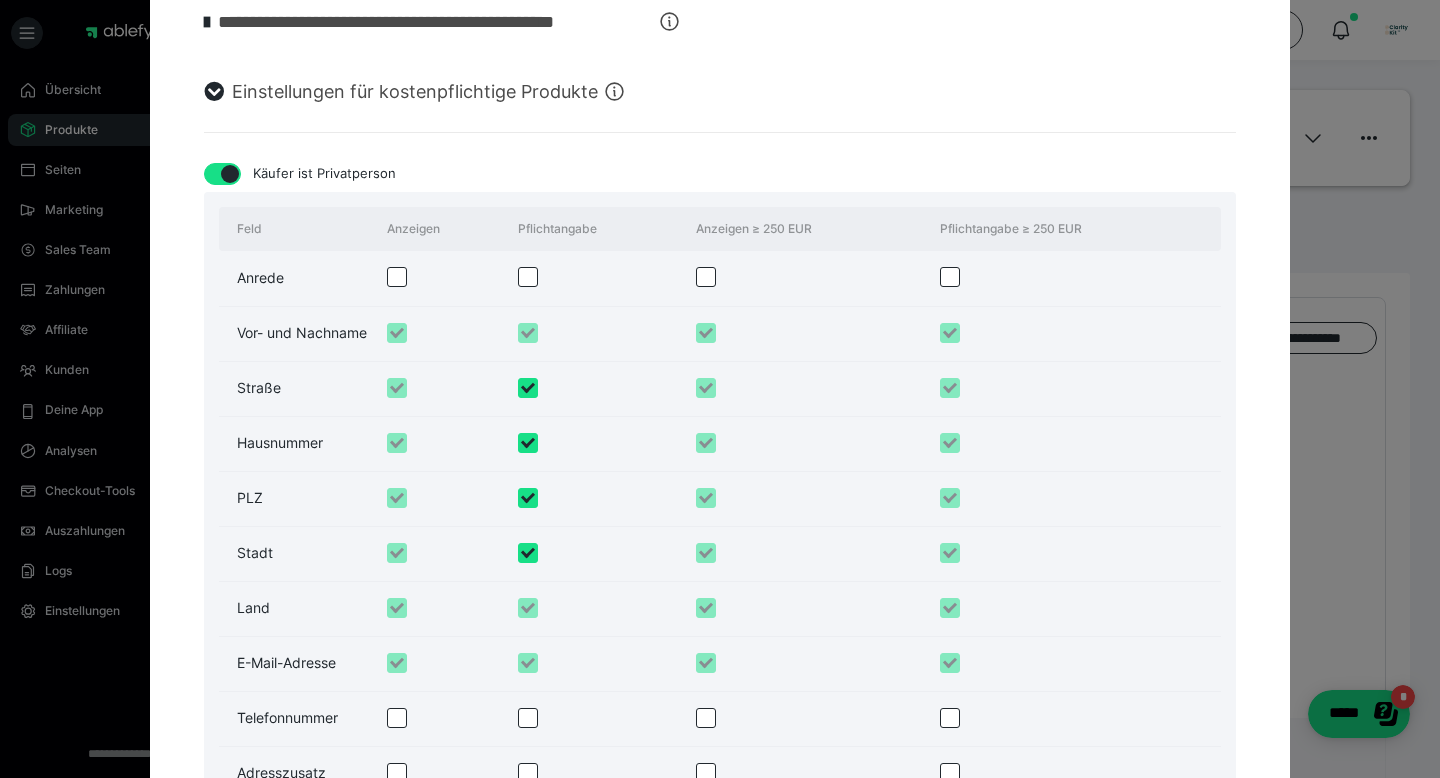 click at bounding box center (528, 388) 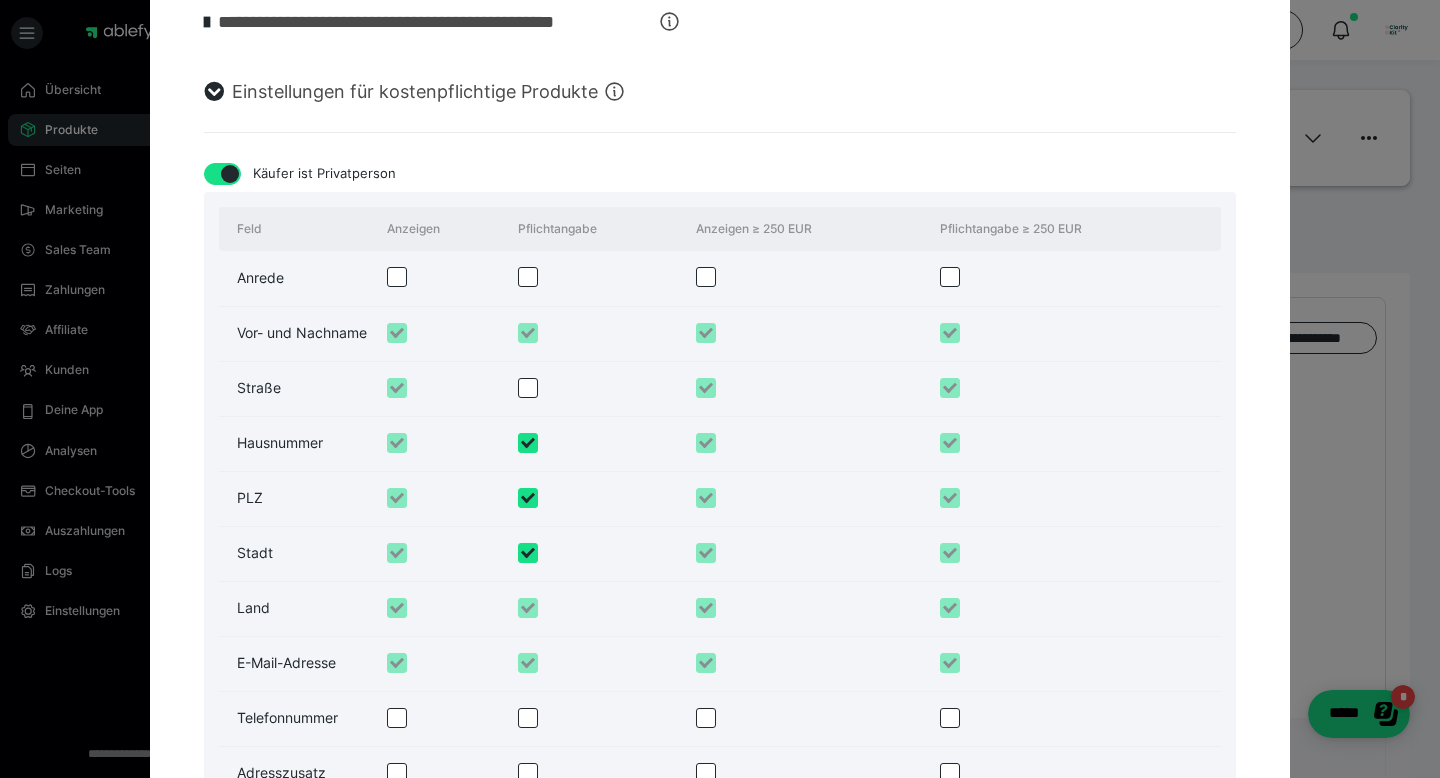 checkbox on "false" 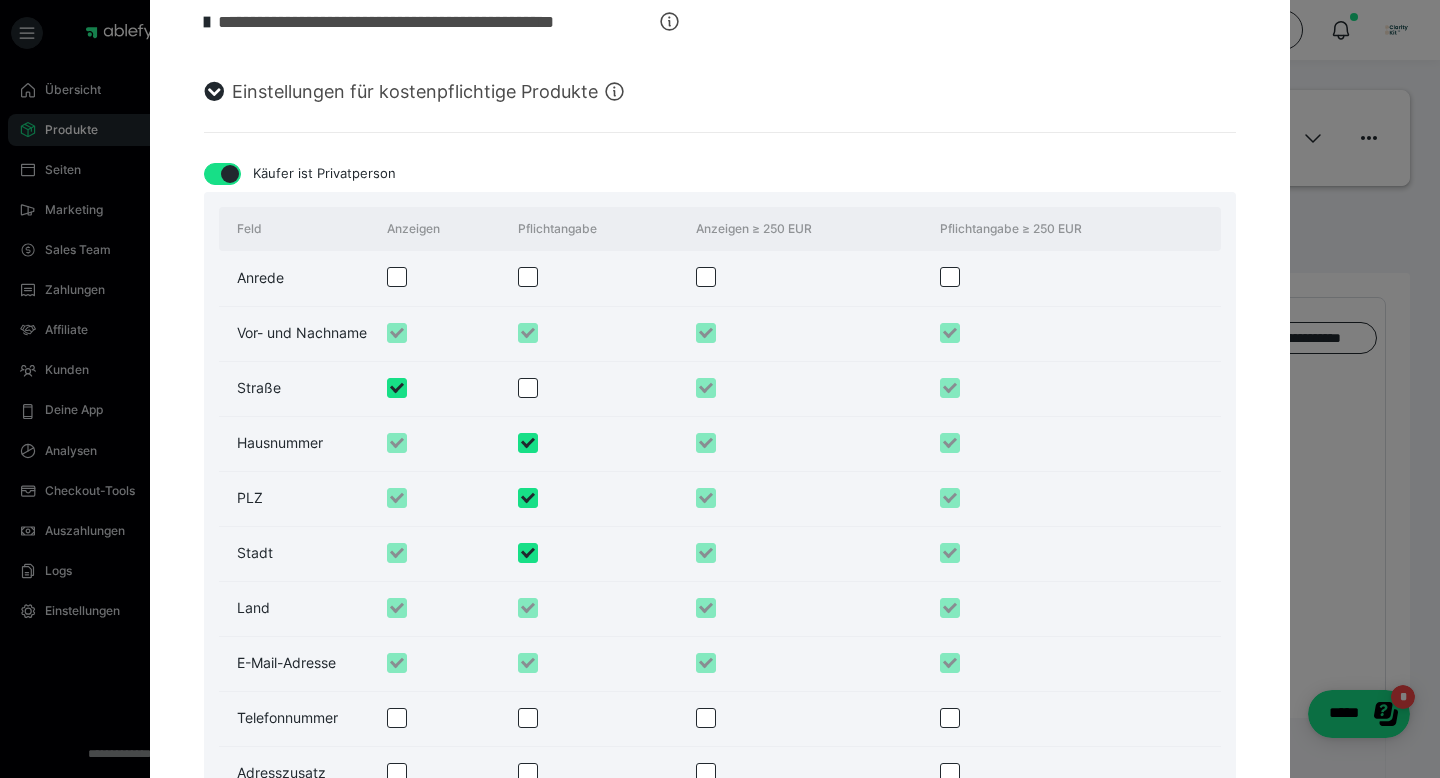 click at bounding box center [397, 388] 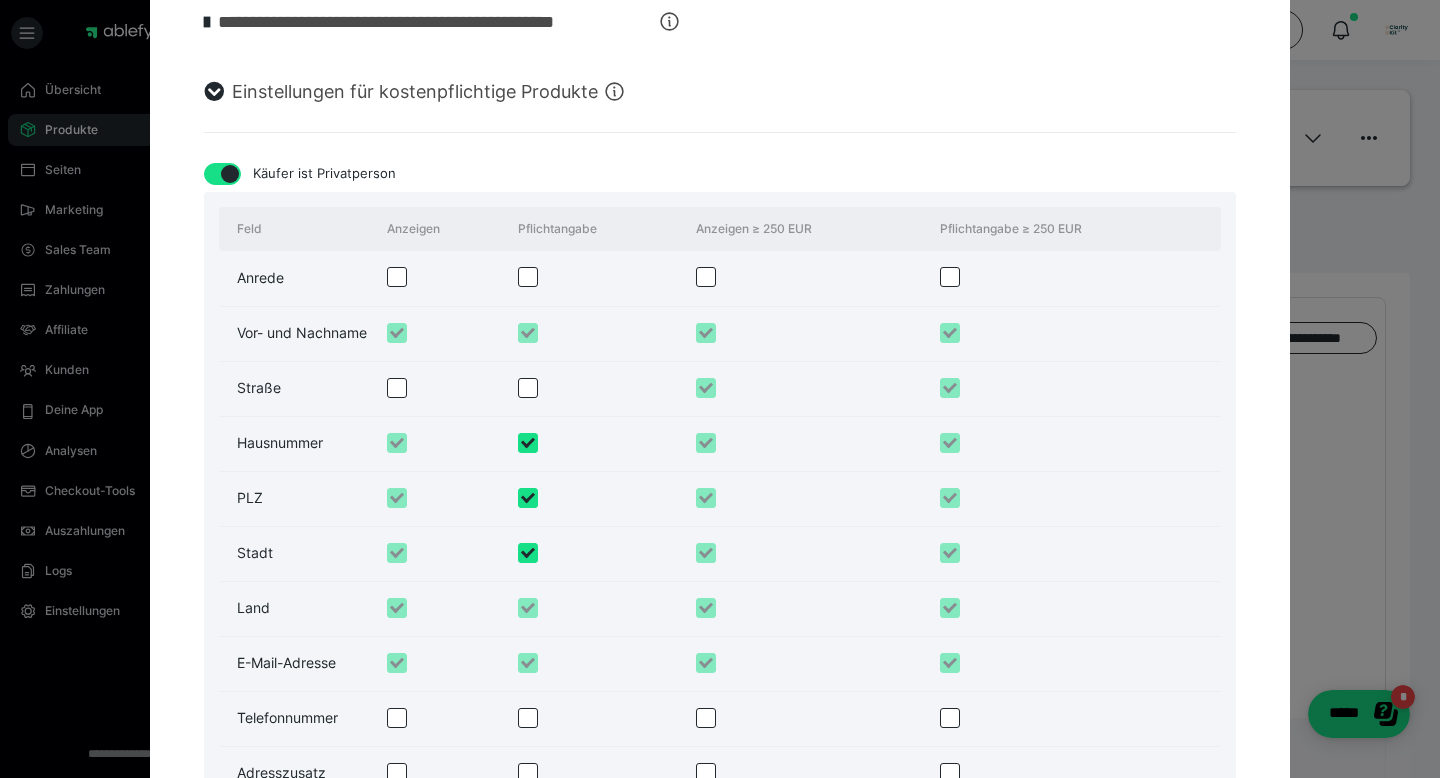 checkbox on "false" 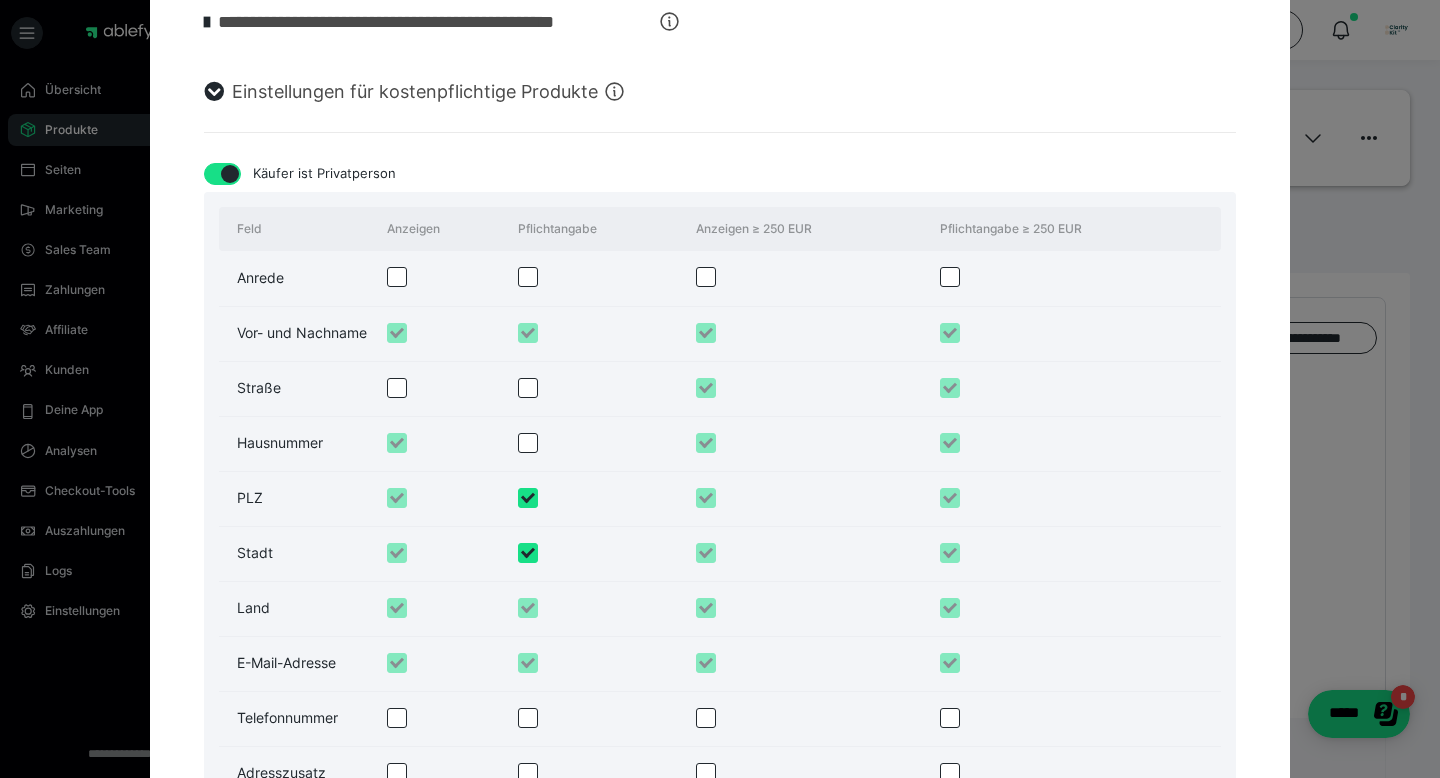 checkbox on "false" 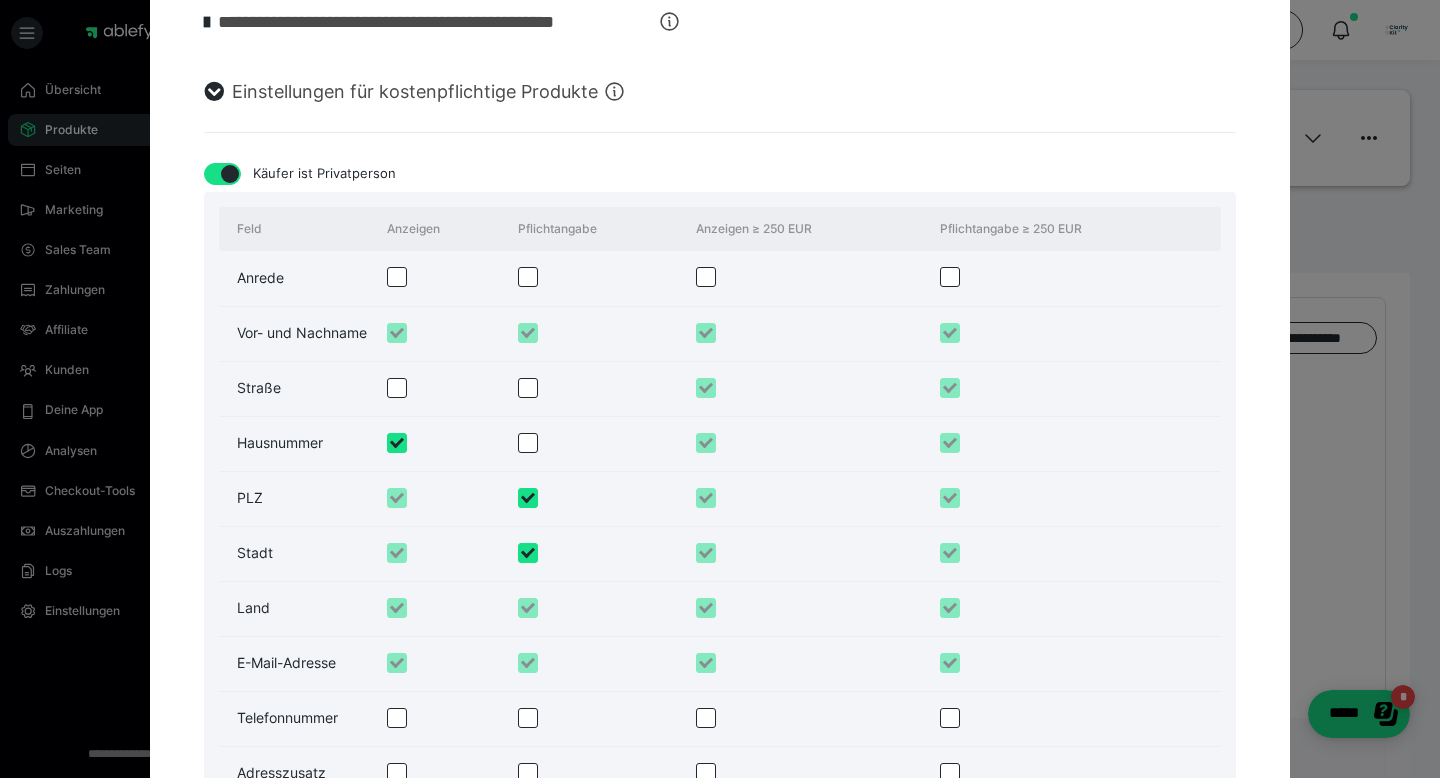 click at bounding box center (397, 443) 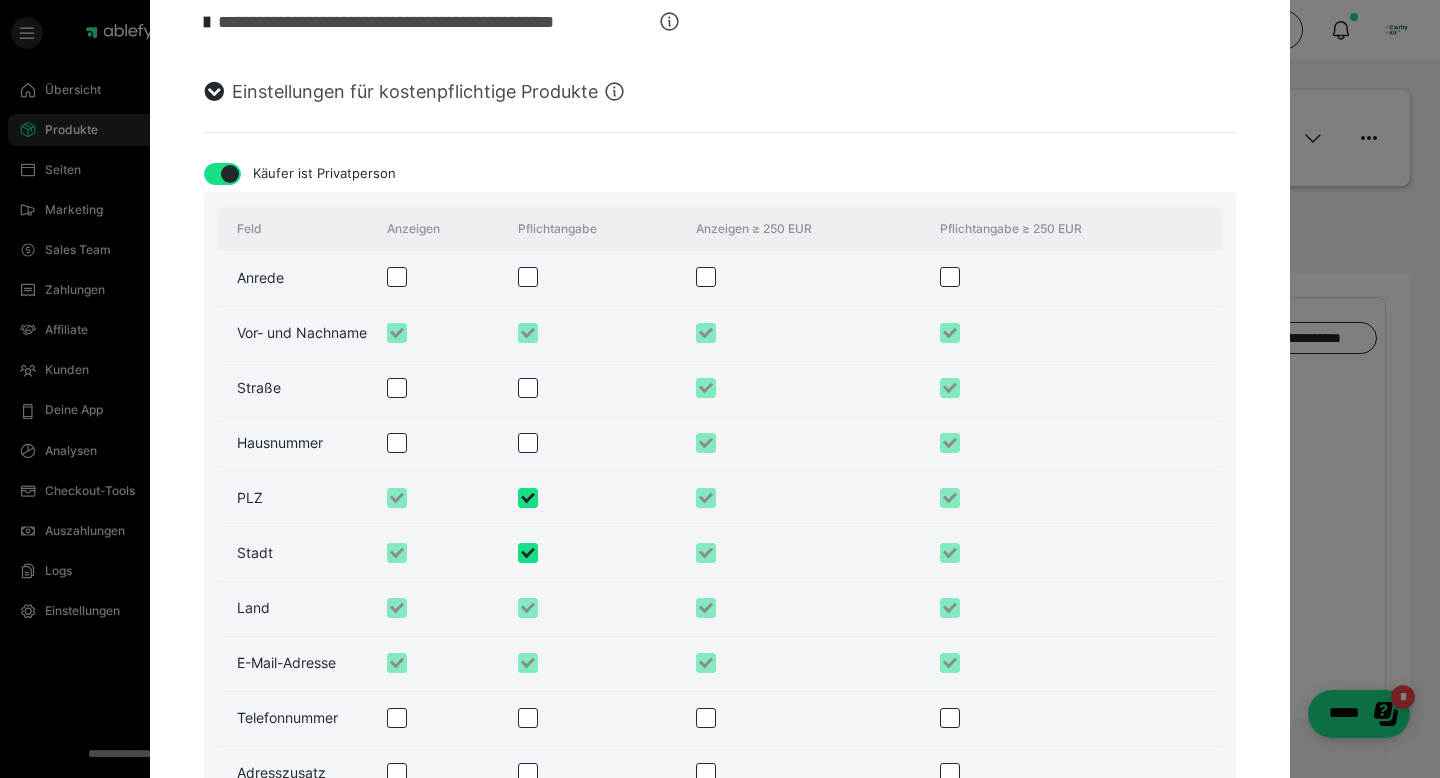 checkbox on "false" 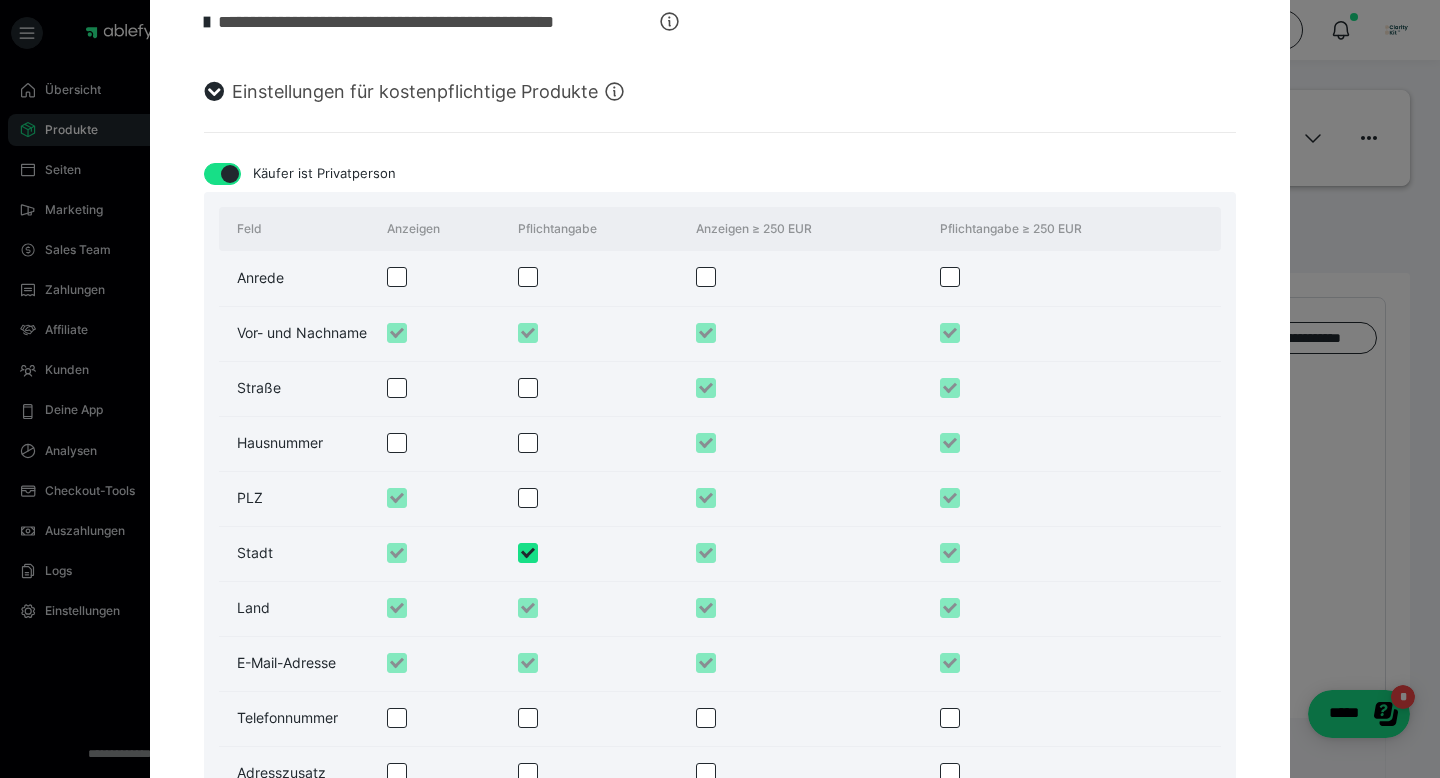 checkbox on "false" 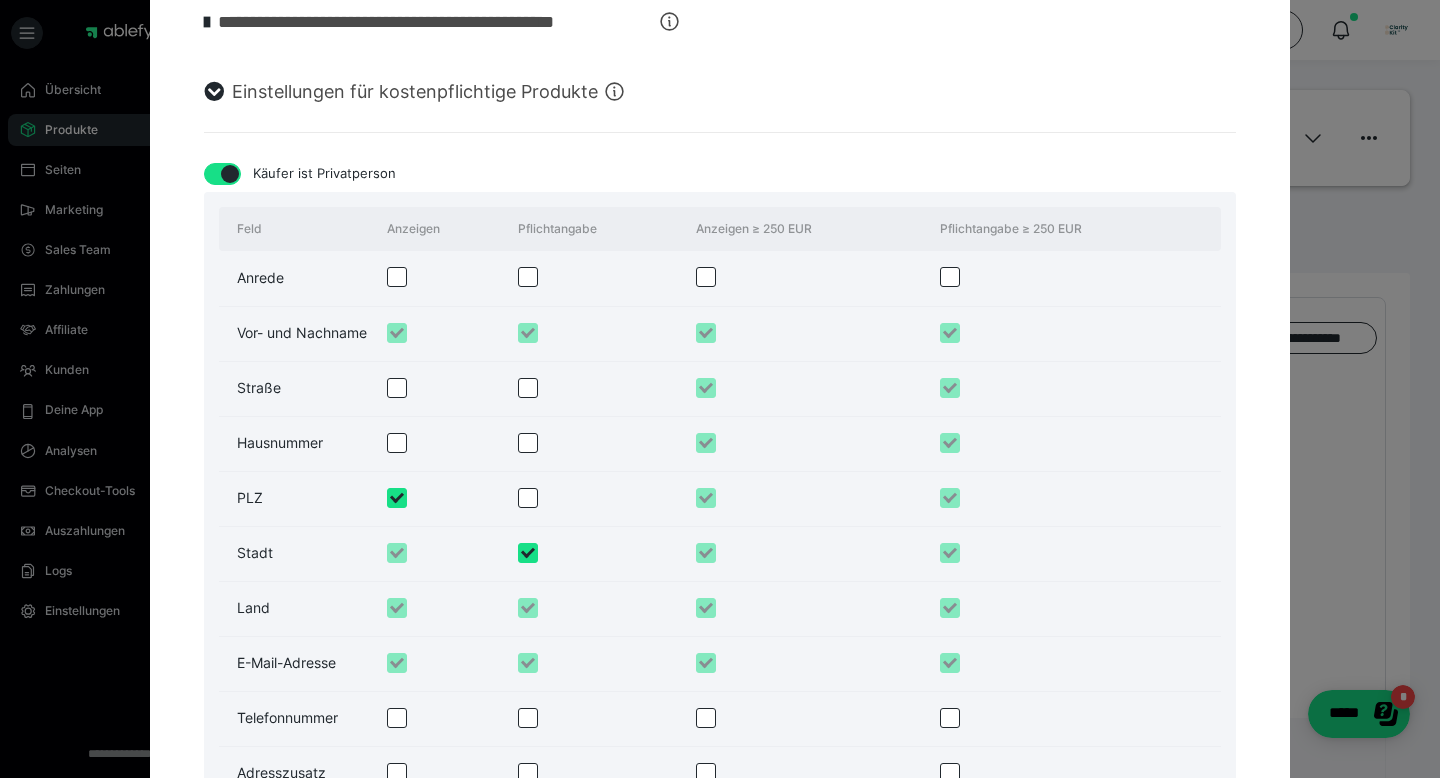 click at bounding box center (427, 499) 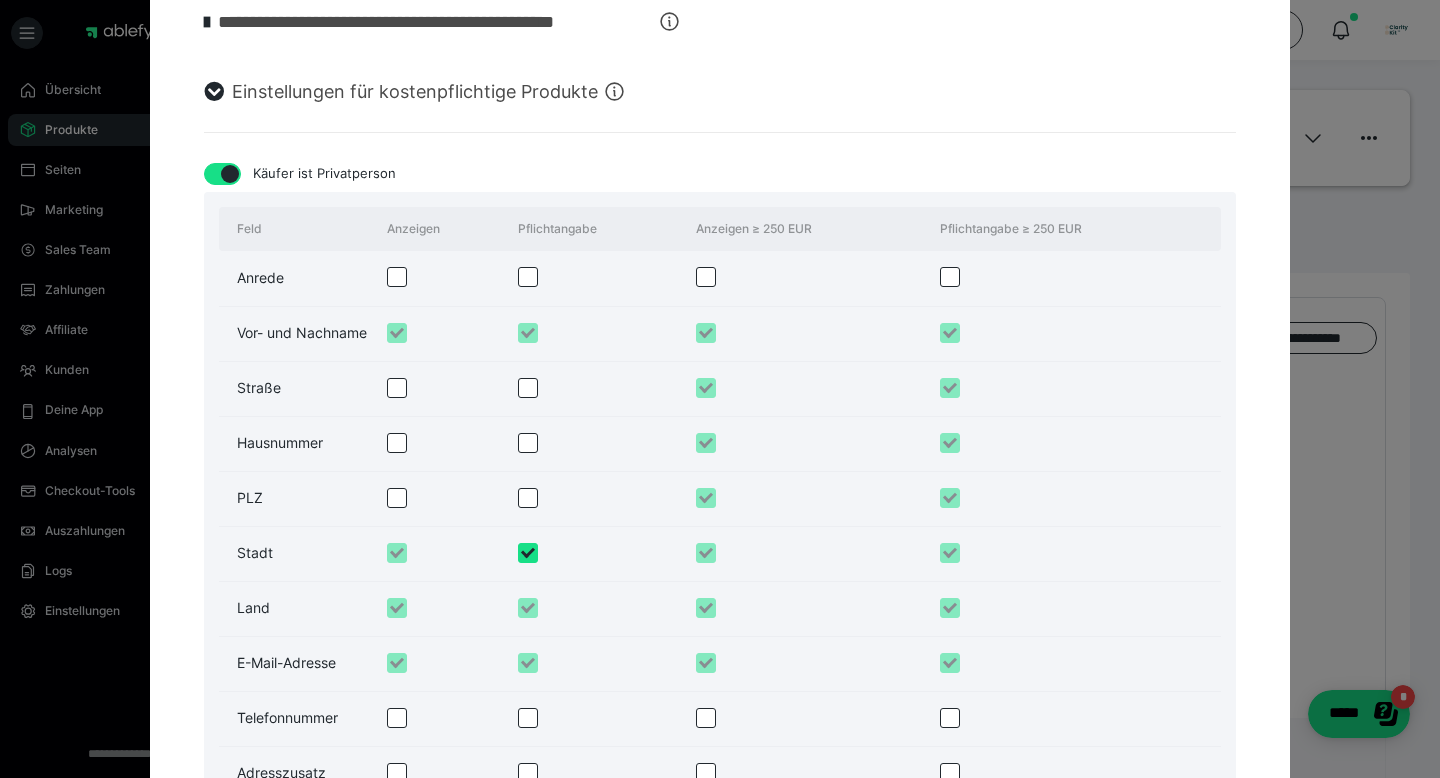 checkbox on "false" 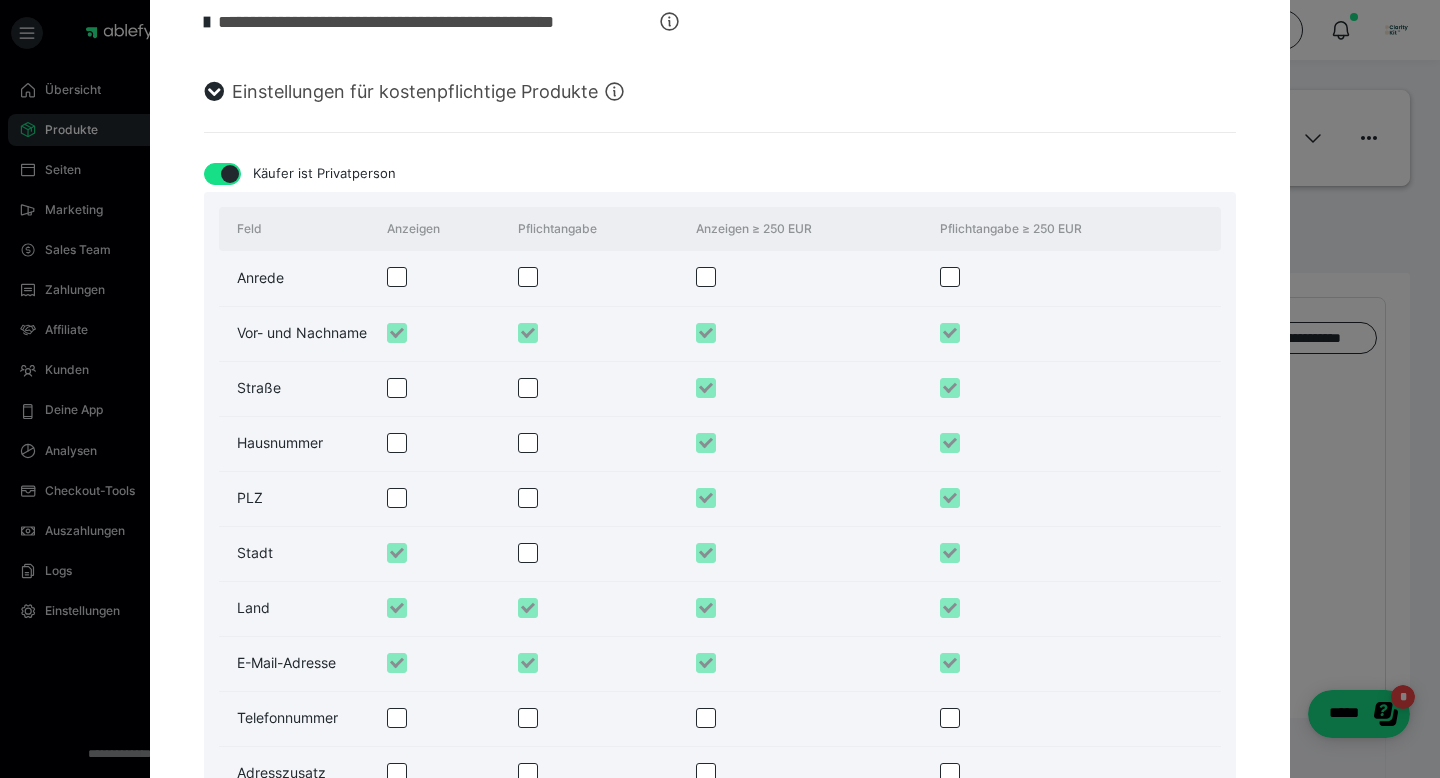 checkbox on "false" 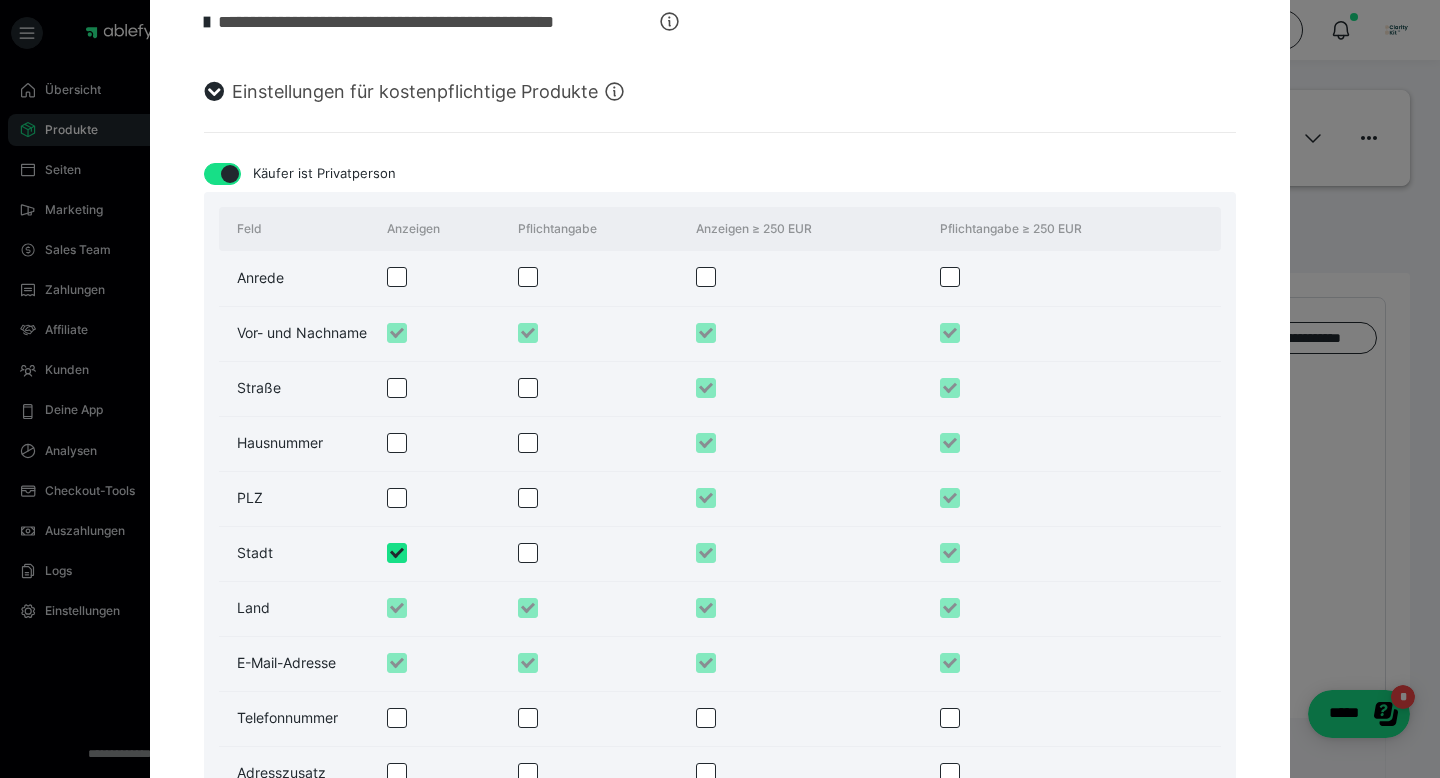 click at bounding box center [397, 553] 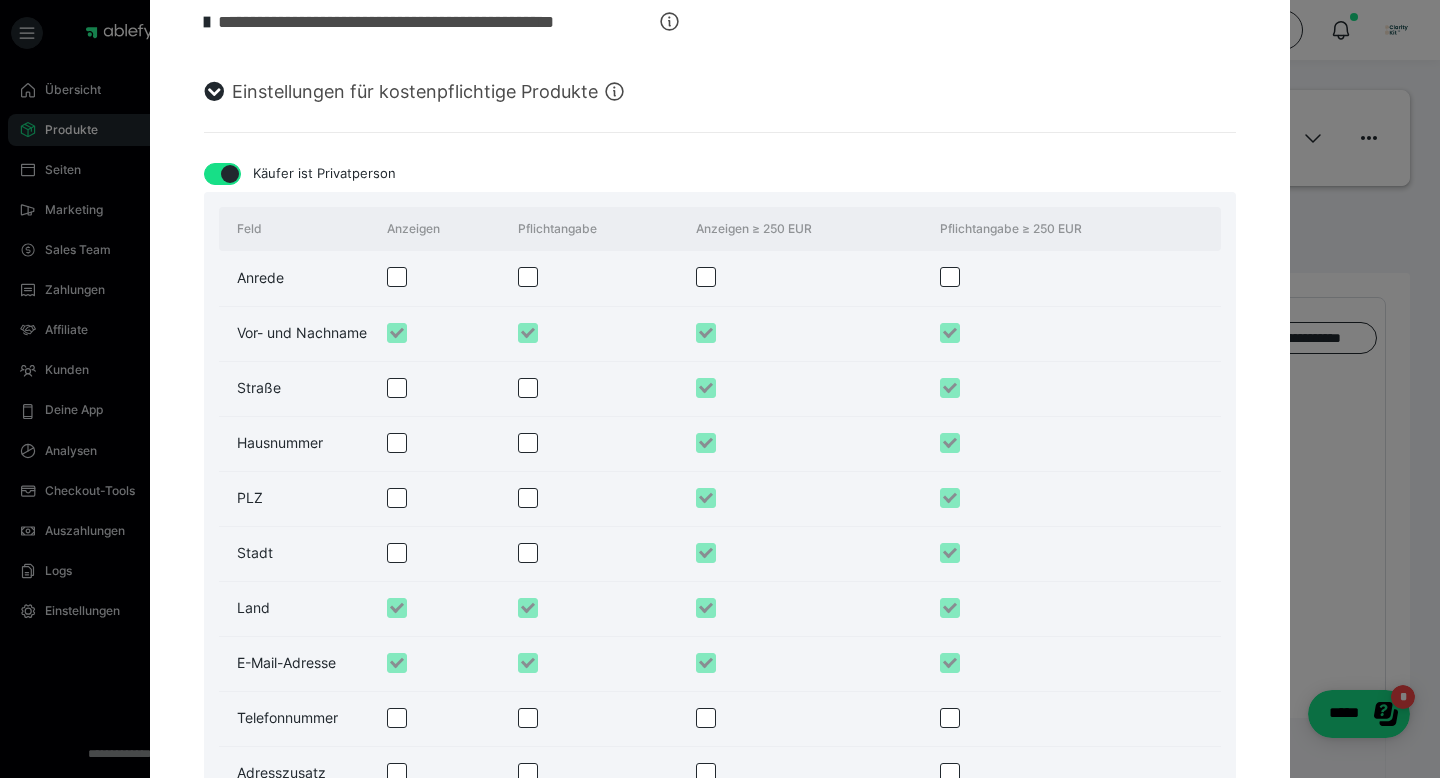 checkbox on "false" 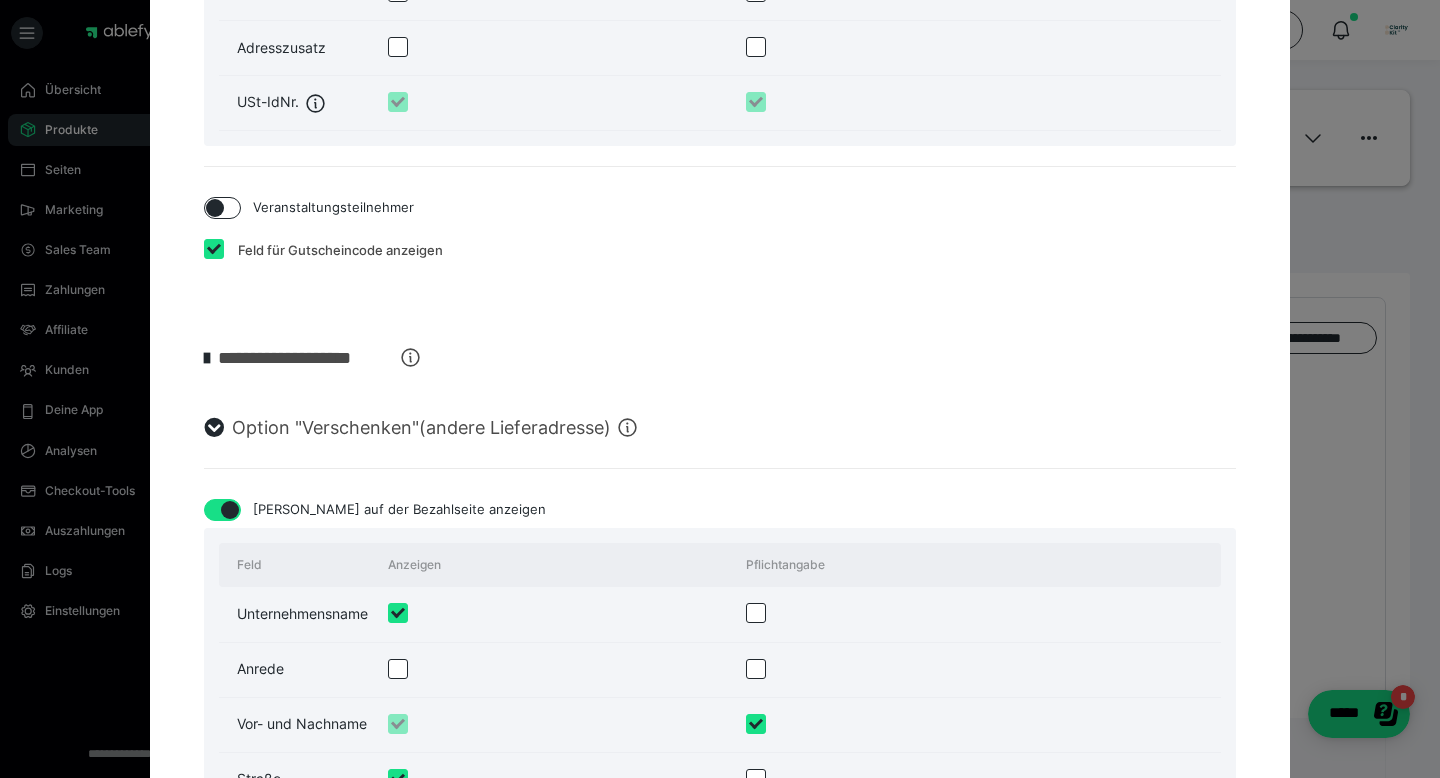 scroll, scrollTop: 2733, scrollLeft: 0, axis: vertical 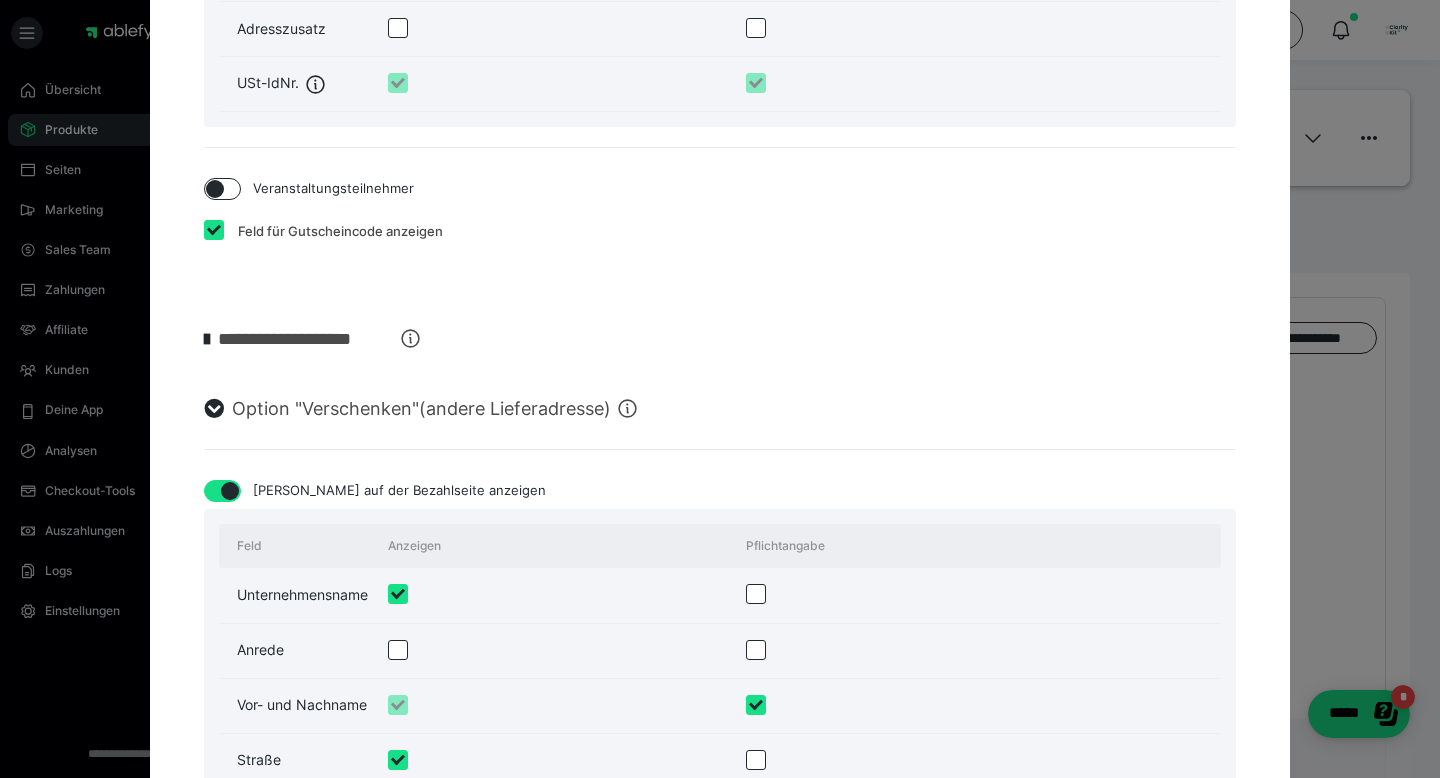 click at bounding box center [214, 230] 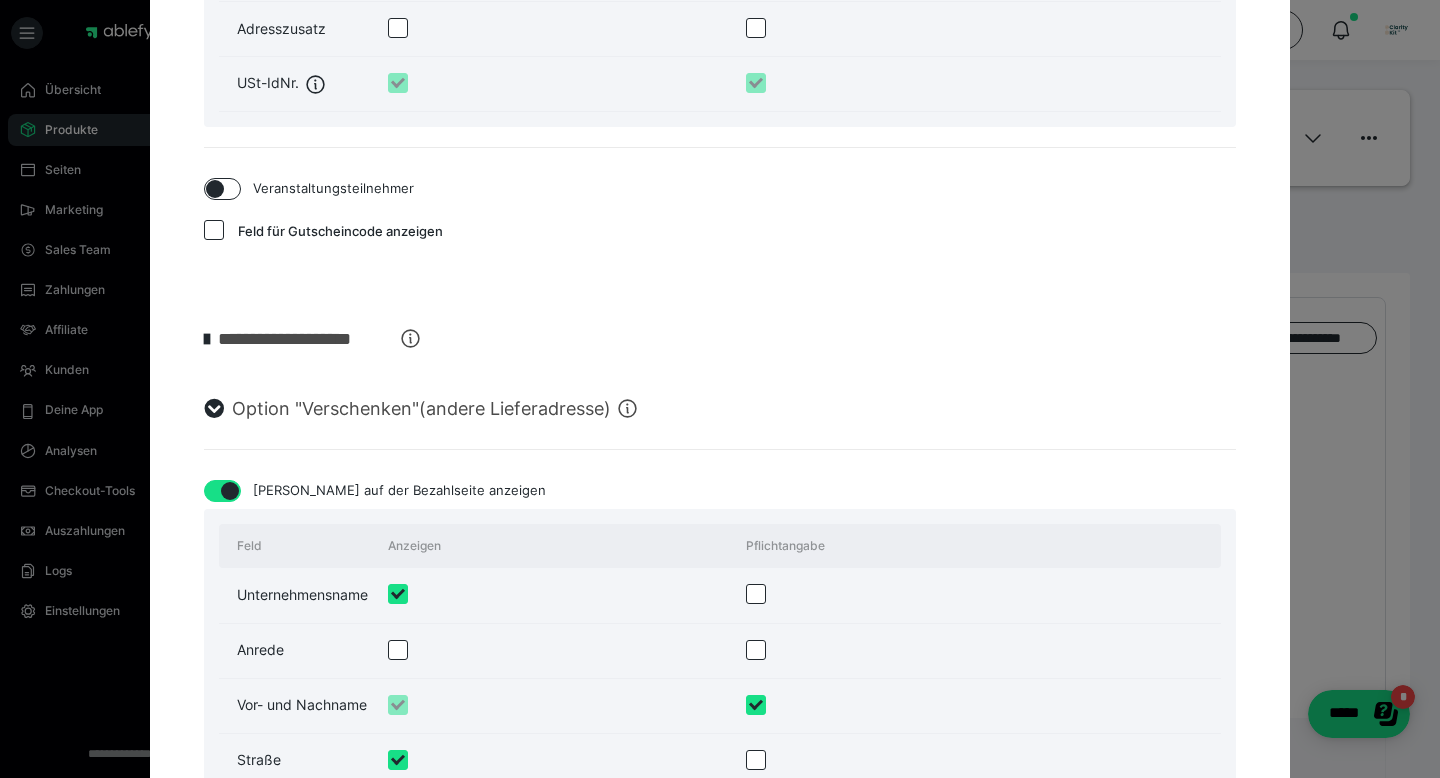 scroll, scrollTop: 2817, scrollLeft: 0, axis: vertical 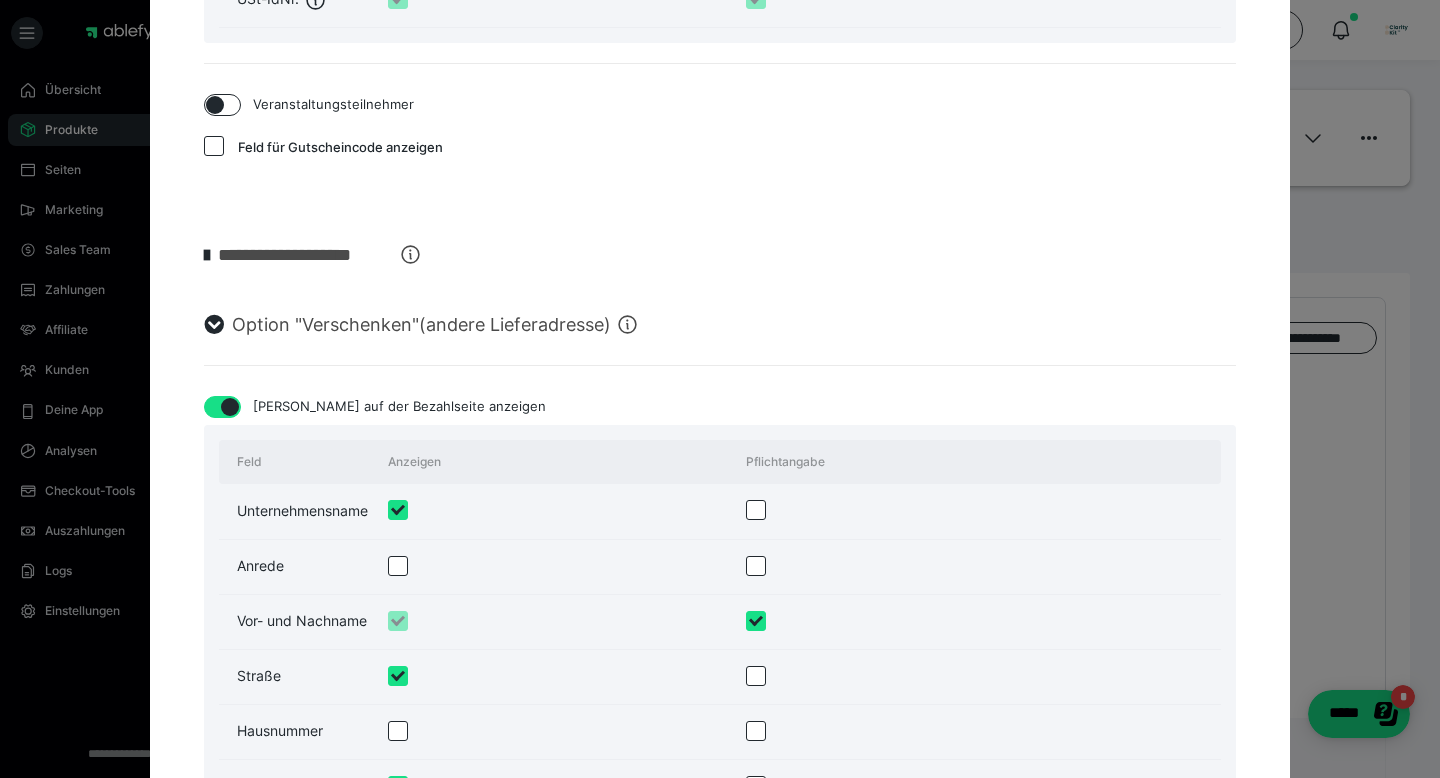 click at bounding box center [230, 407] 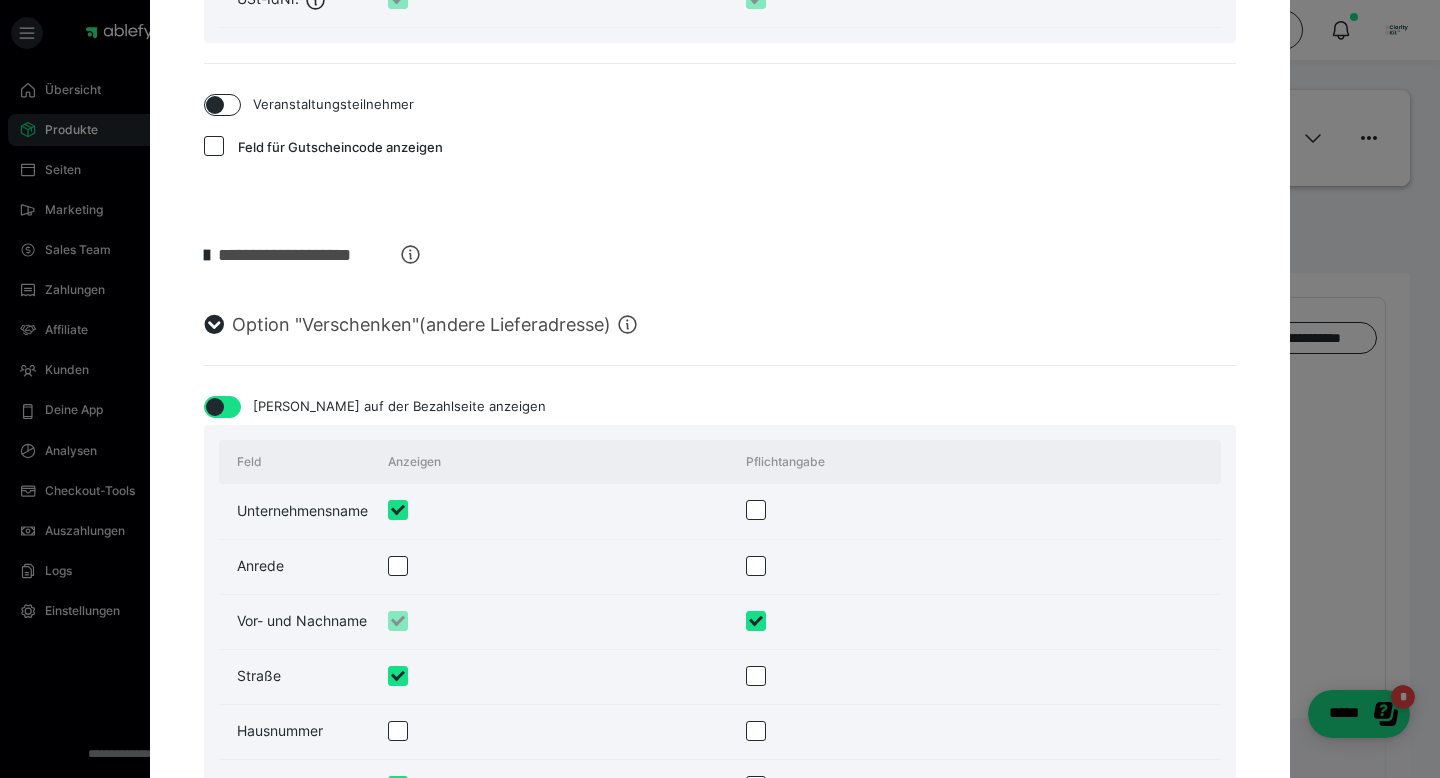 checkbox on "false" 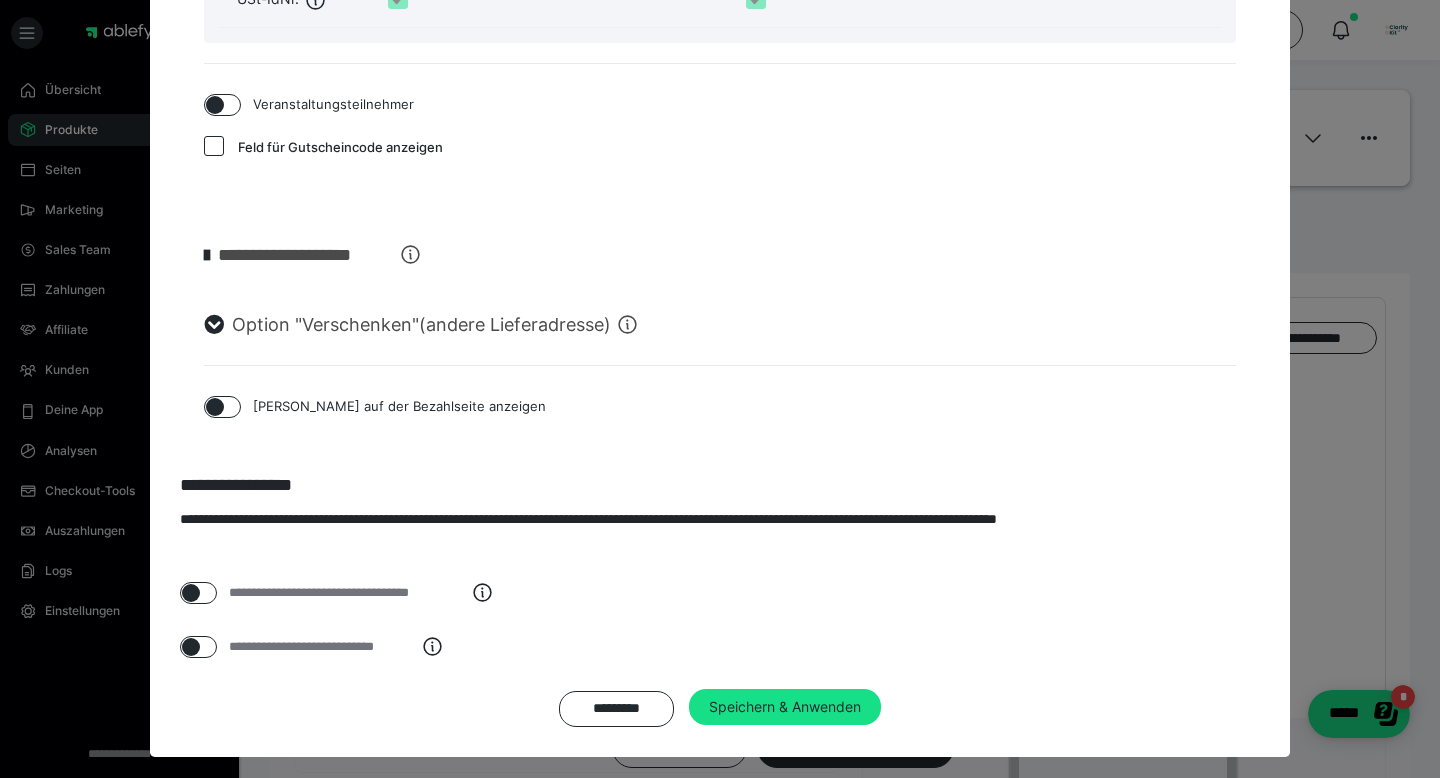 scroll, scrollTop: 2821, scrollLeft: 0, axis: vertical 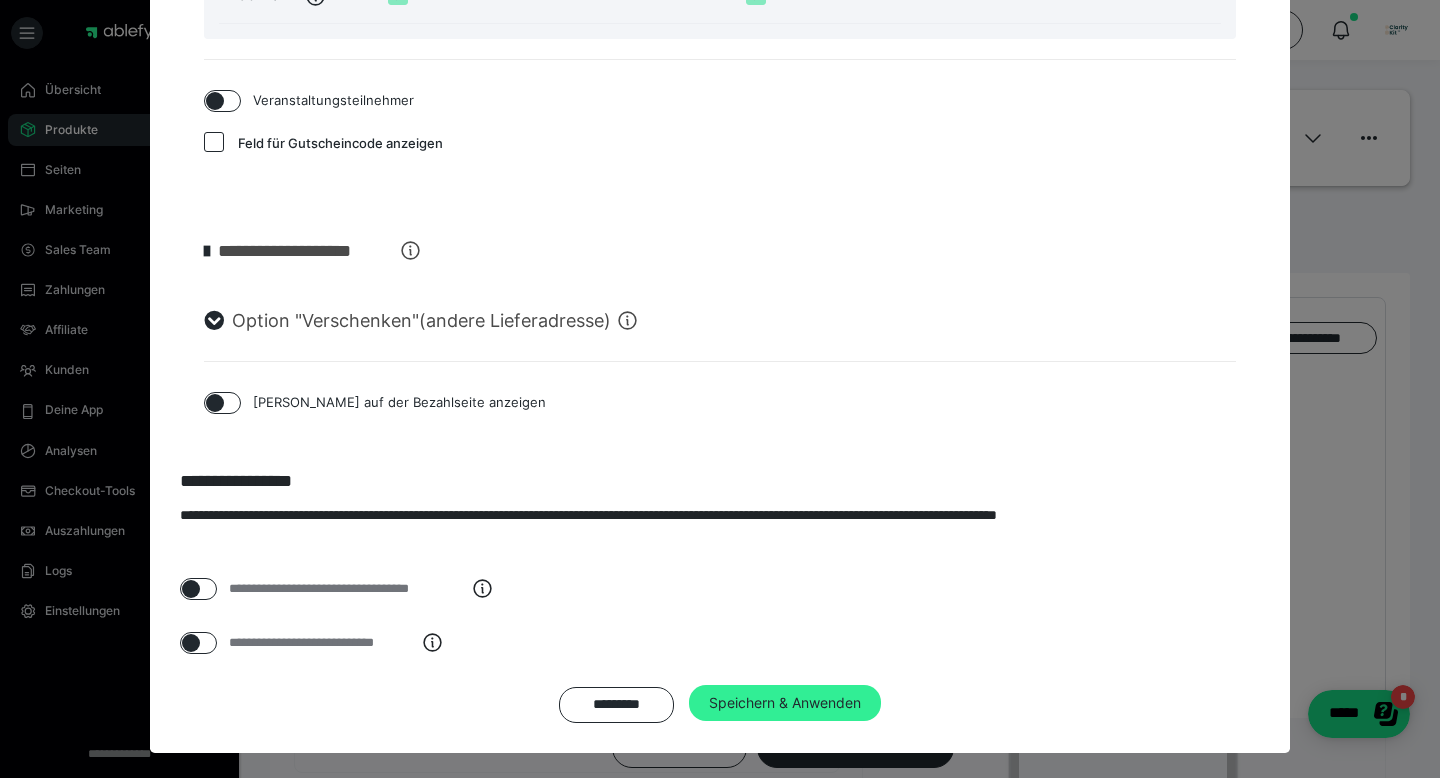 click on "Speichern & Anwenden" at bounding box center (785, 703) 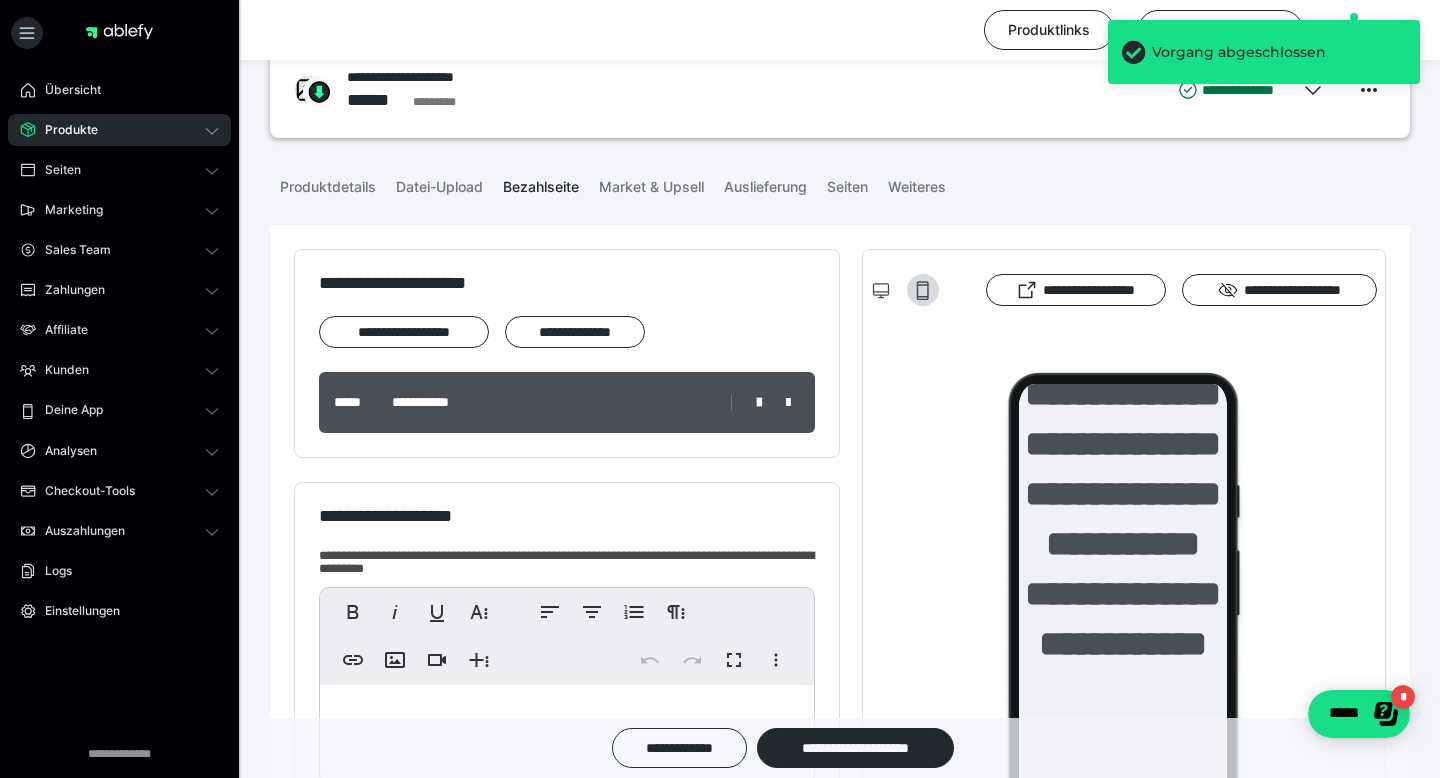scroll, scrollTop: 87, scrollLeft: 0, axis: vertical 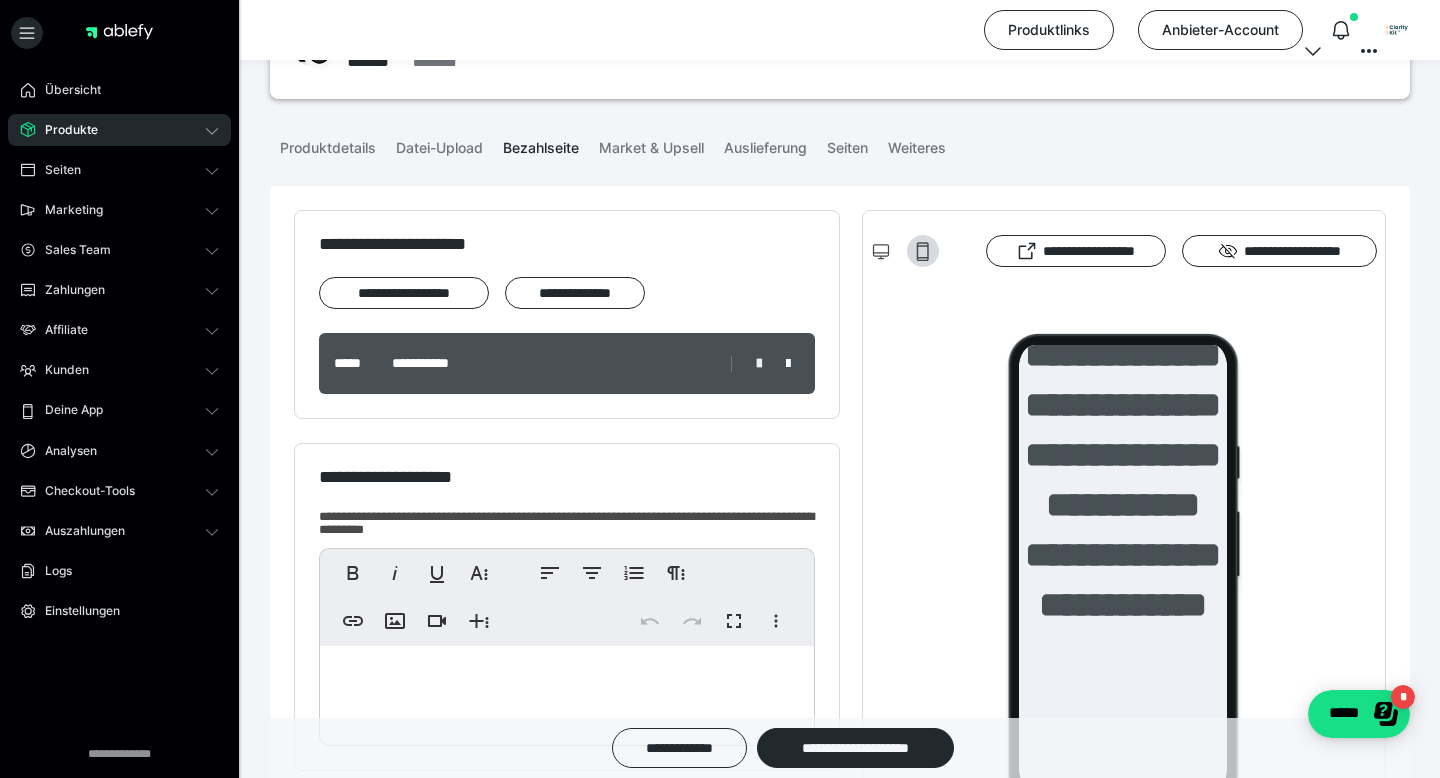 click at bounding box center (759, 364) 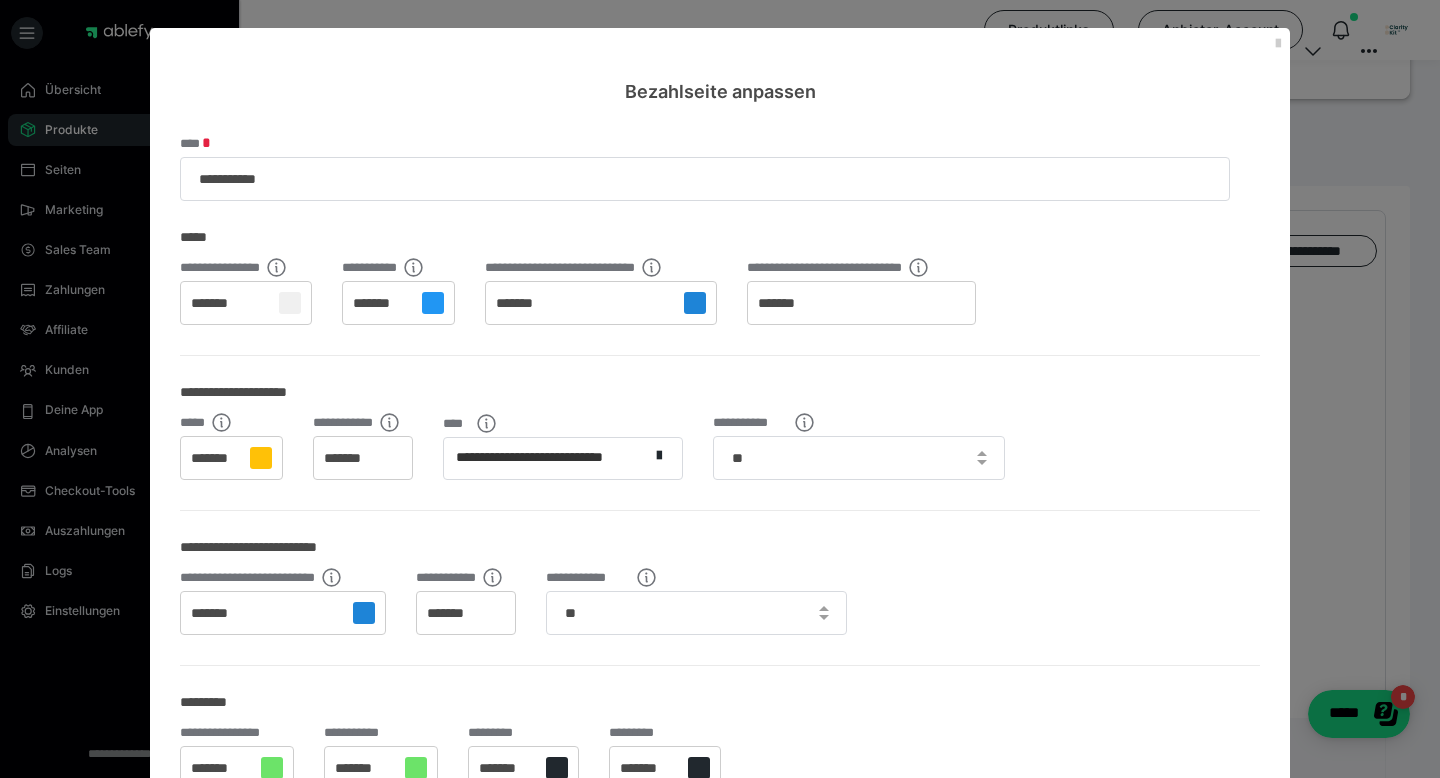 click on "Bezahlseite anpassen" at bounding box center [720, 66] 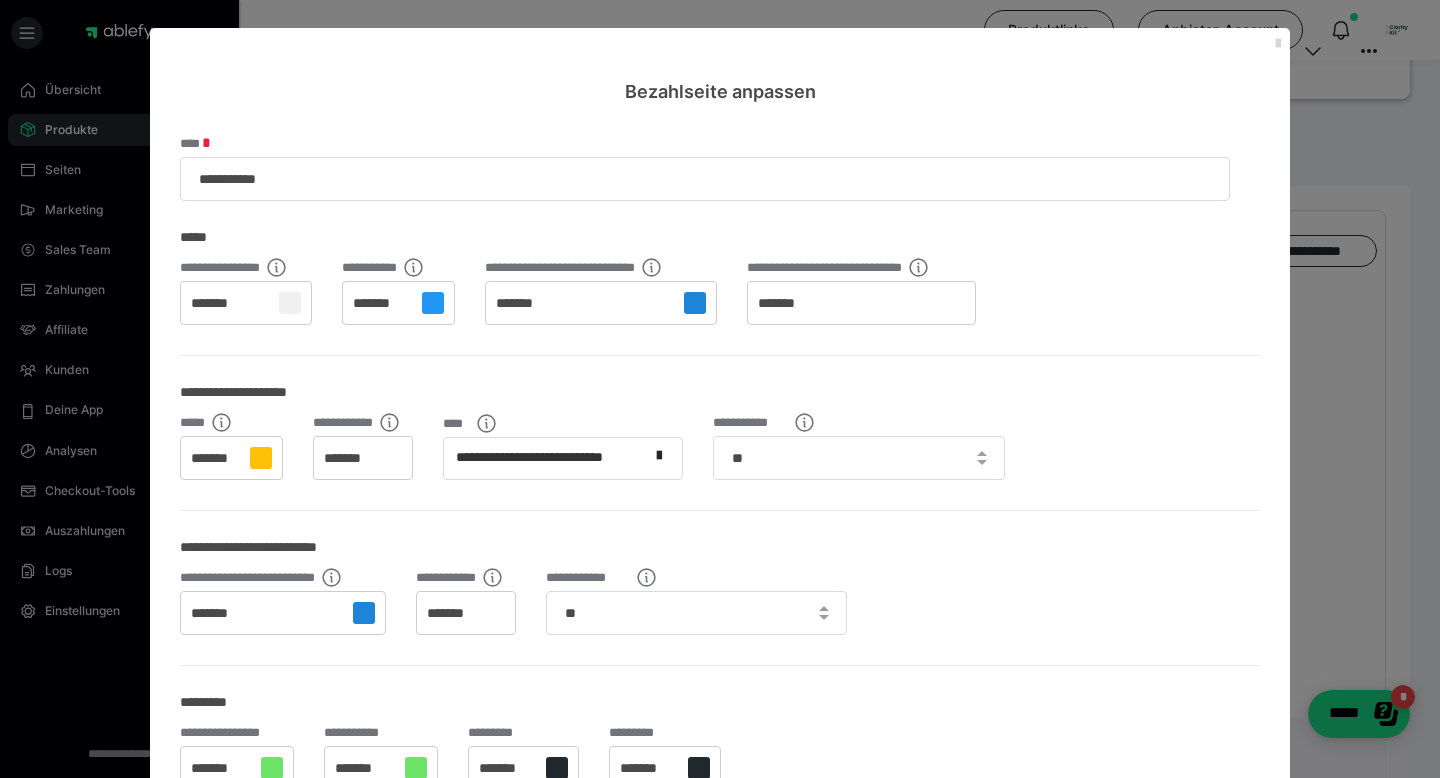 click at bounding box center [1278, 44] 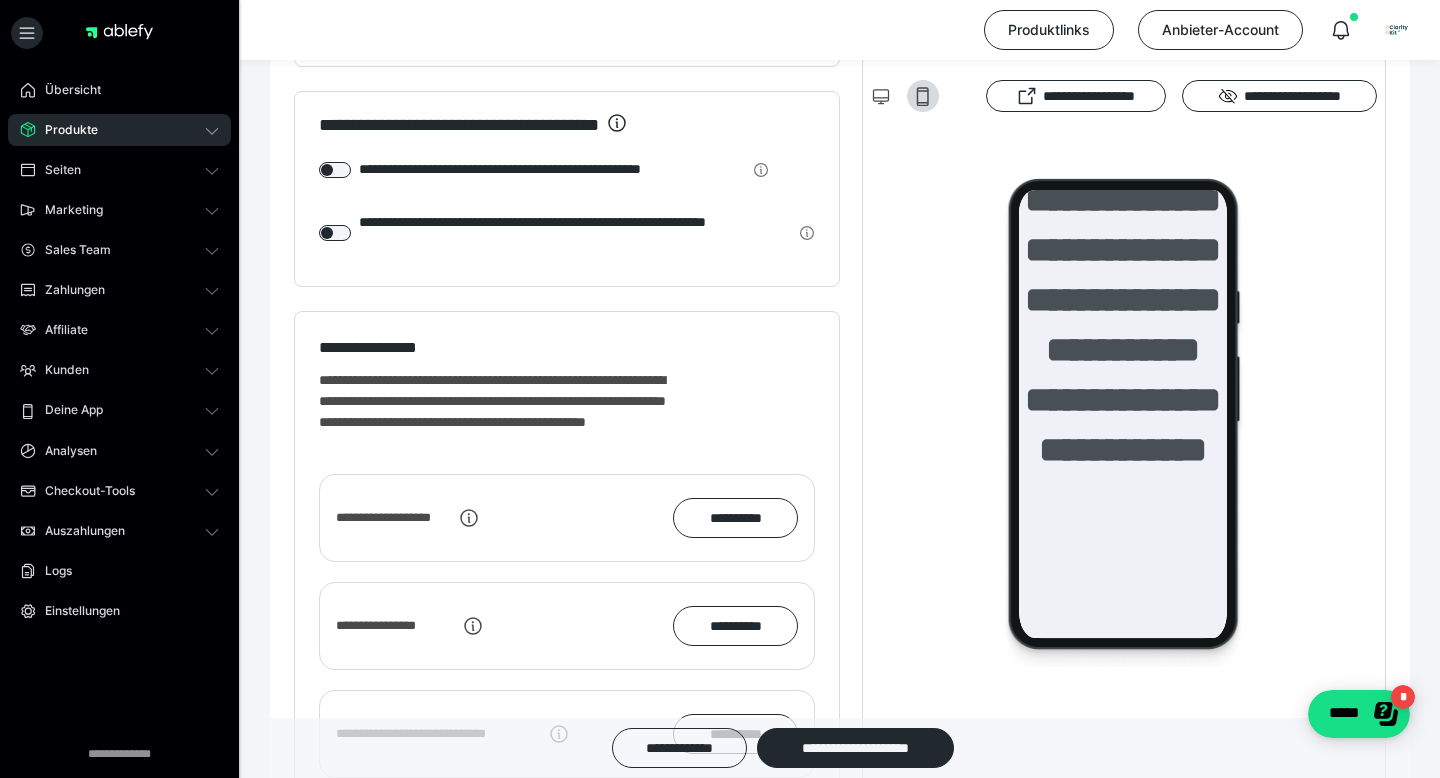 scroll, scrollTop: 1773, scrollLeft: 0, axis: vertical 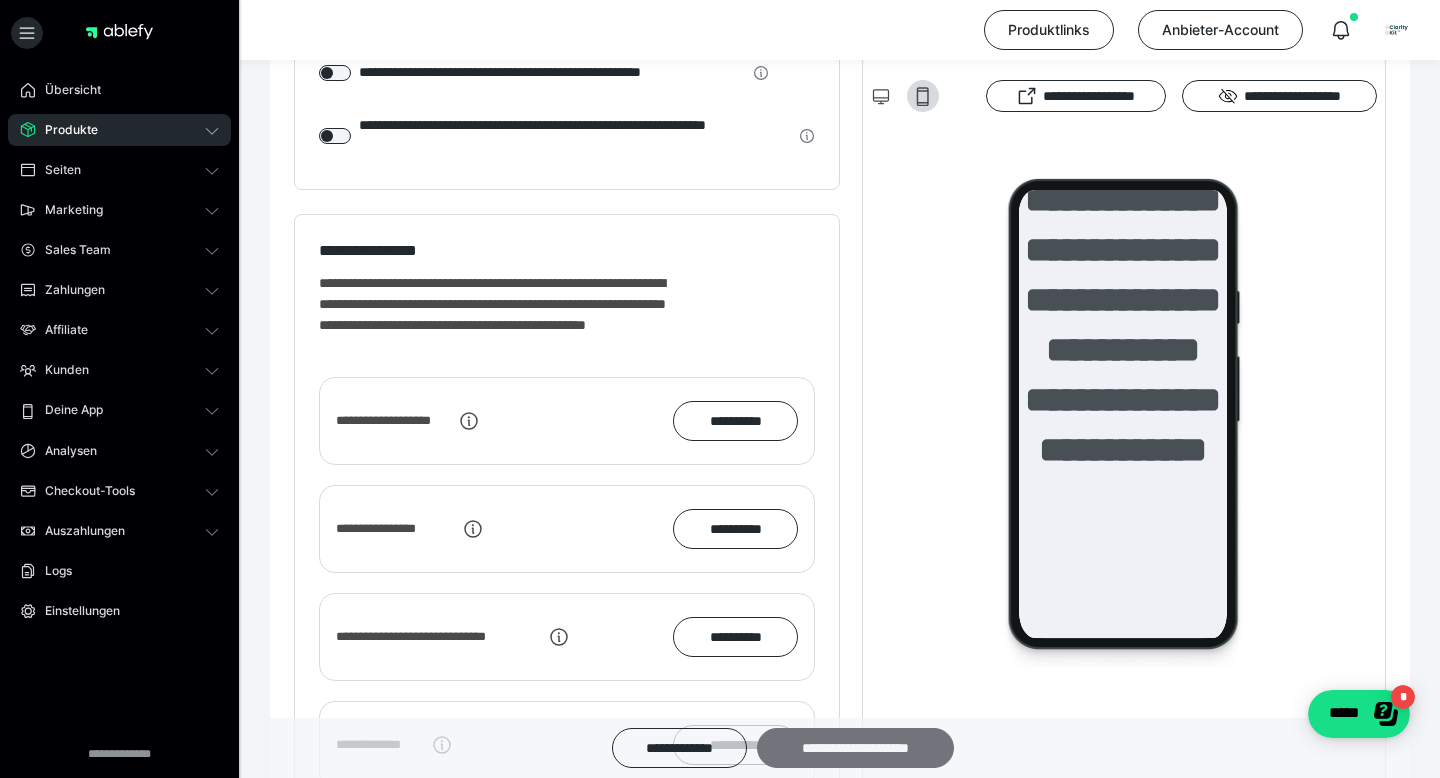 click on "**********" at bounding box center (855, 748) 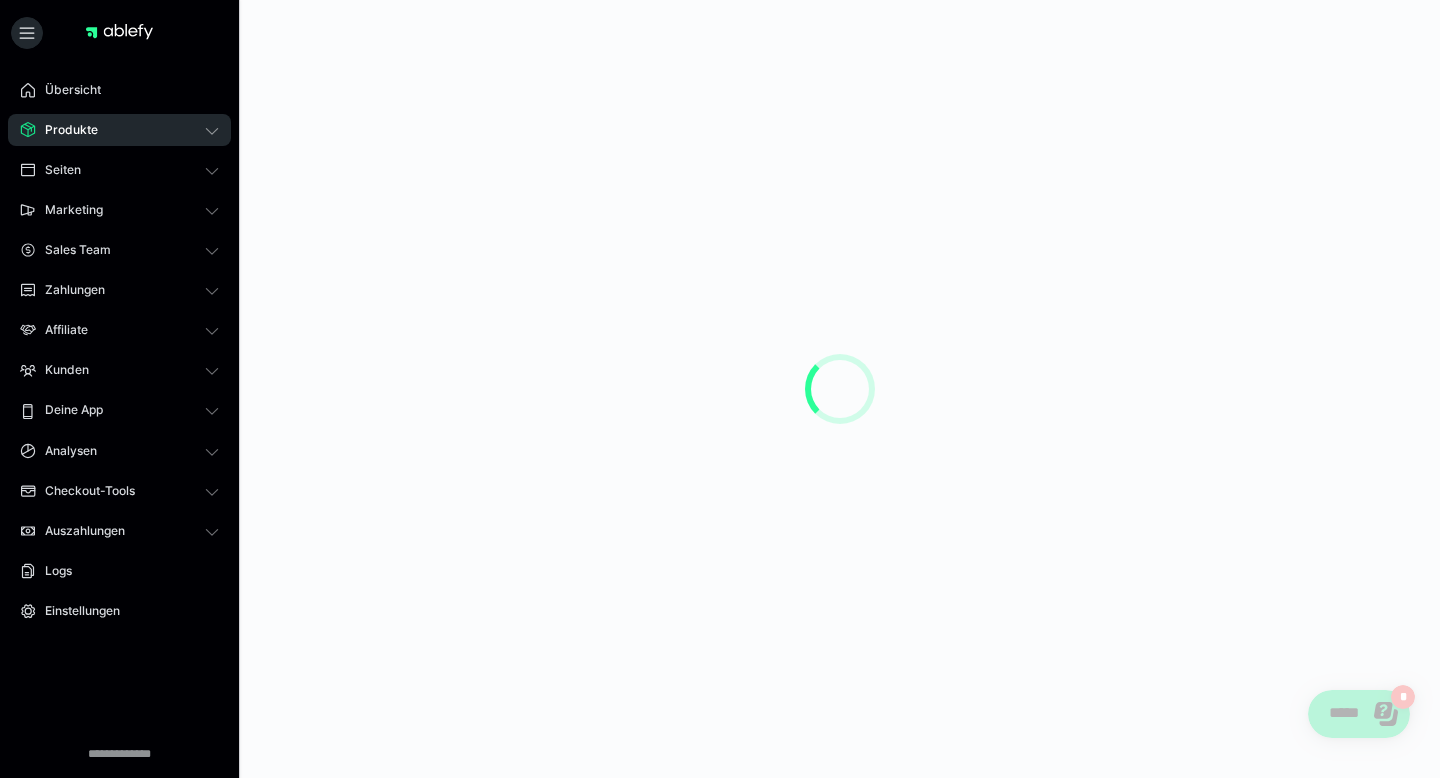 scroll, scrollTop: 0, scrollLeft: 0, axis: both 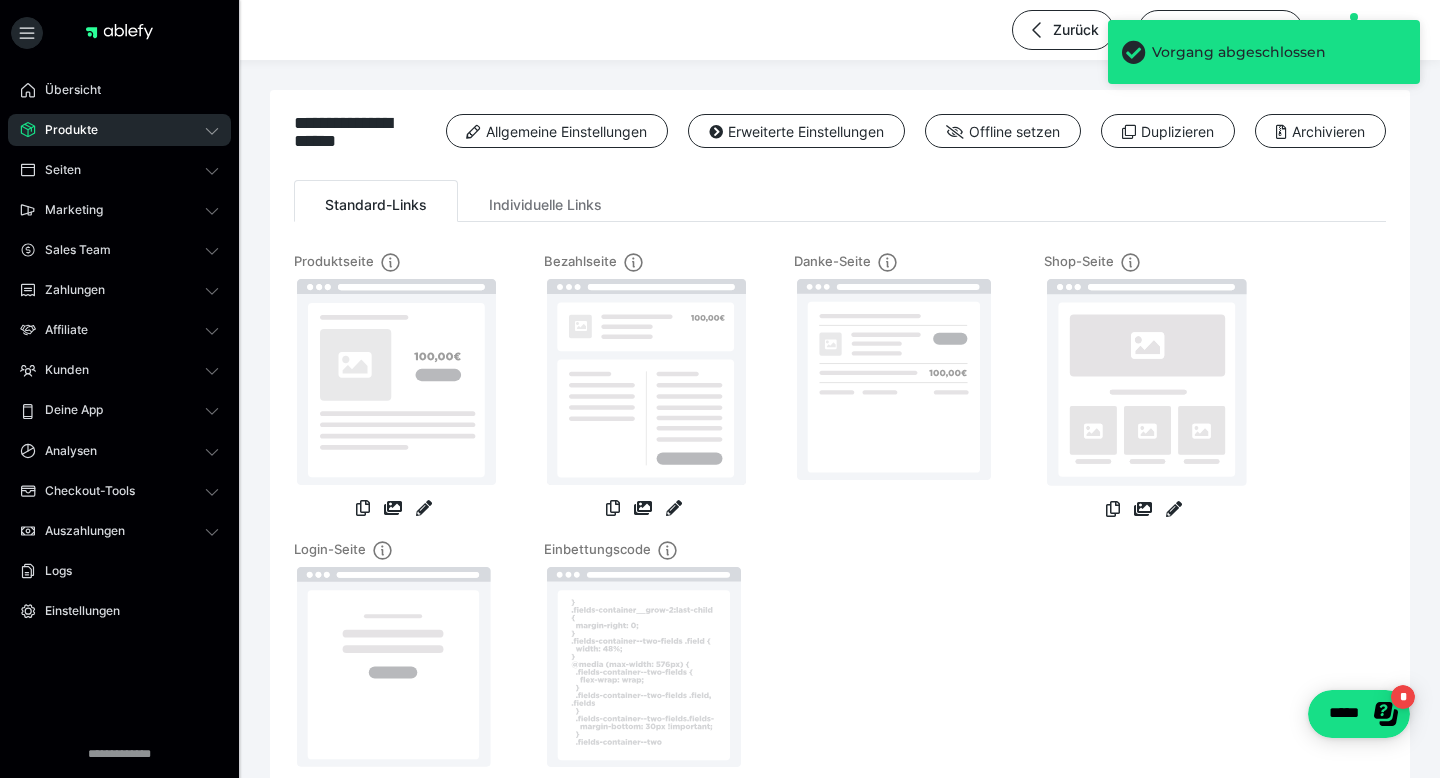 click on "Produkte" at bounding box center [119, 130] 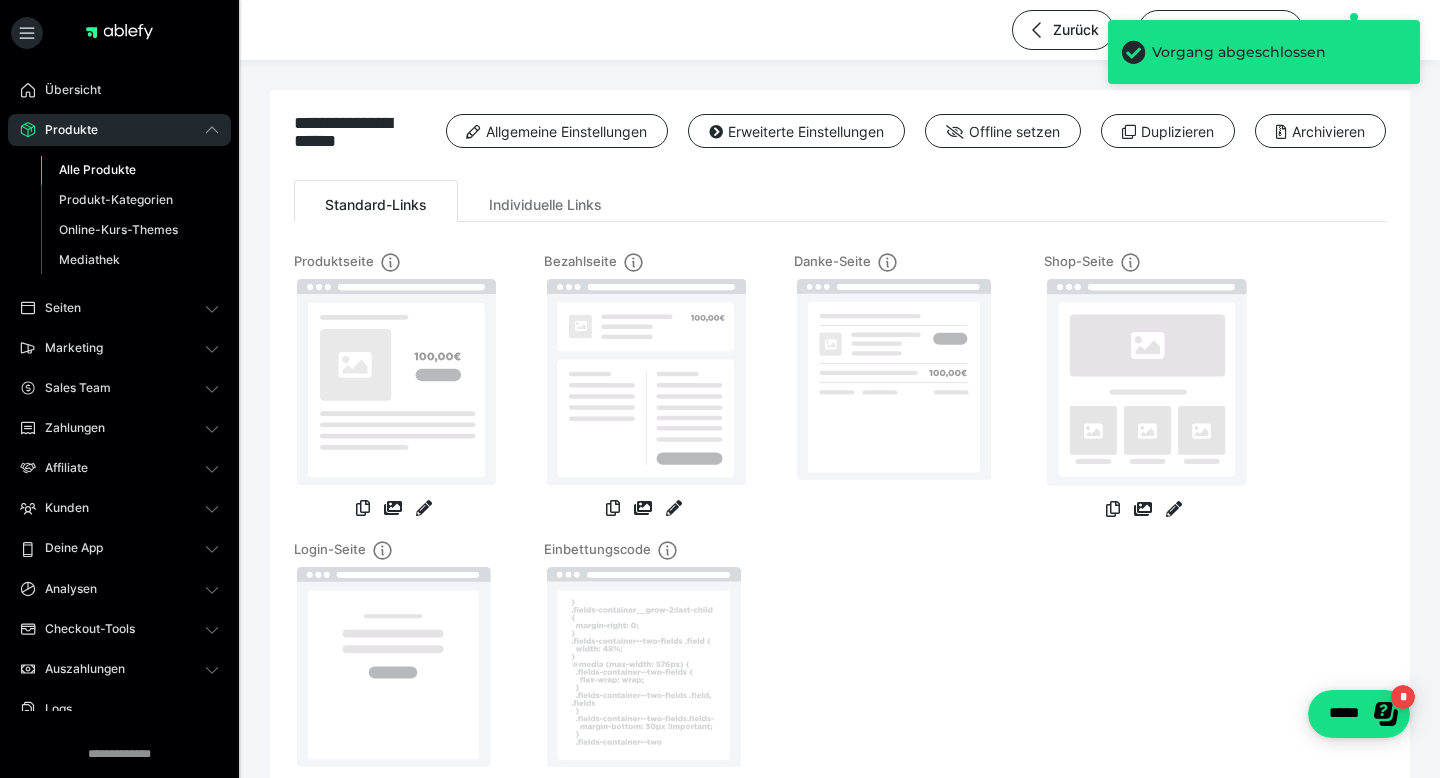 click on "Alle Produkte" at bounding box center (130, 170) 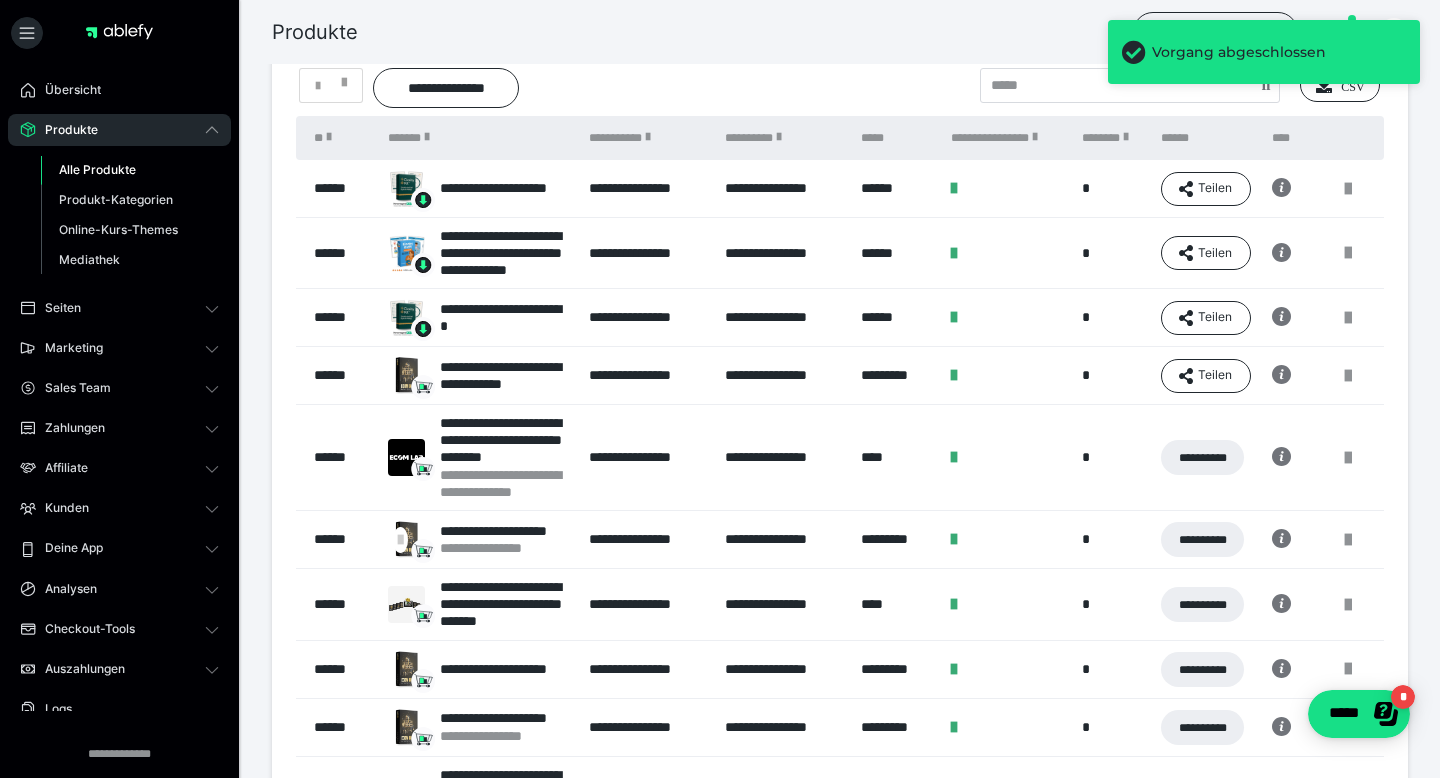 scroll, scrollTop: 87, scrollLeft: 0, axis: vertical 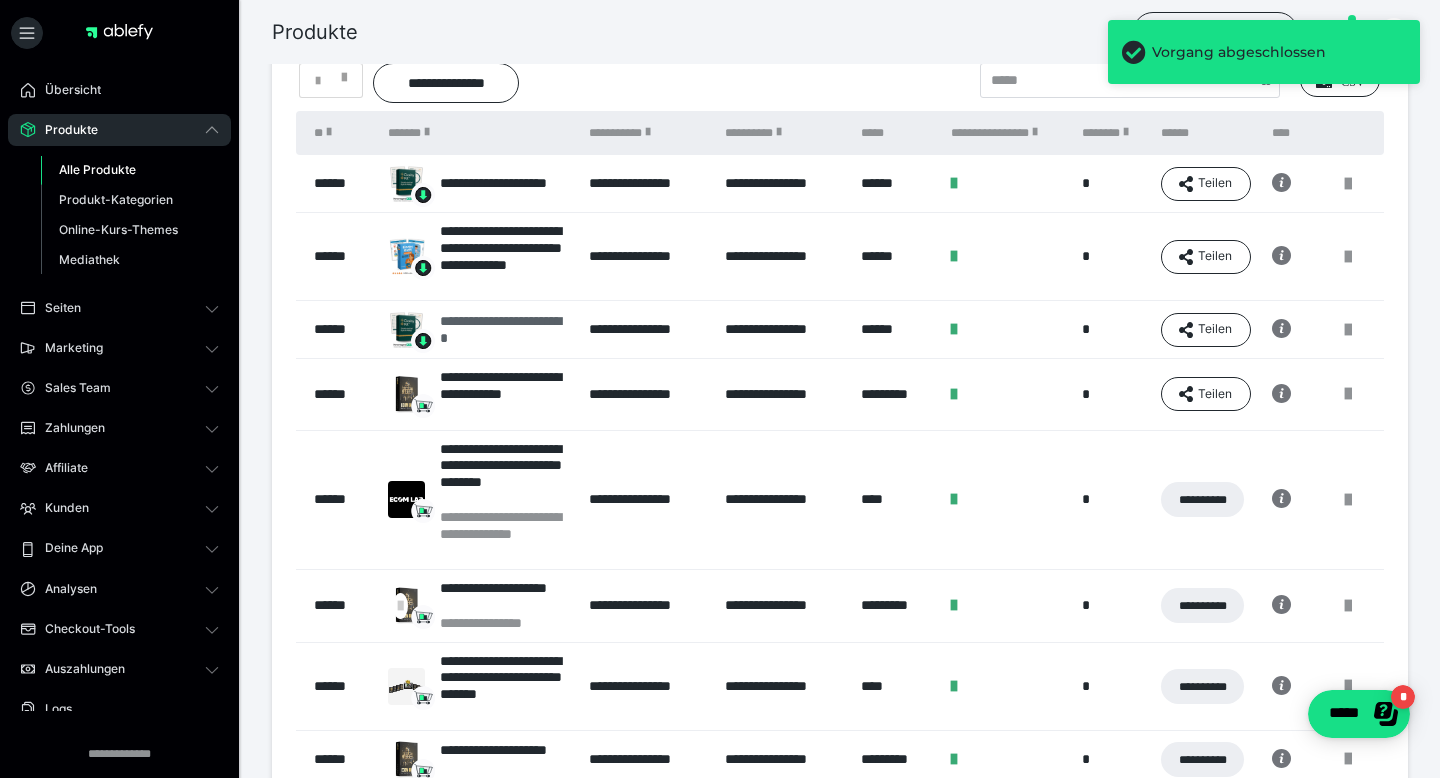 click on "**********" at bounding box center (504, 330) 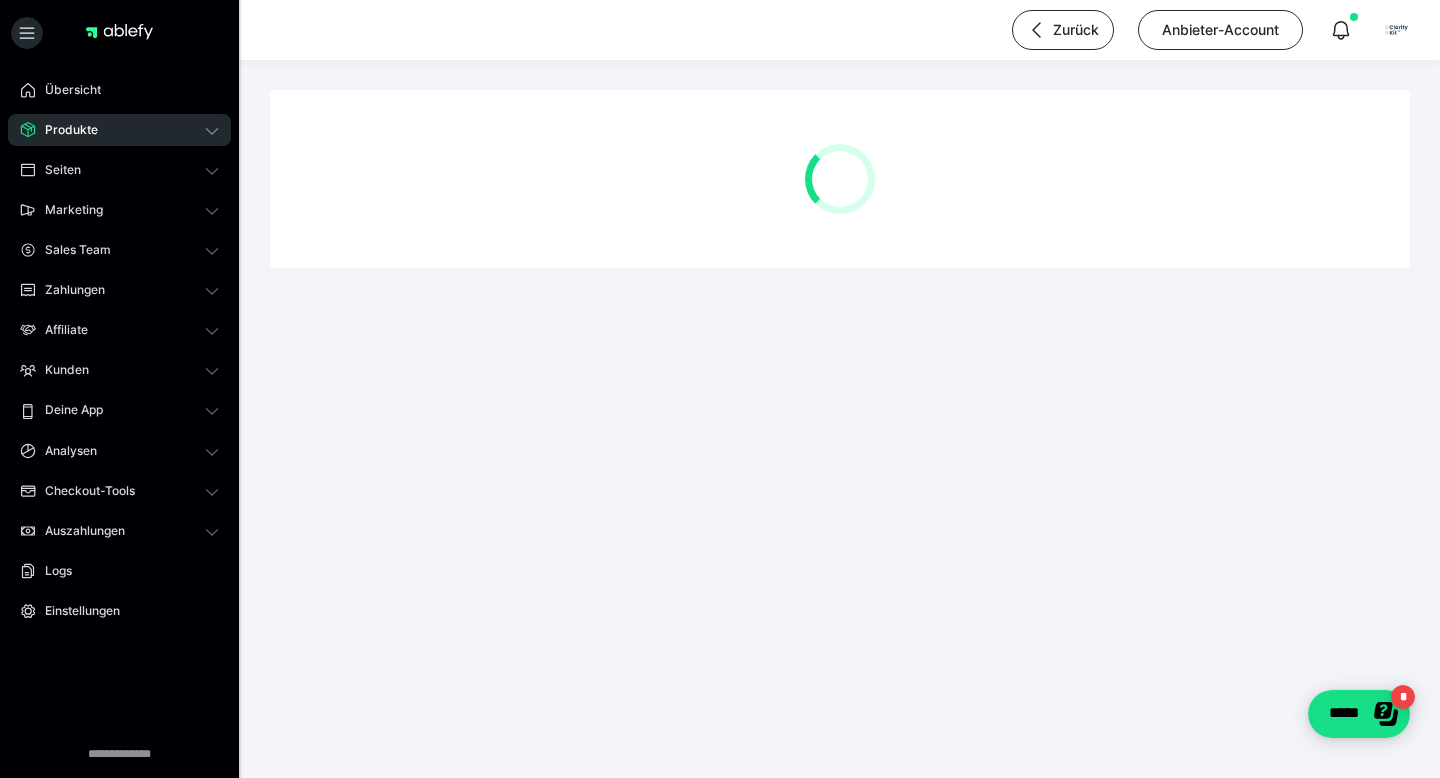 scroll, scrollTop: 0, scrollLeft: 0, axis: both 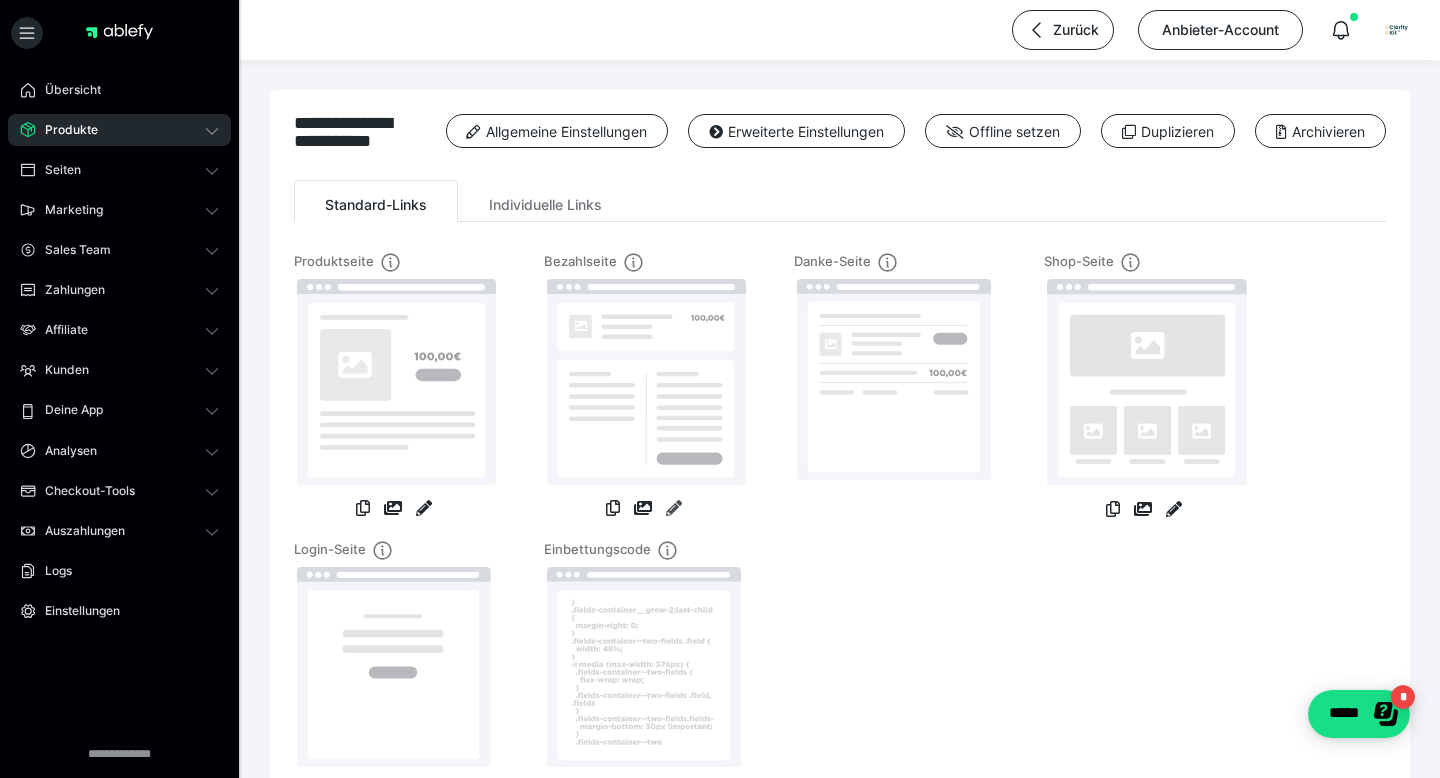 click at bounding box center [674, 508] 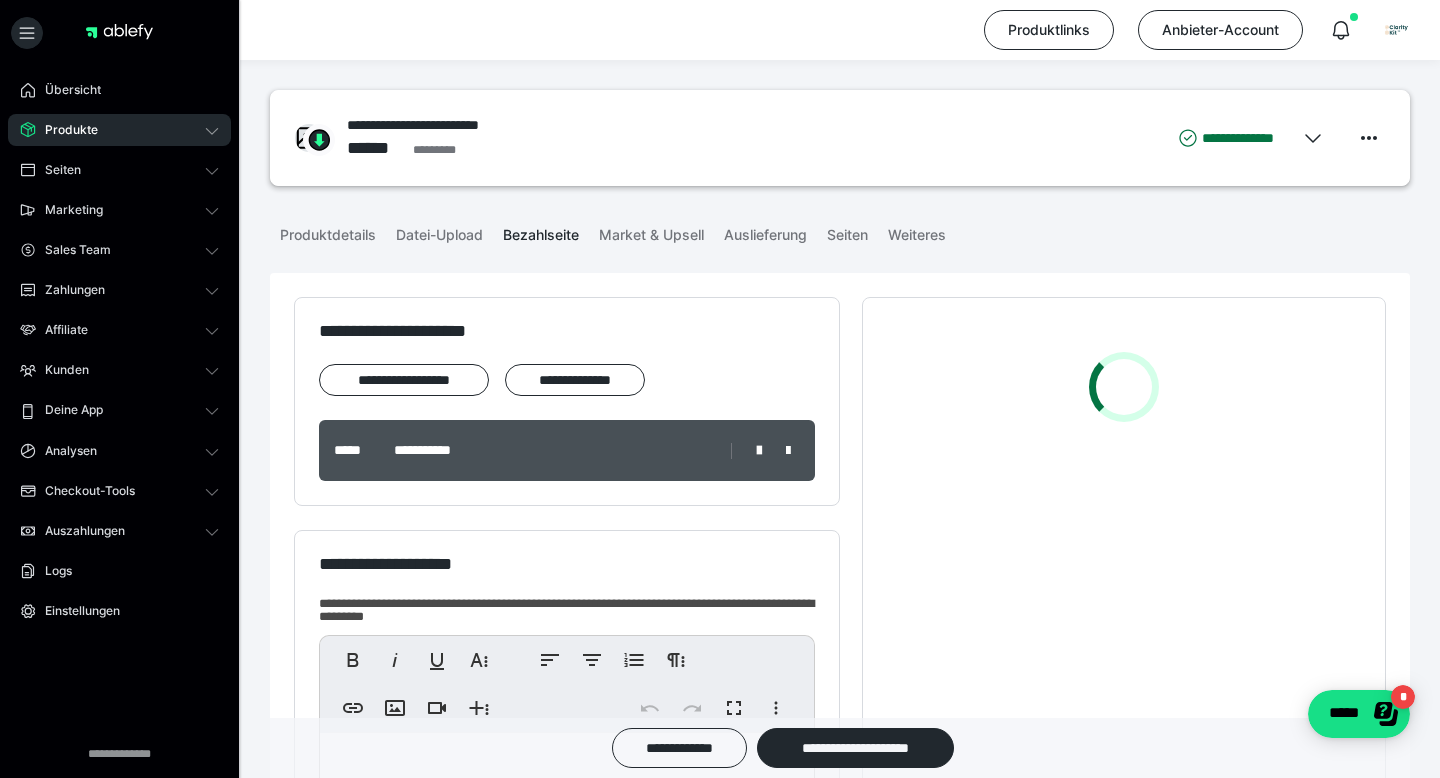 scroll, scrollTop: 173, scrollLeft: 0, axis: vertical 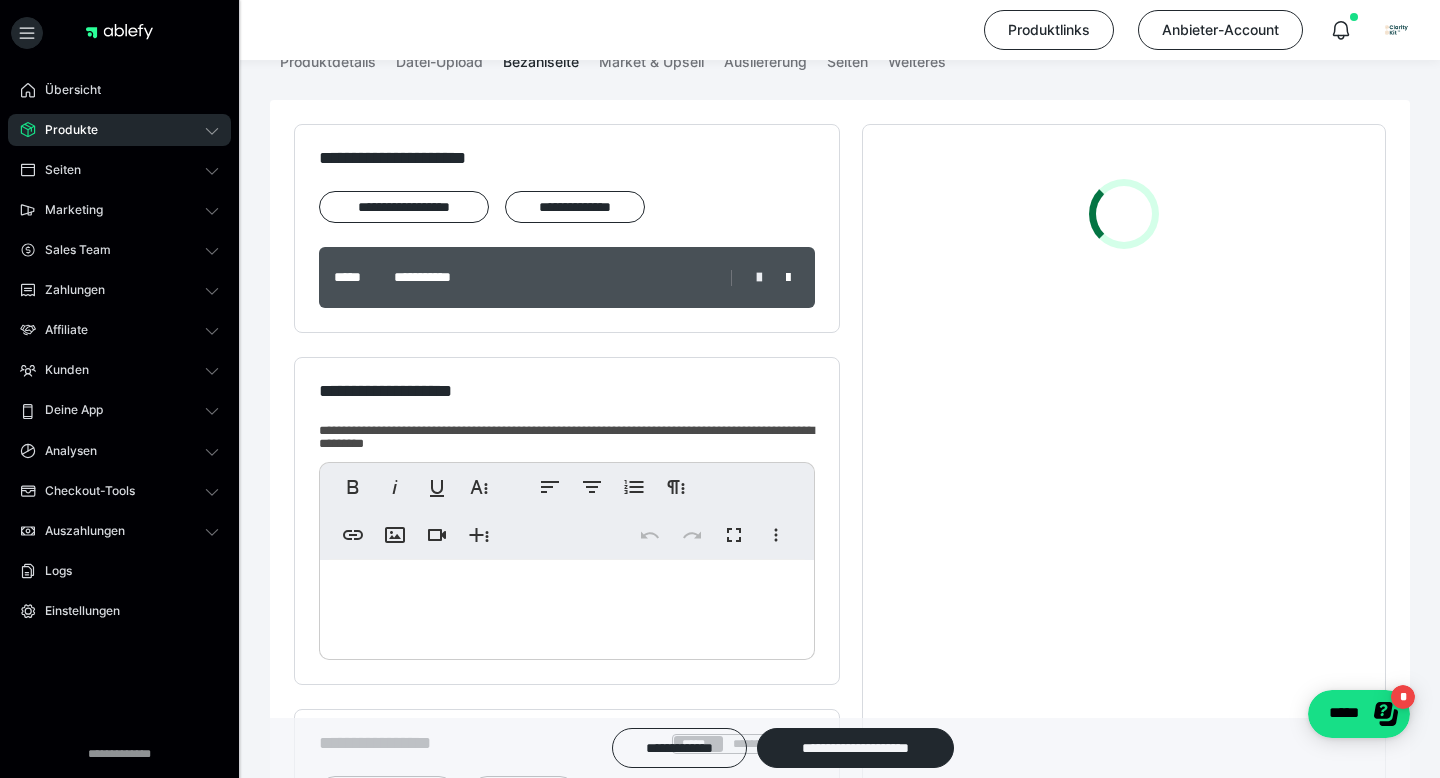 click at bounding box center [759, 278] 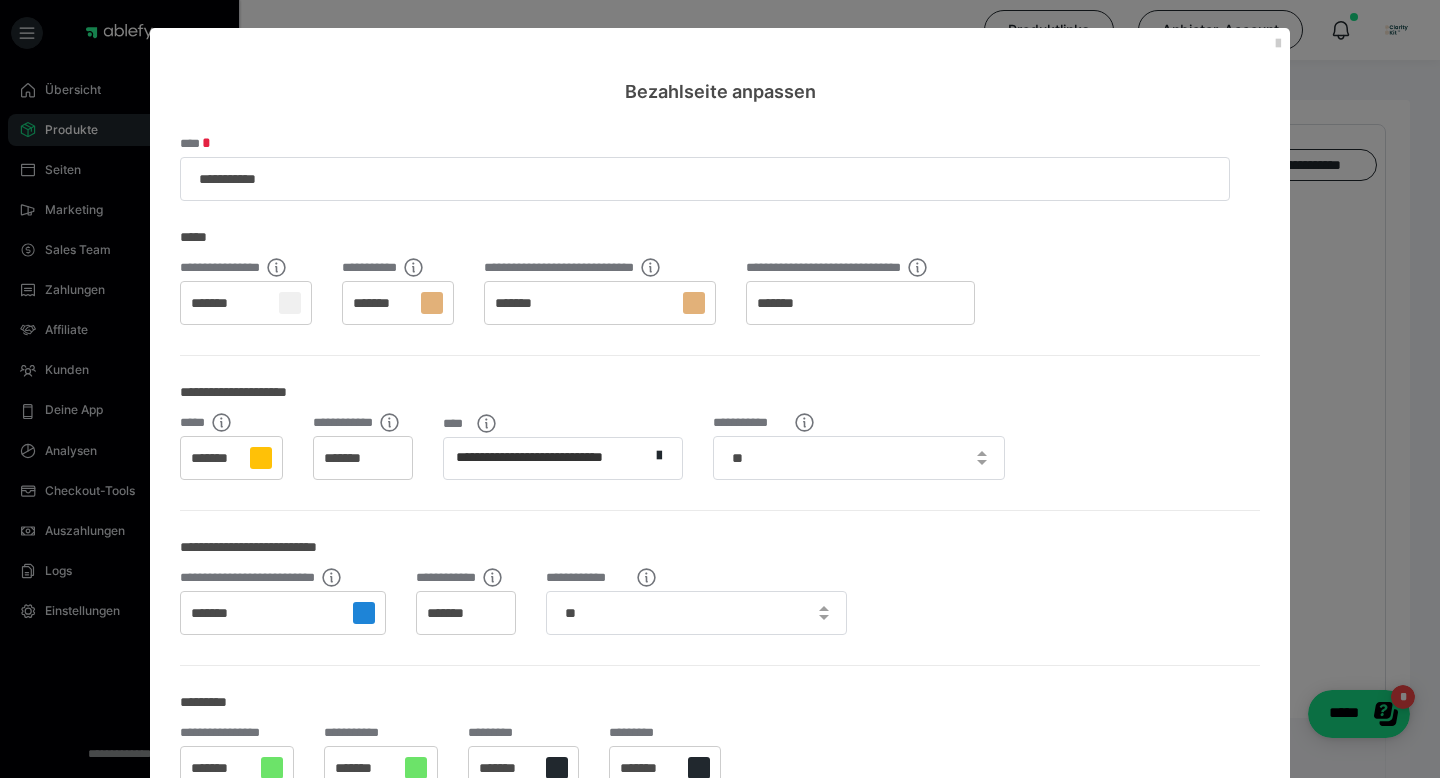scroll, scrollTop: 0, scrollLeft: 0, axis: both 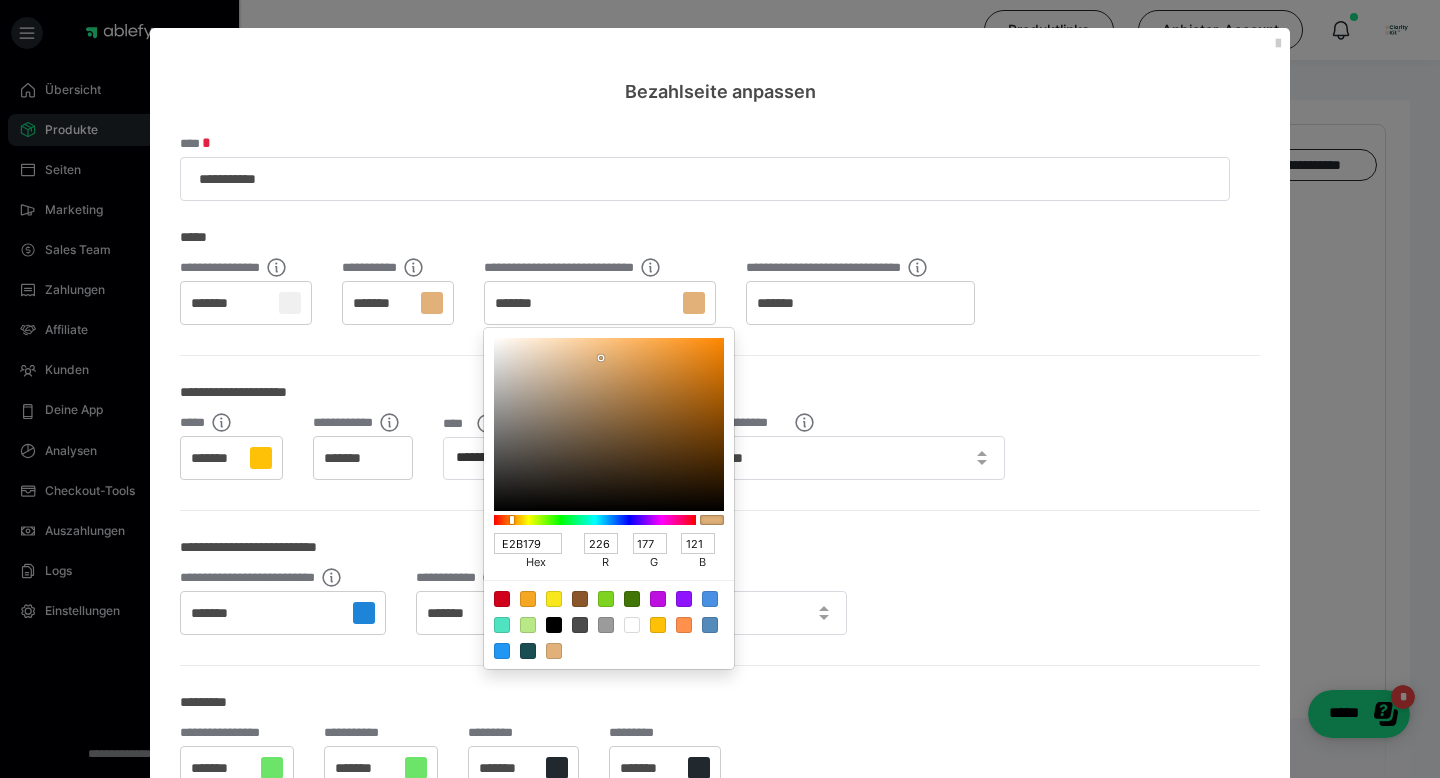 click at bounding box center (720, 389) 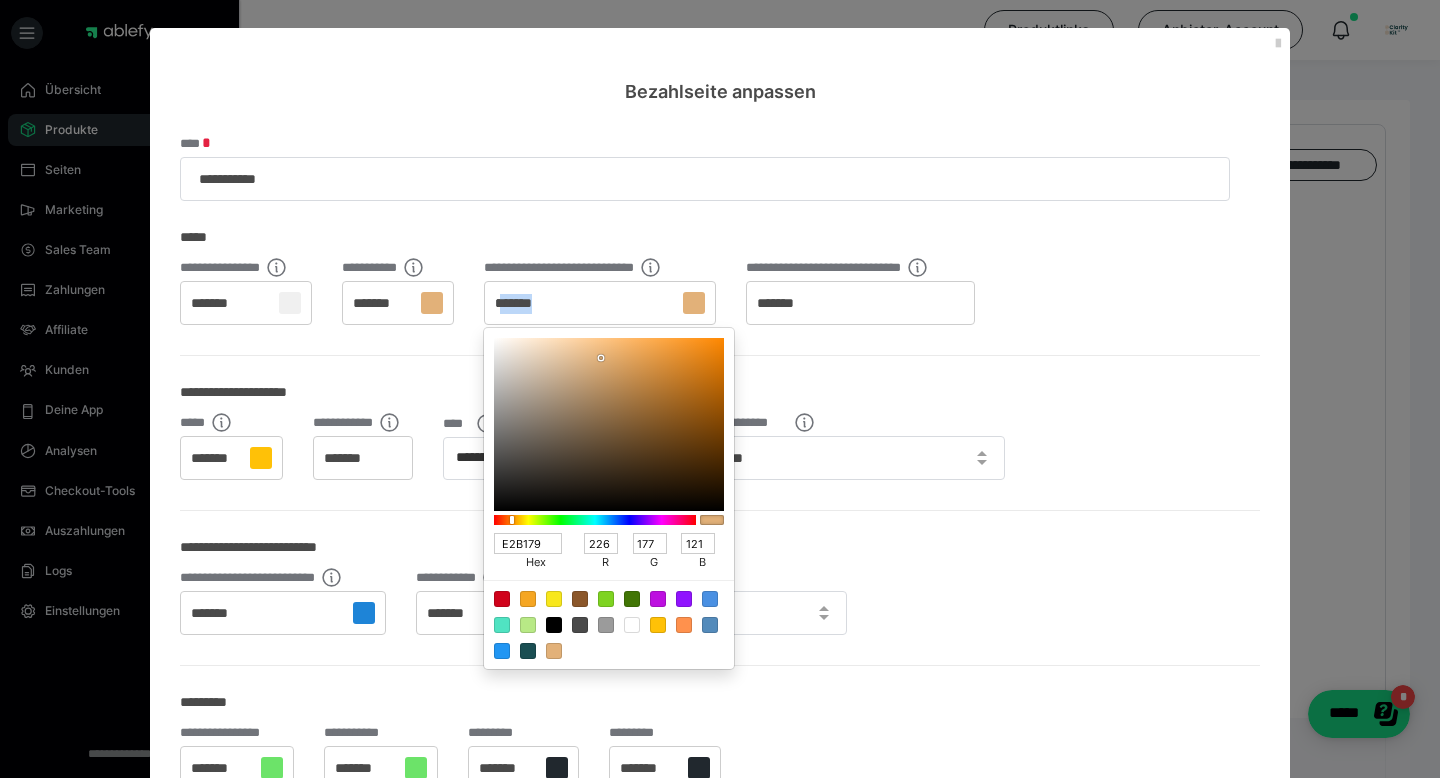 click at bounding box center (720, 389) 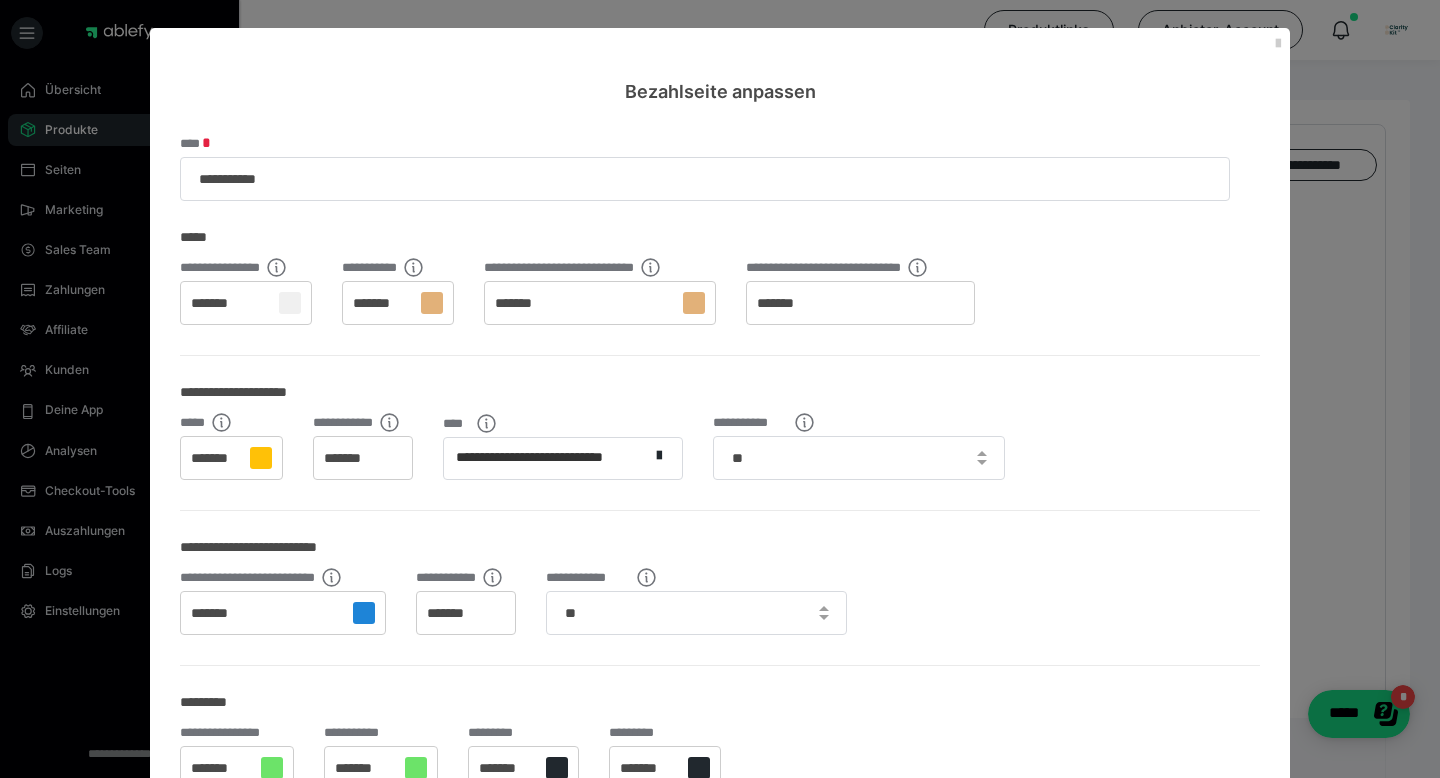 click on "*******" at bounding box center [523, 304] 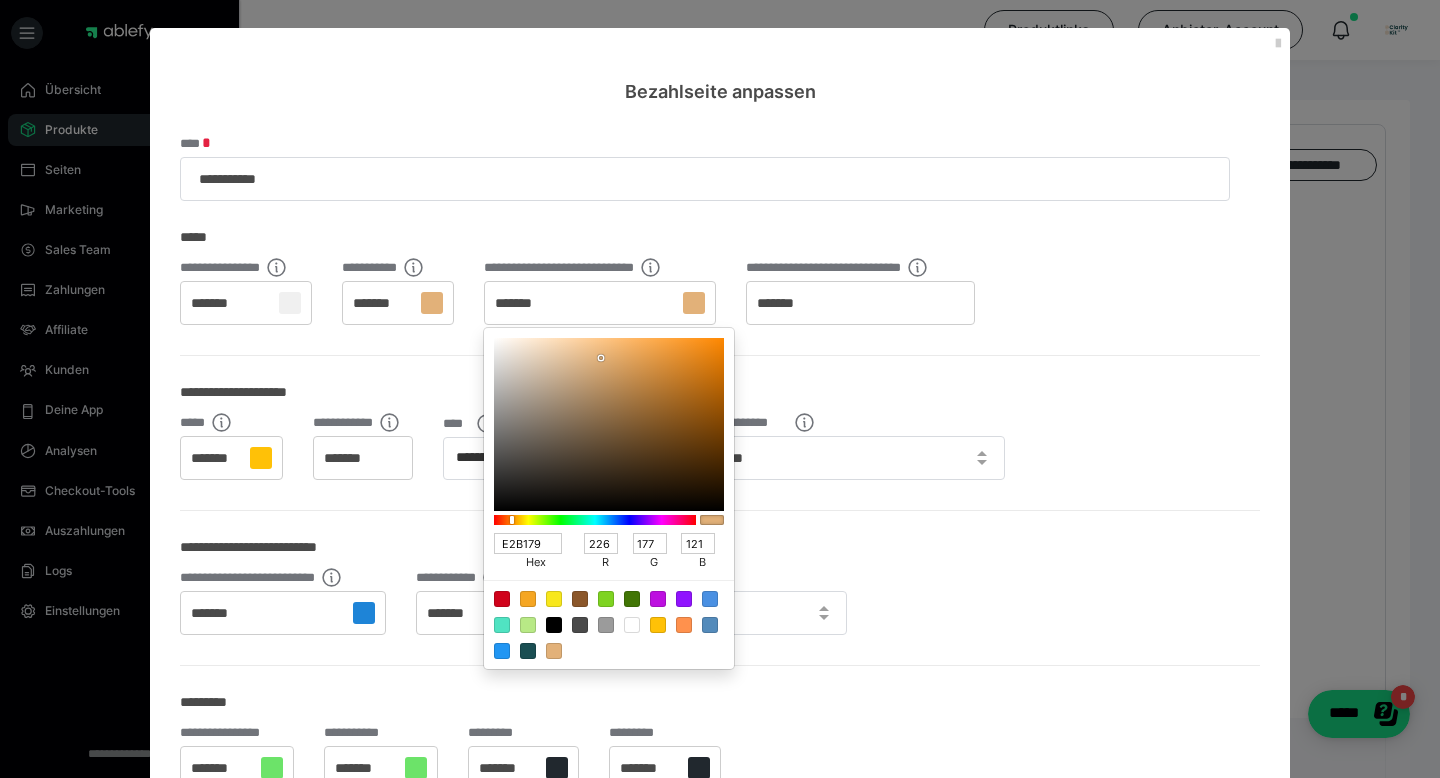 click at bounding box center (720, 389) 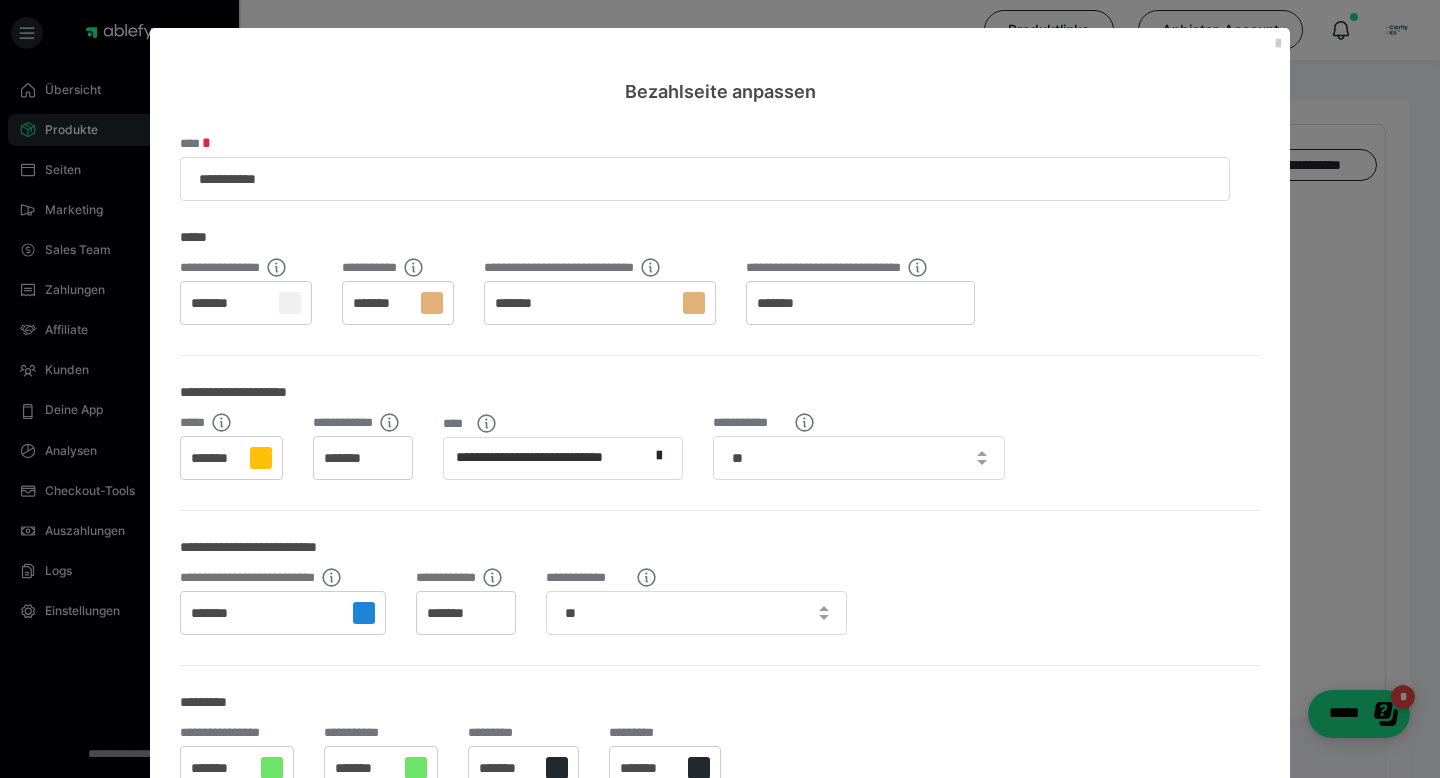 click on "*******" at bounding box center [523, 304] 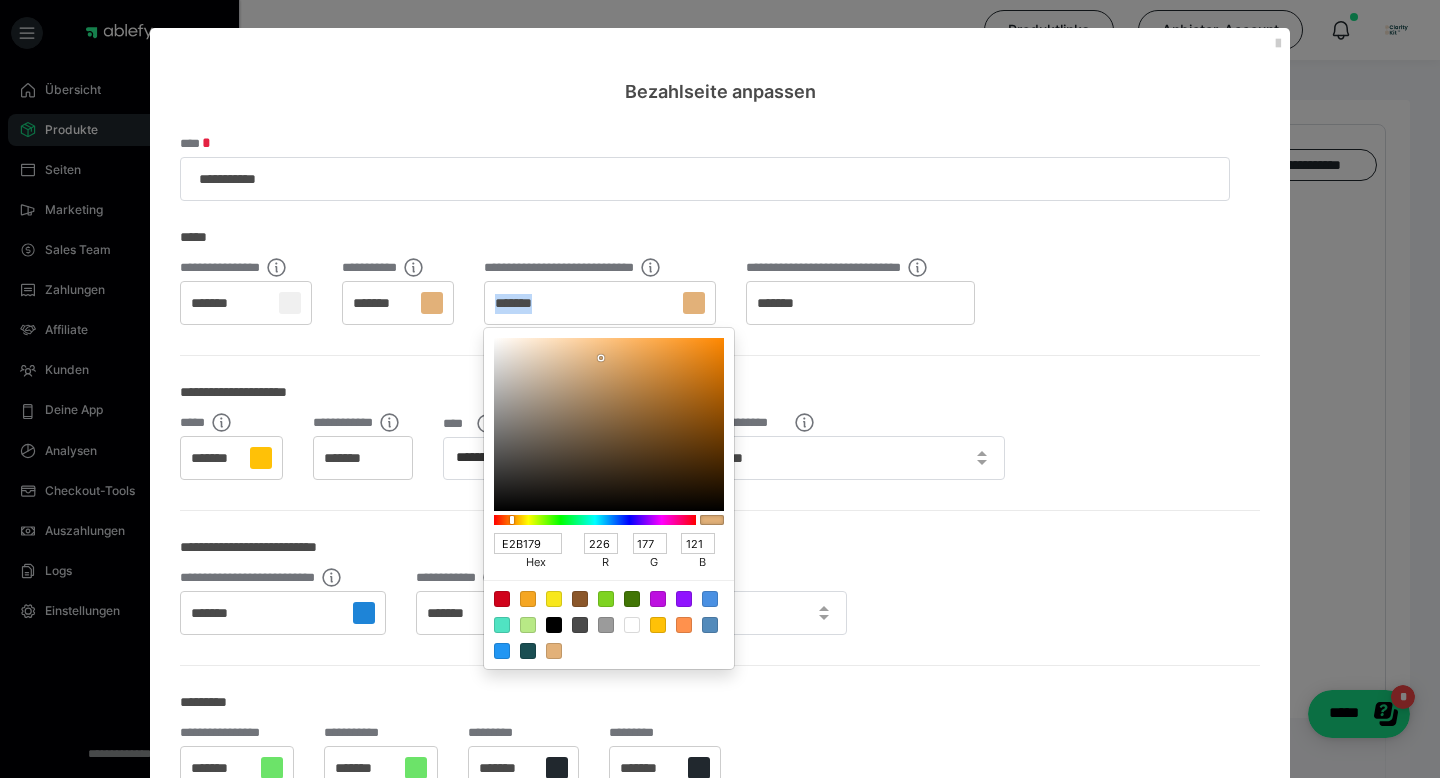 copy on "*******" 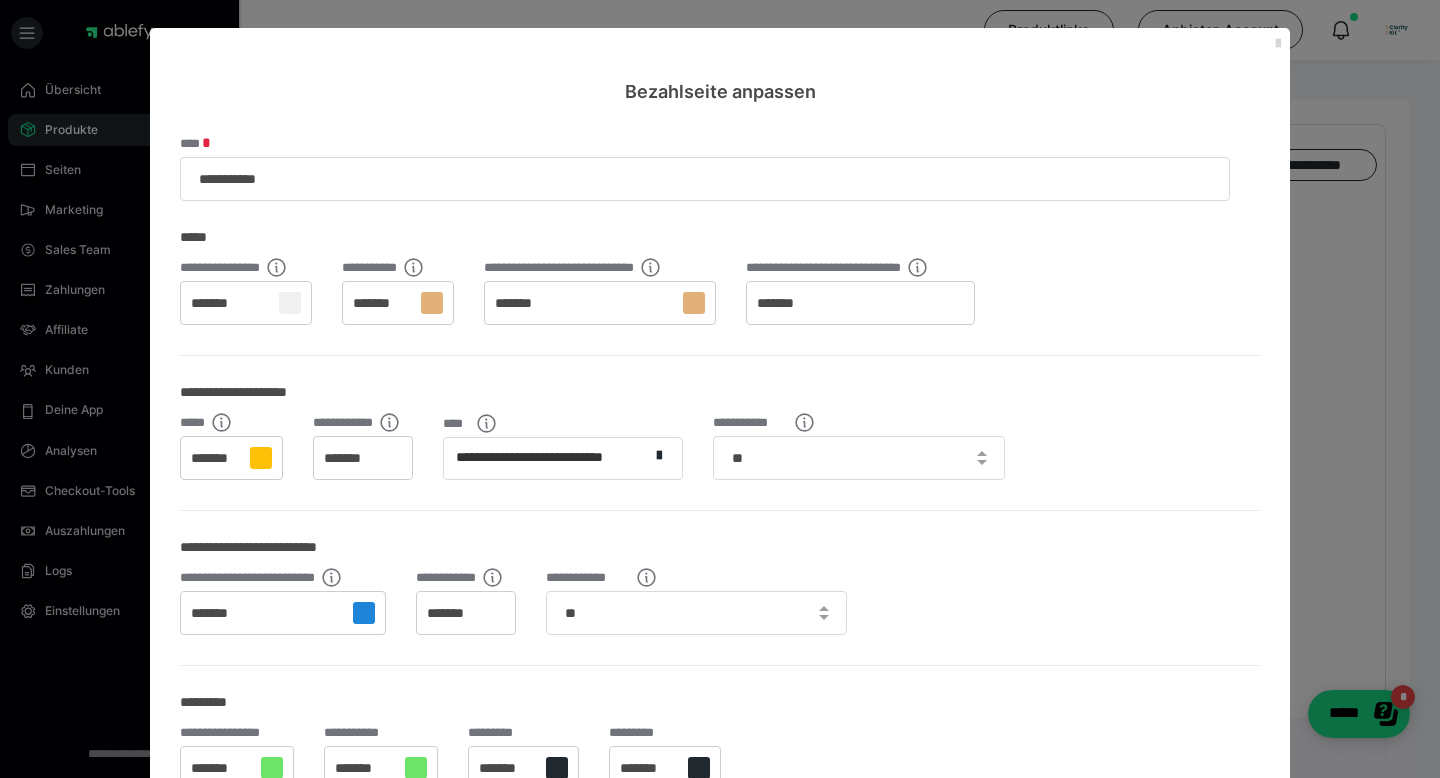 click at bounding box center (1278, 44) 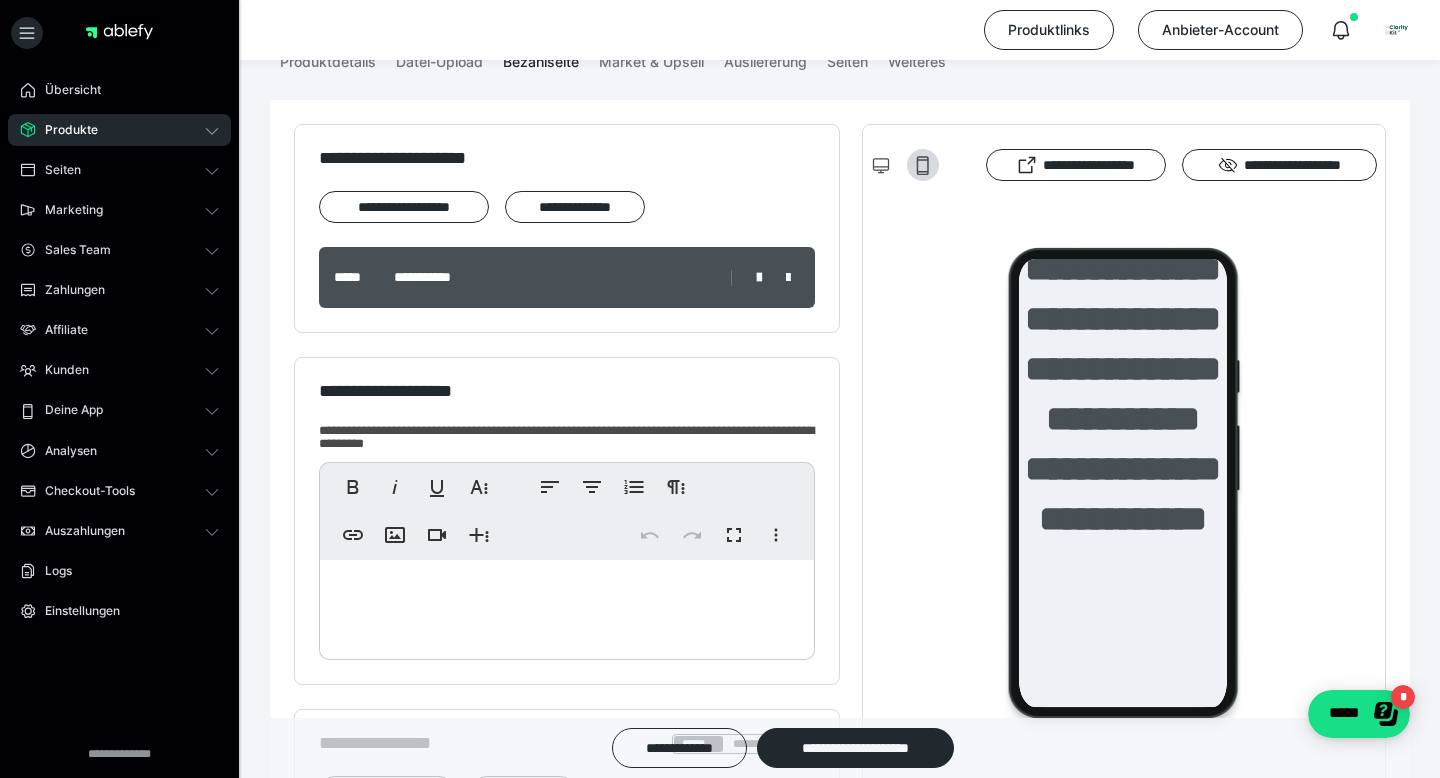 click on "Produkte" at bounding box center [119, 130] 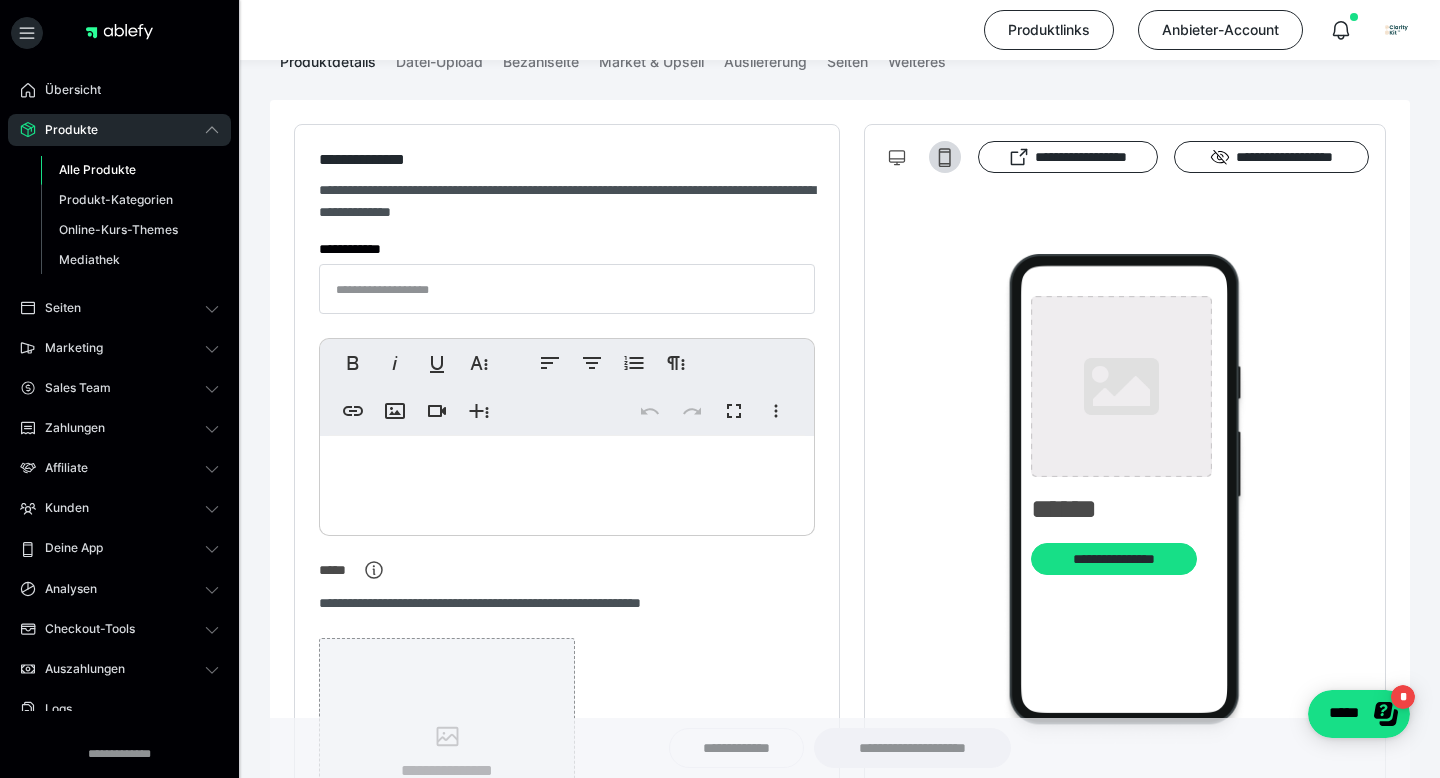 click on "Alle Produkte" at bounding box center [97, 169] 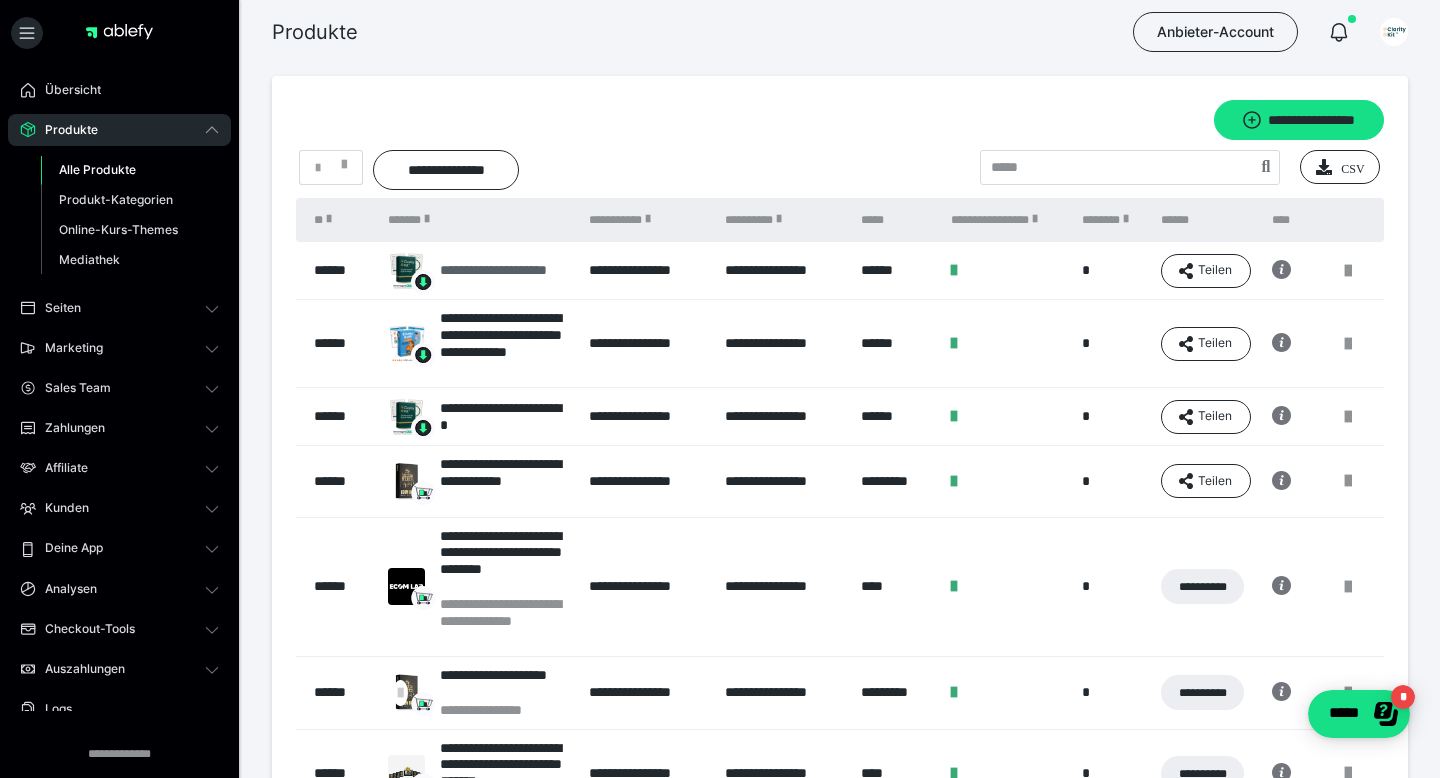 click on "**********" at bounding box center [504, 270] 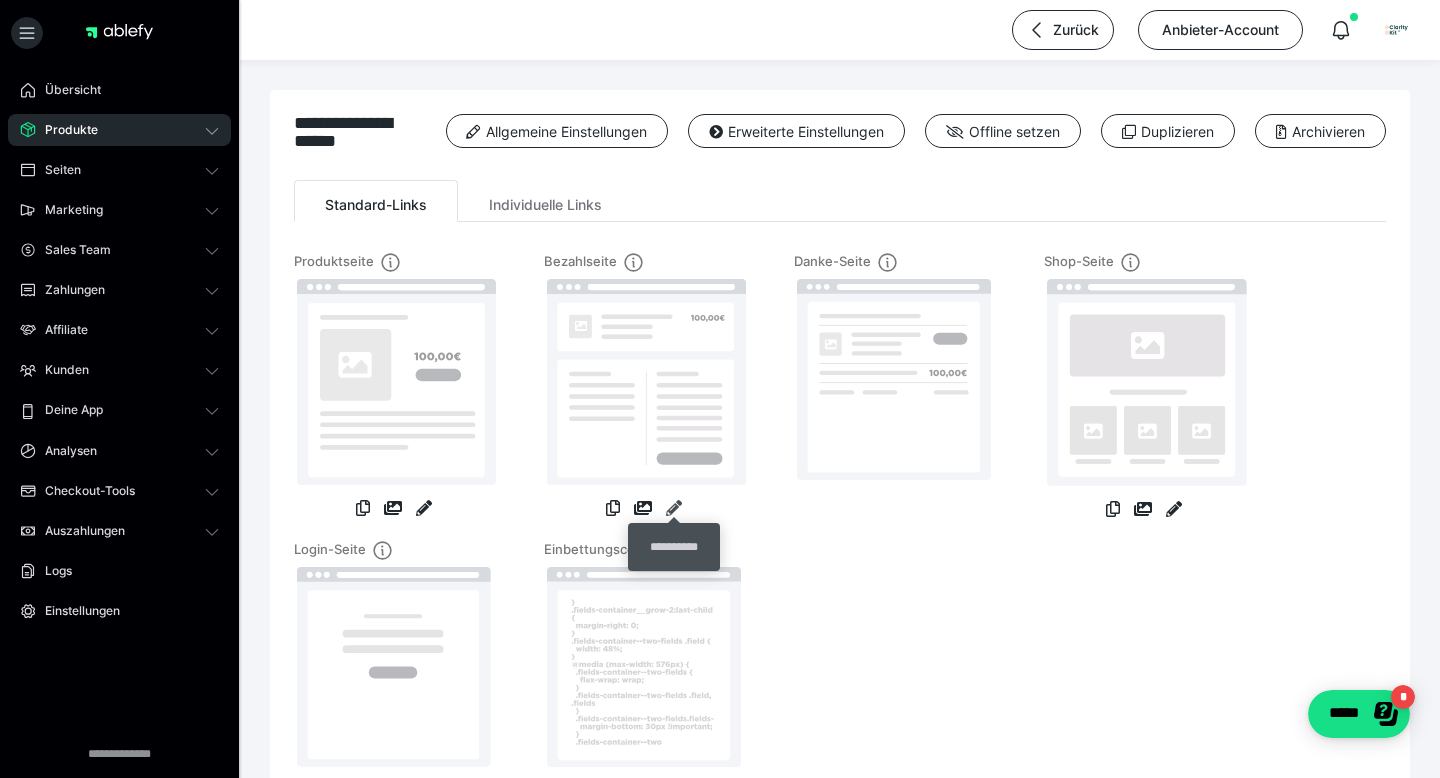 click at bounding box center (674, 508) 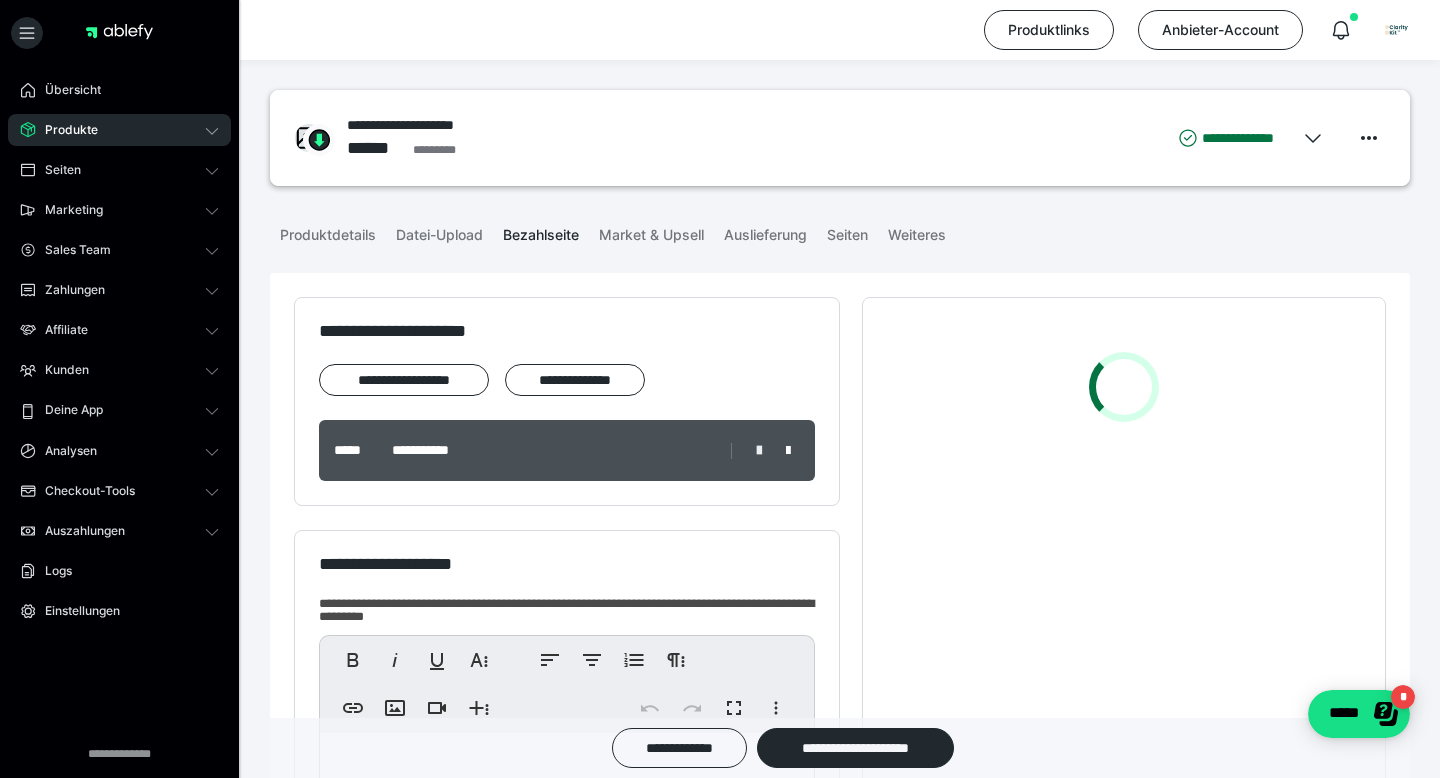 click at bounding box center (759, 451) 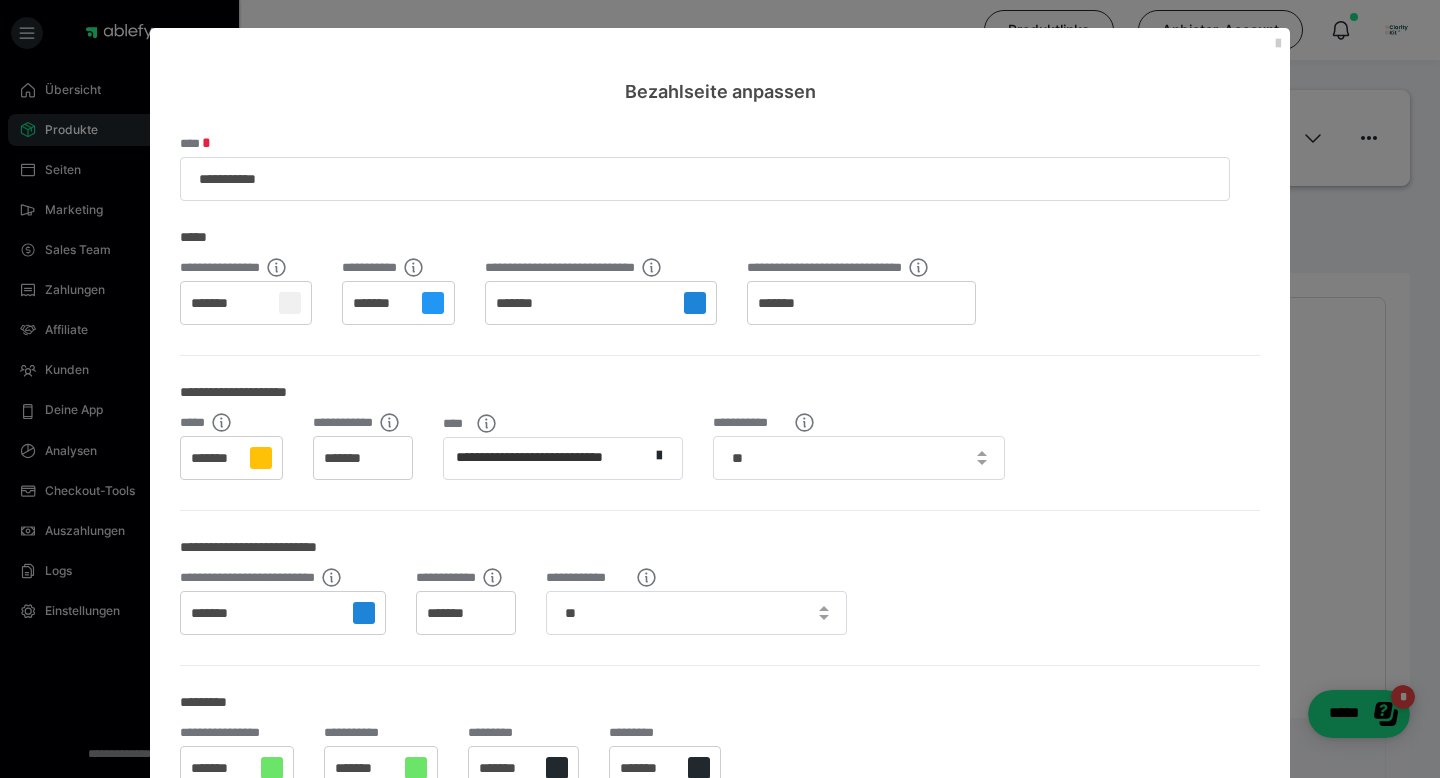click on "*******" at bounding box center (601, 303) 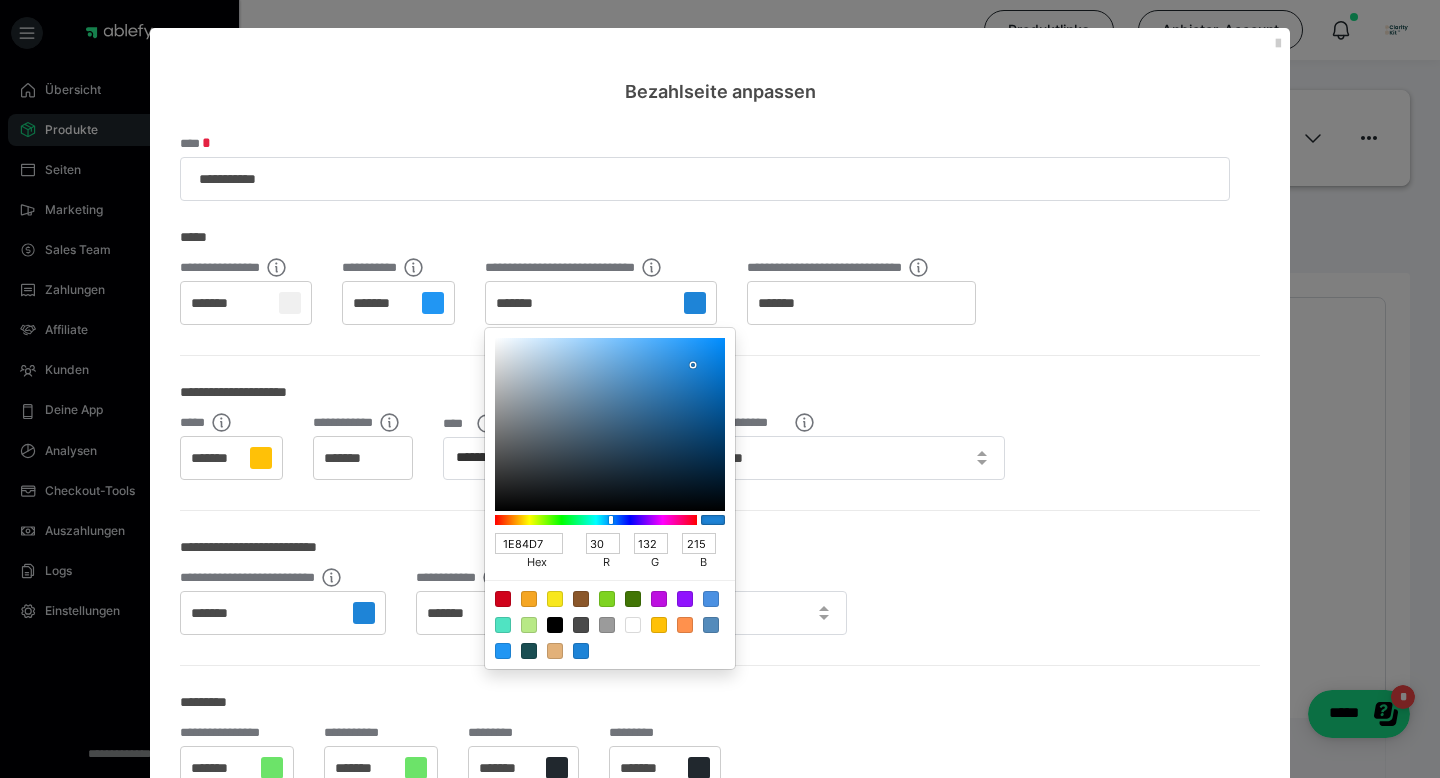 click at bounding box center (720, 389) 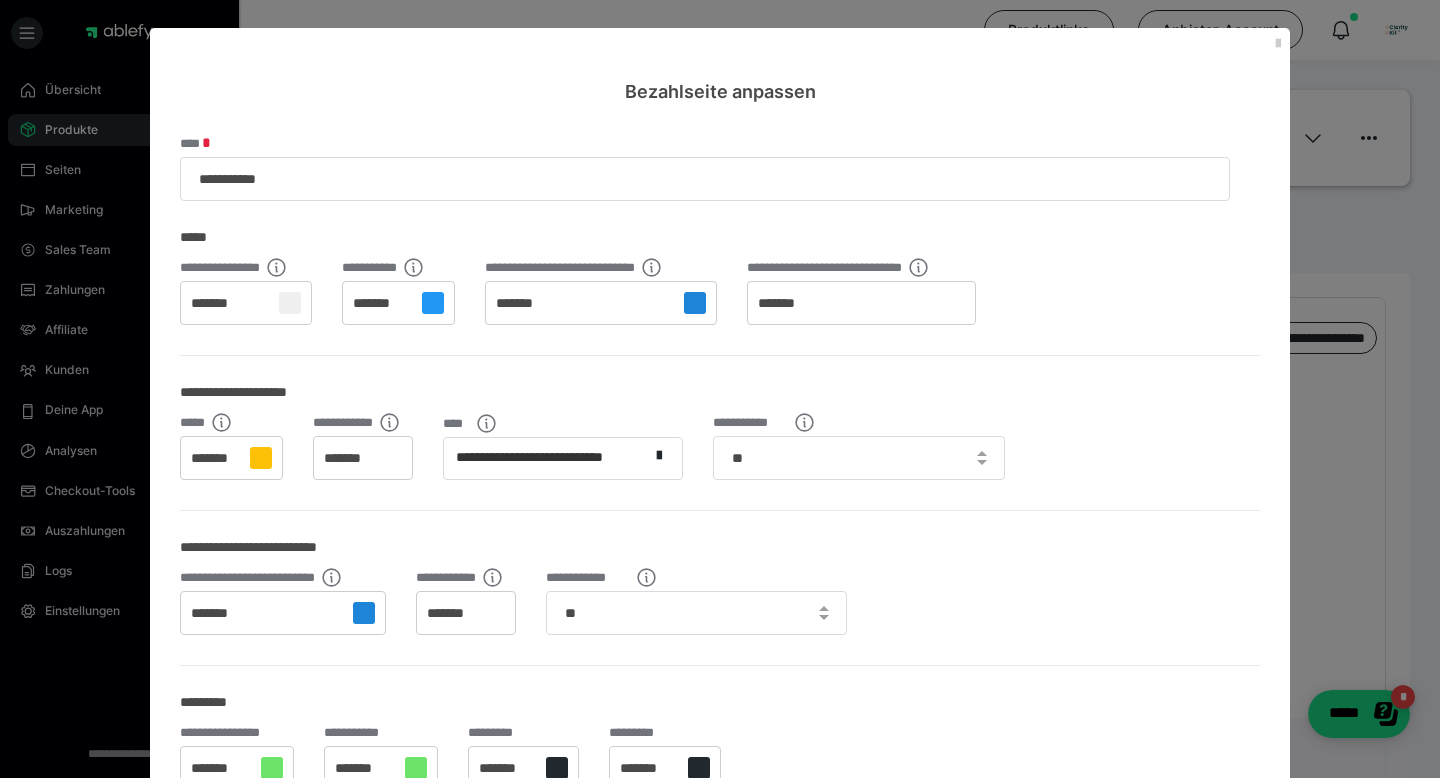 scroll, scrollTop: 0, scrollLeft: 0, axis: both 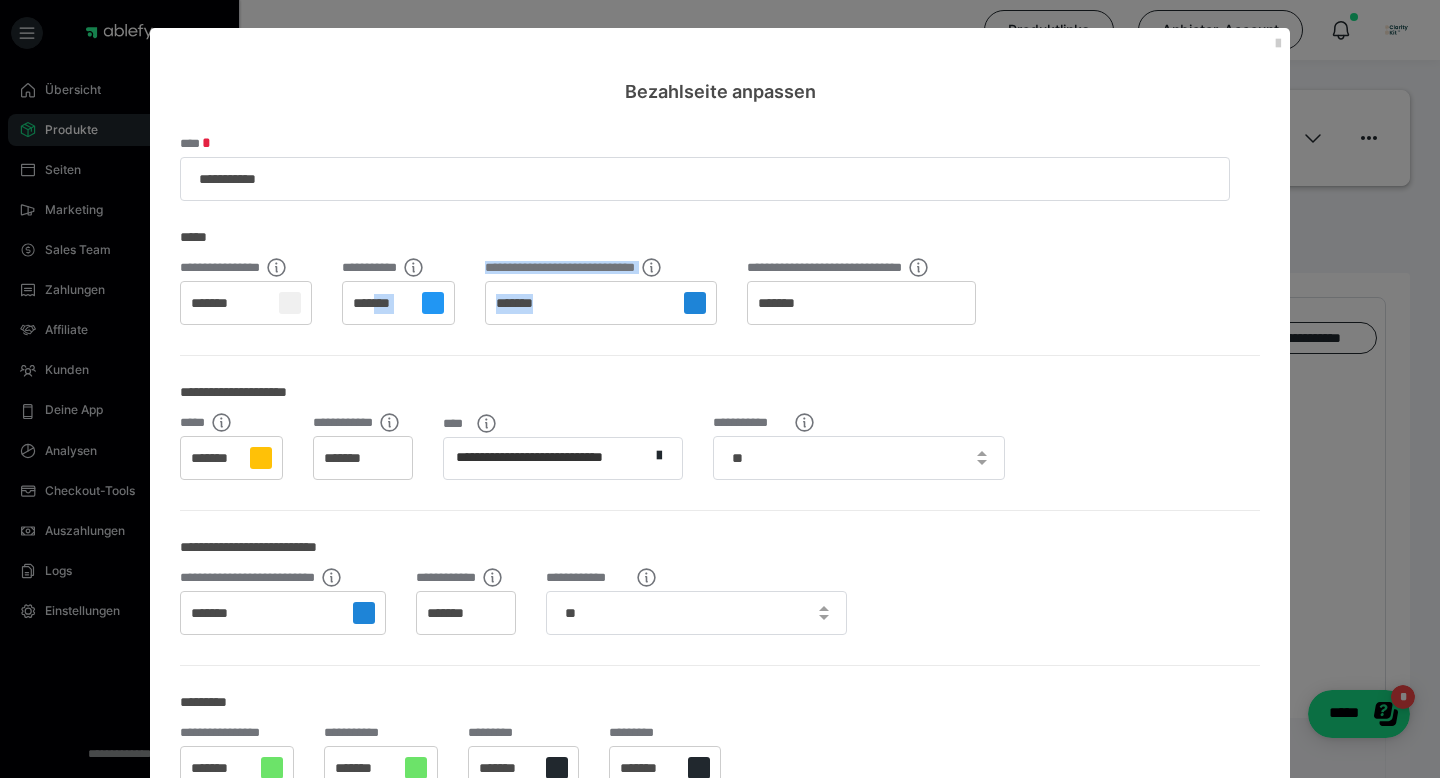 drag, startPoint x: 562, startPoint y: 296, endPoint x: 389, endPoint y: 296, distance: 173 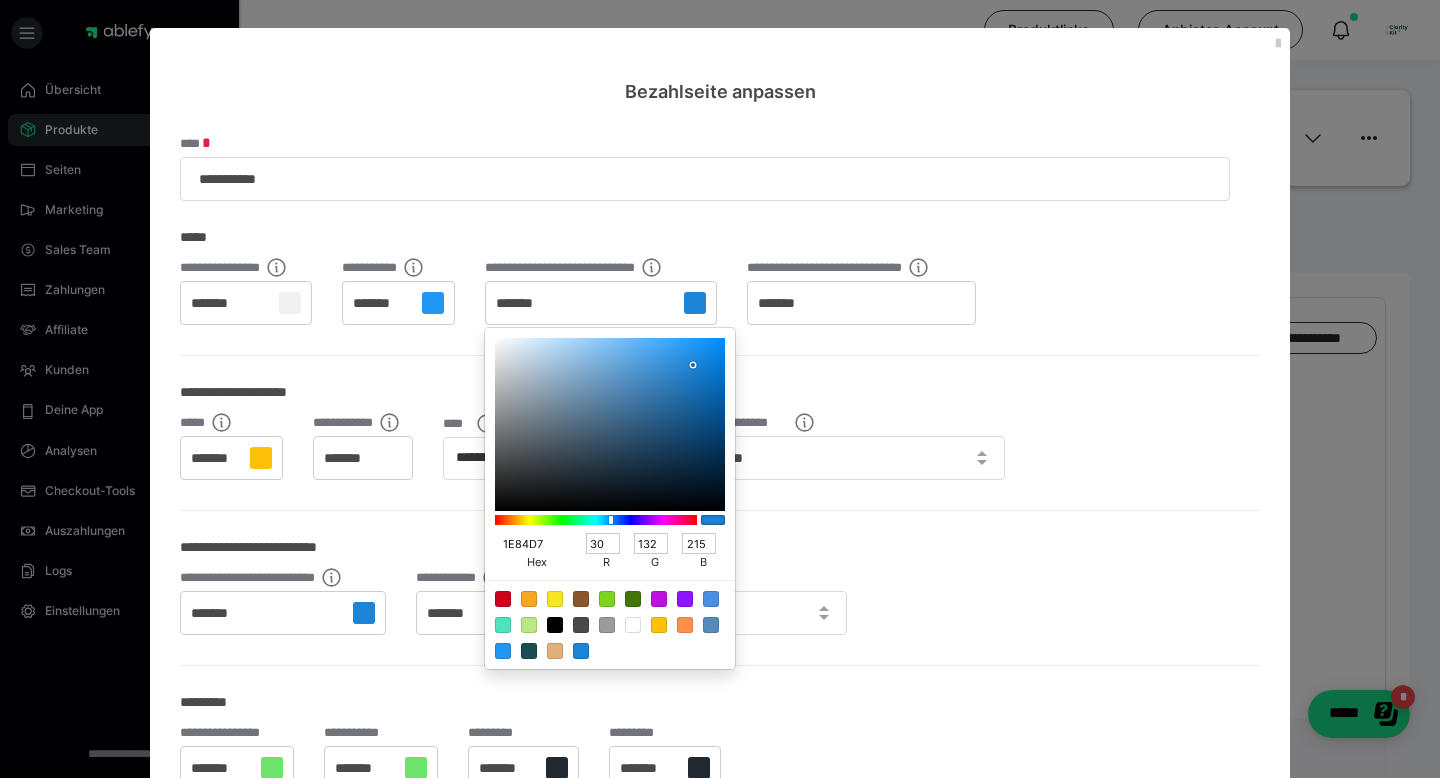 click on "1E84D7" at bounding box center (529, 543) 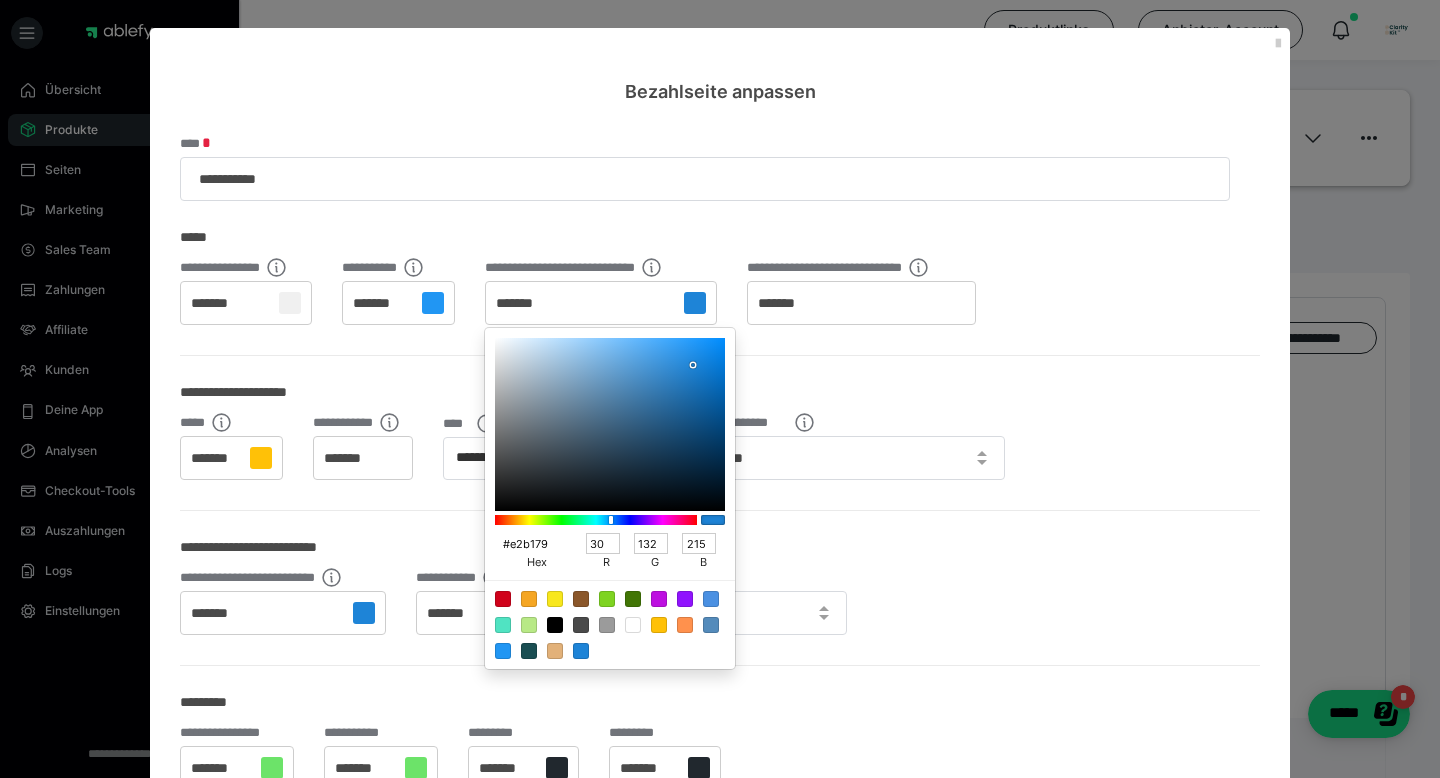 type on "226" 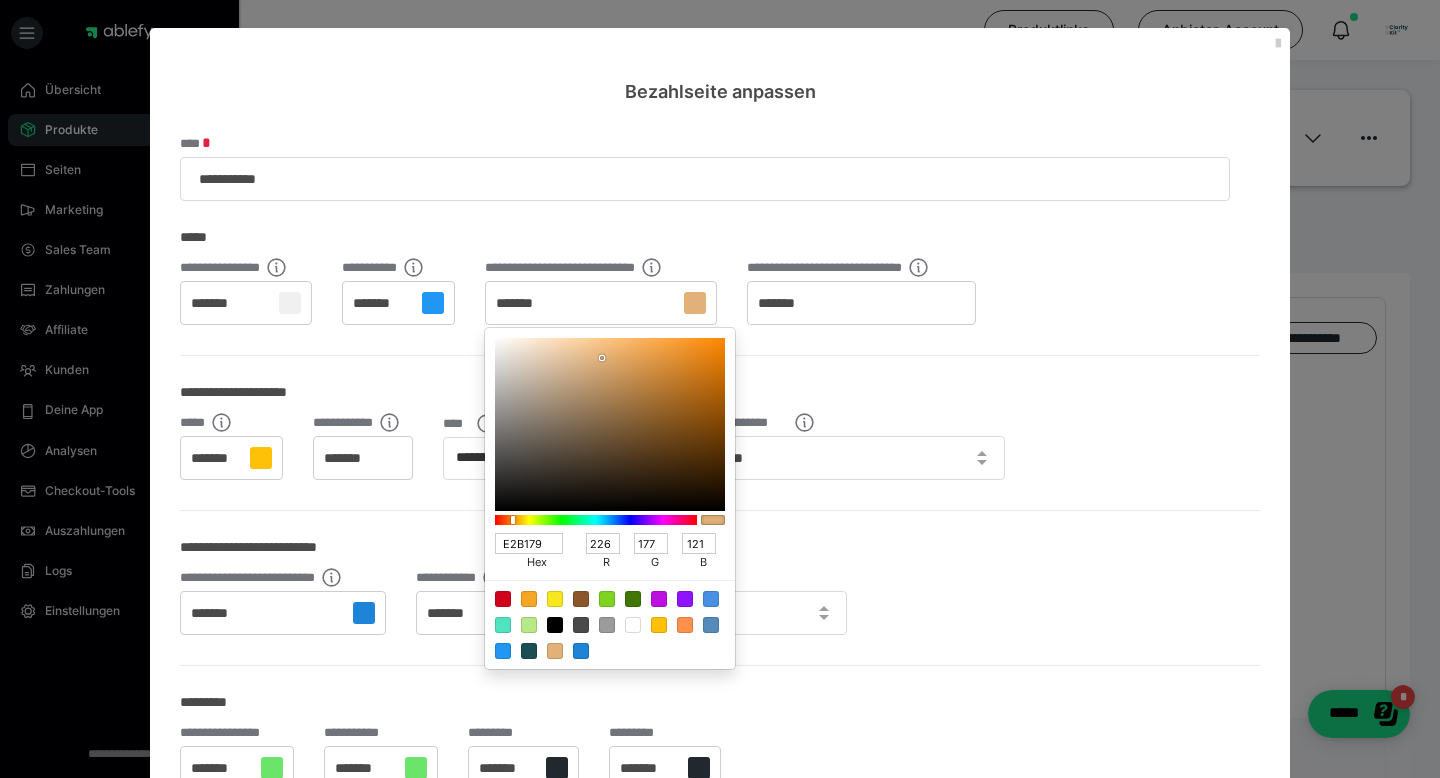 click at bounding box center [720, 389] 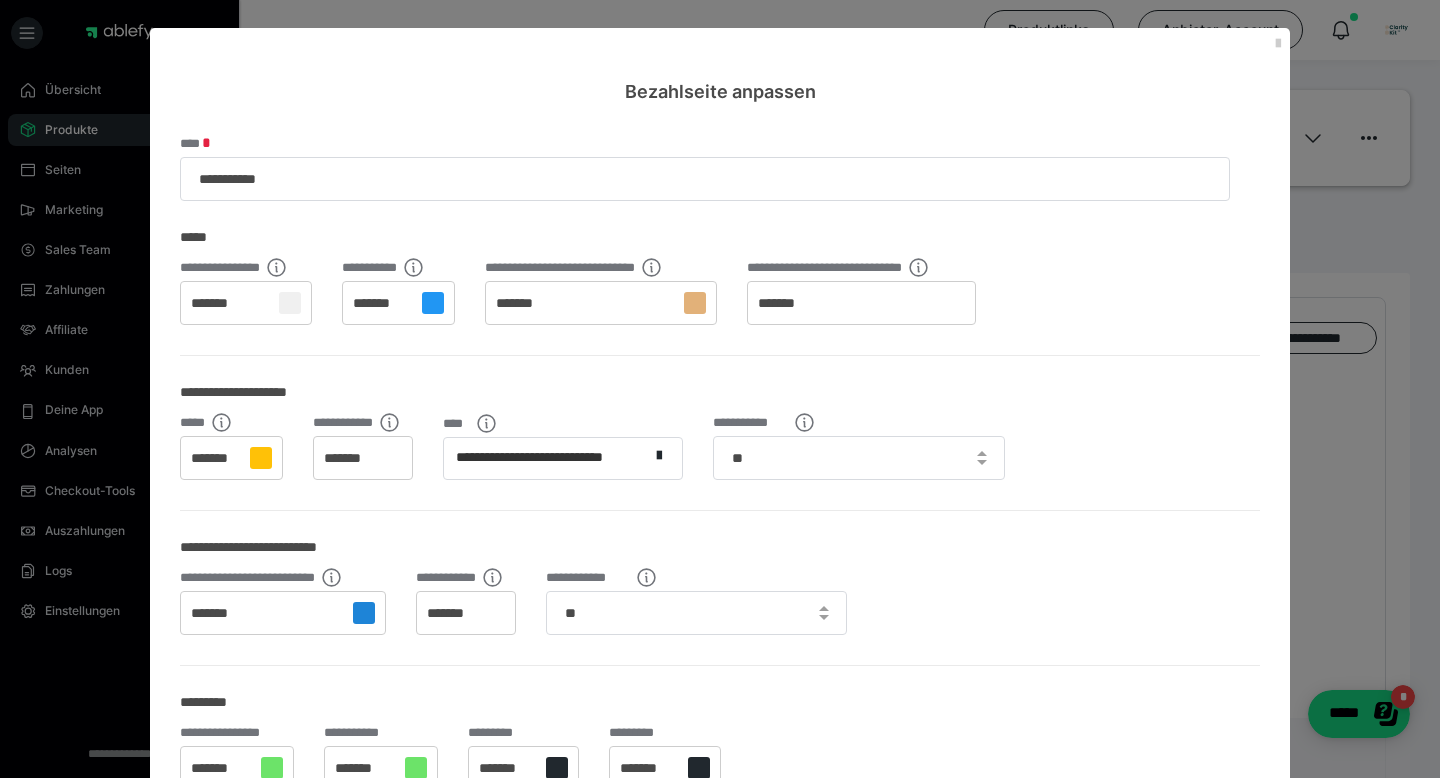 click on "*******" at bounding box center [382, 304] 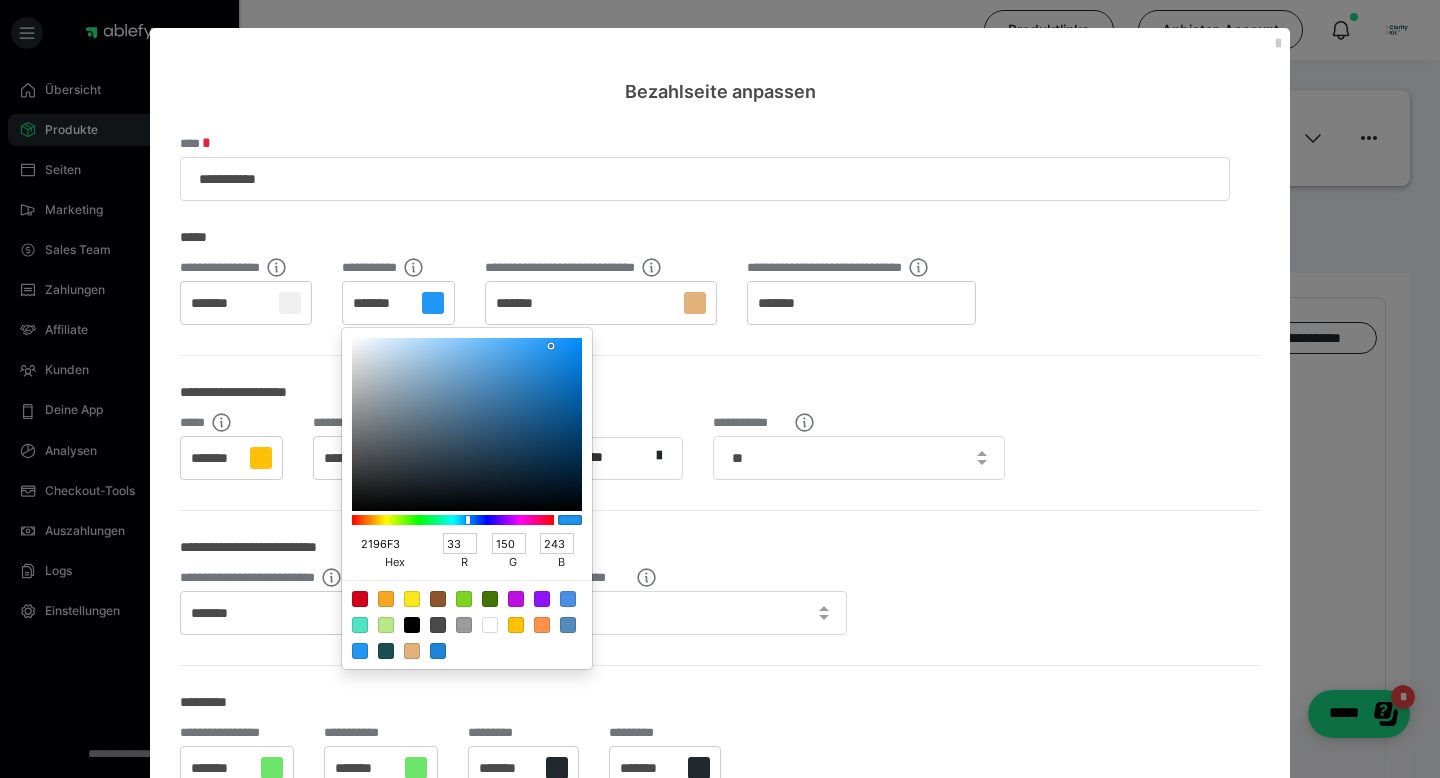 click on "2196F3" at bounding box center [386, 543] 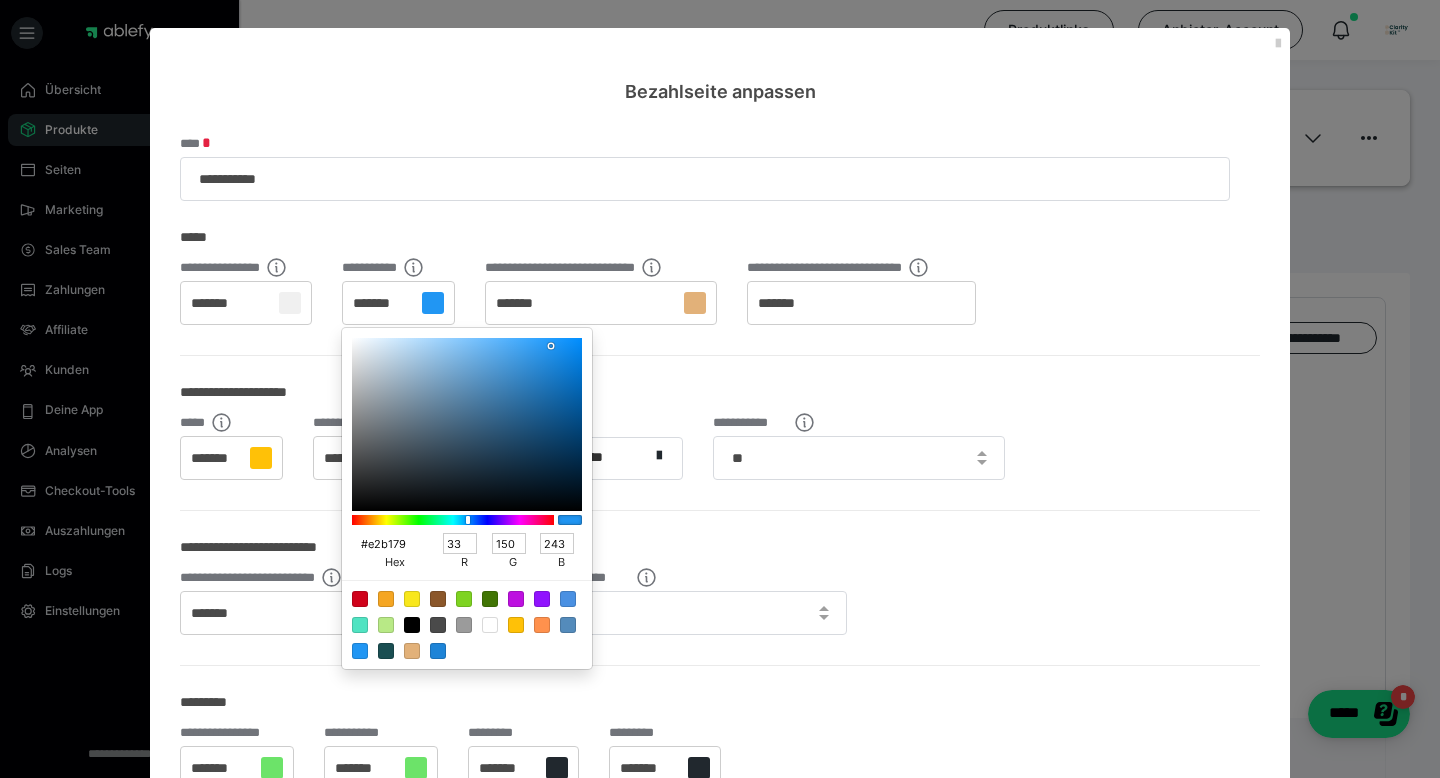 type on "226" 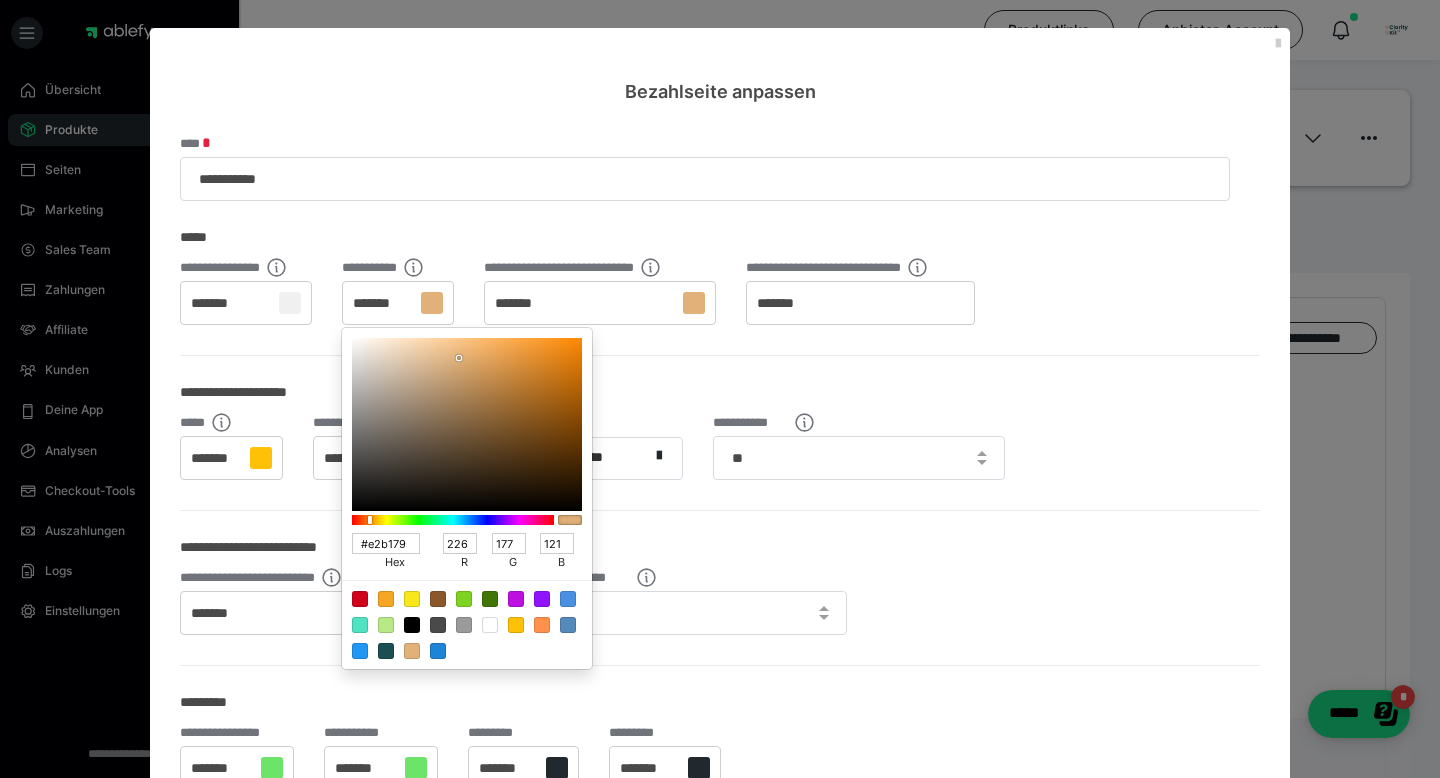 click at bounding box center (720, 389) 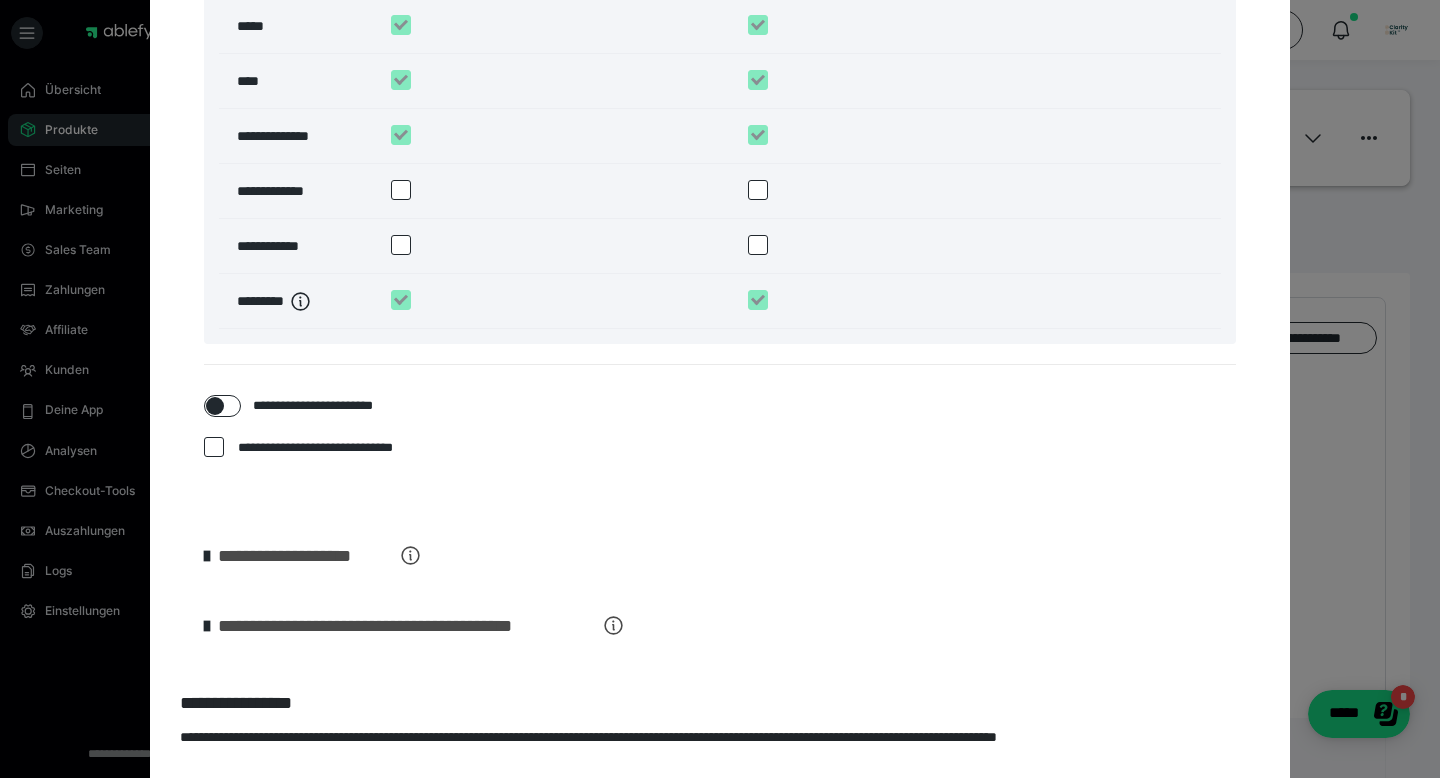 scroll, scrollTop: 2738, scrollLeft: 0, axis: vertical 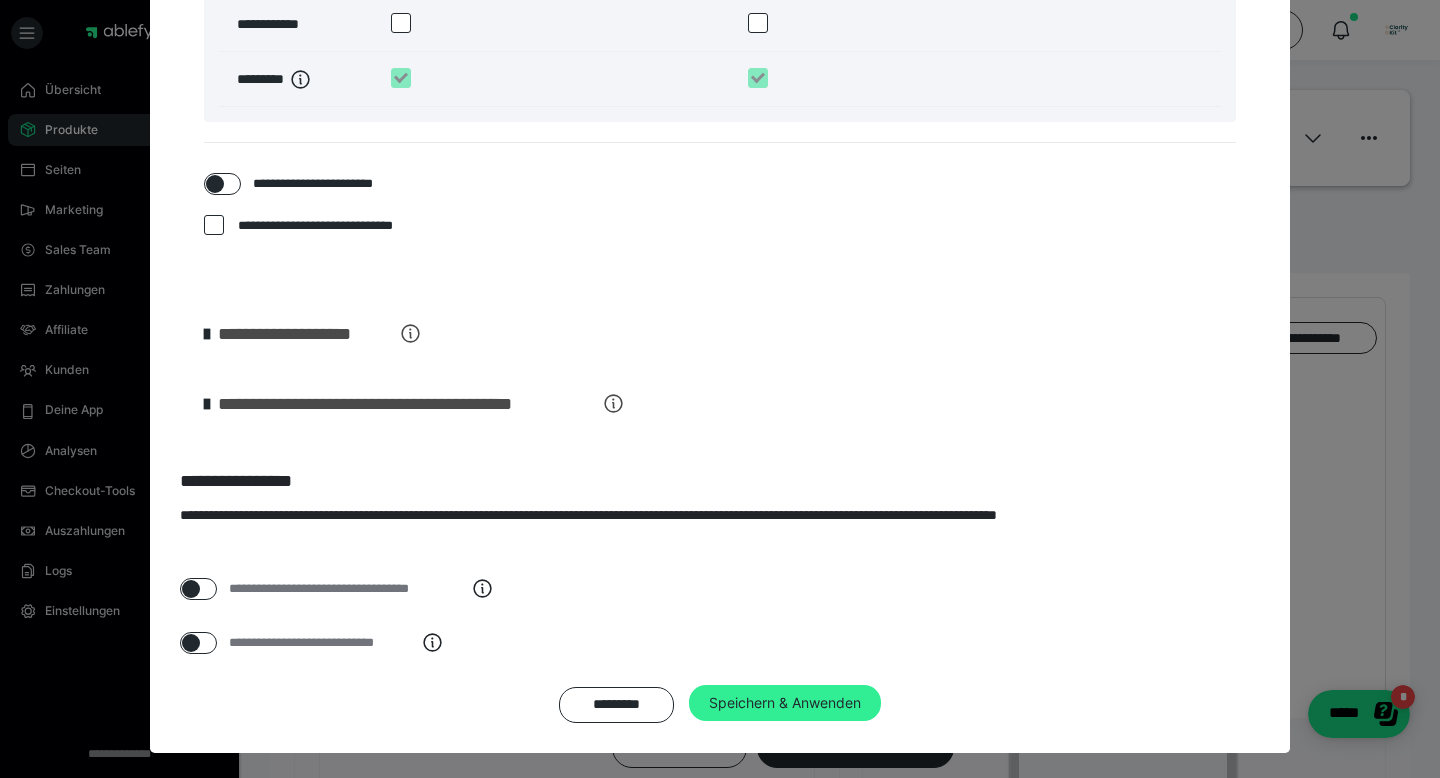 click on "Speichern & Anwenden" at bounding box center [785, 703] 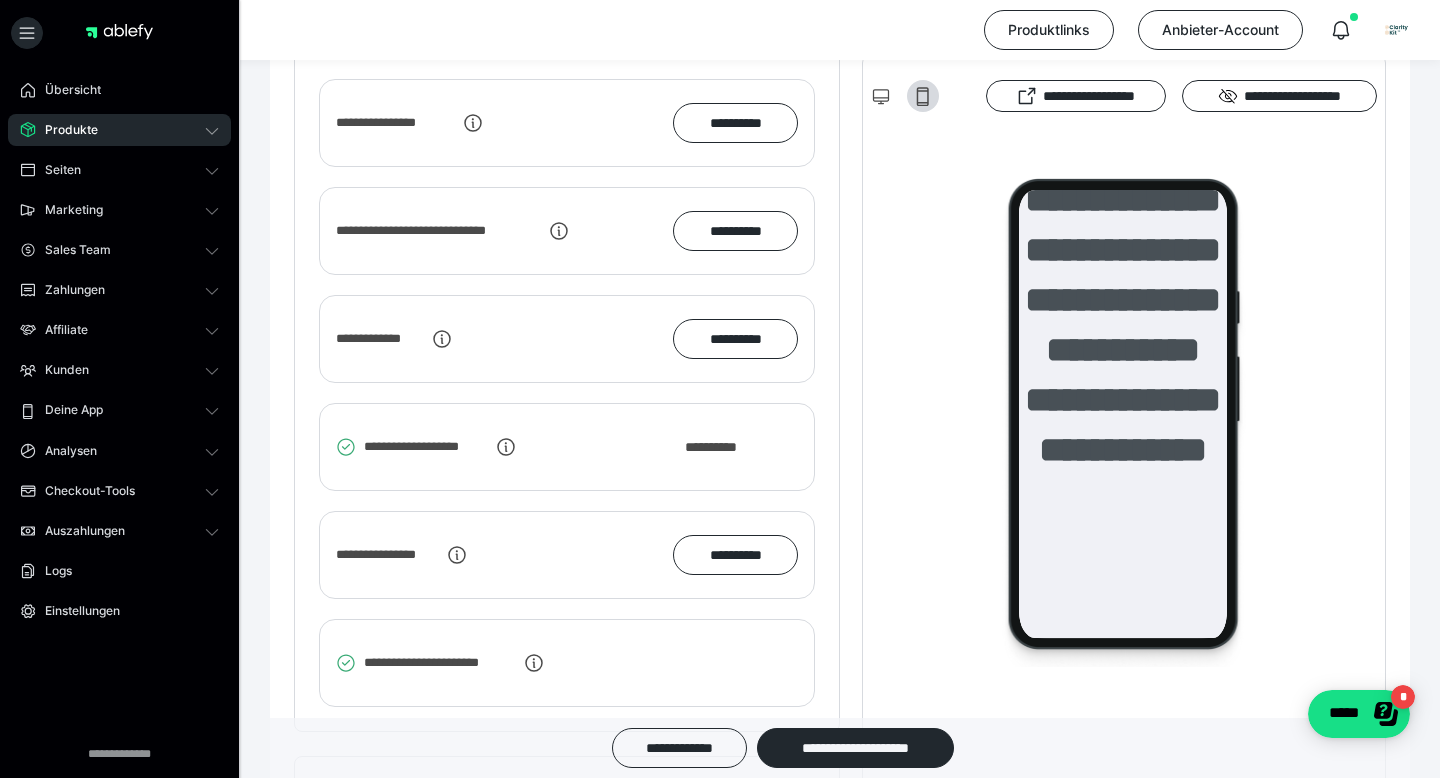 scroll, scrollTop: 2314, scrollLeft: 0, axis: vertical 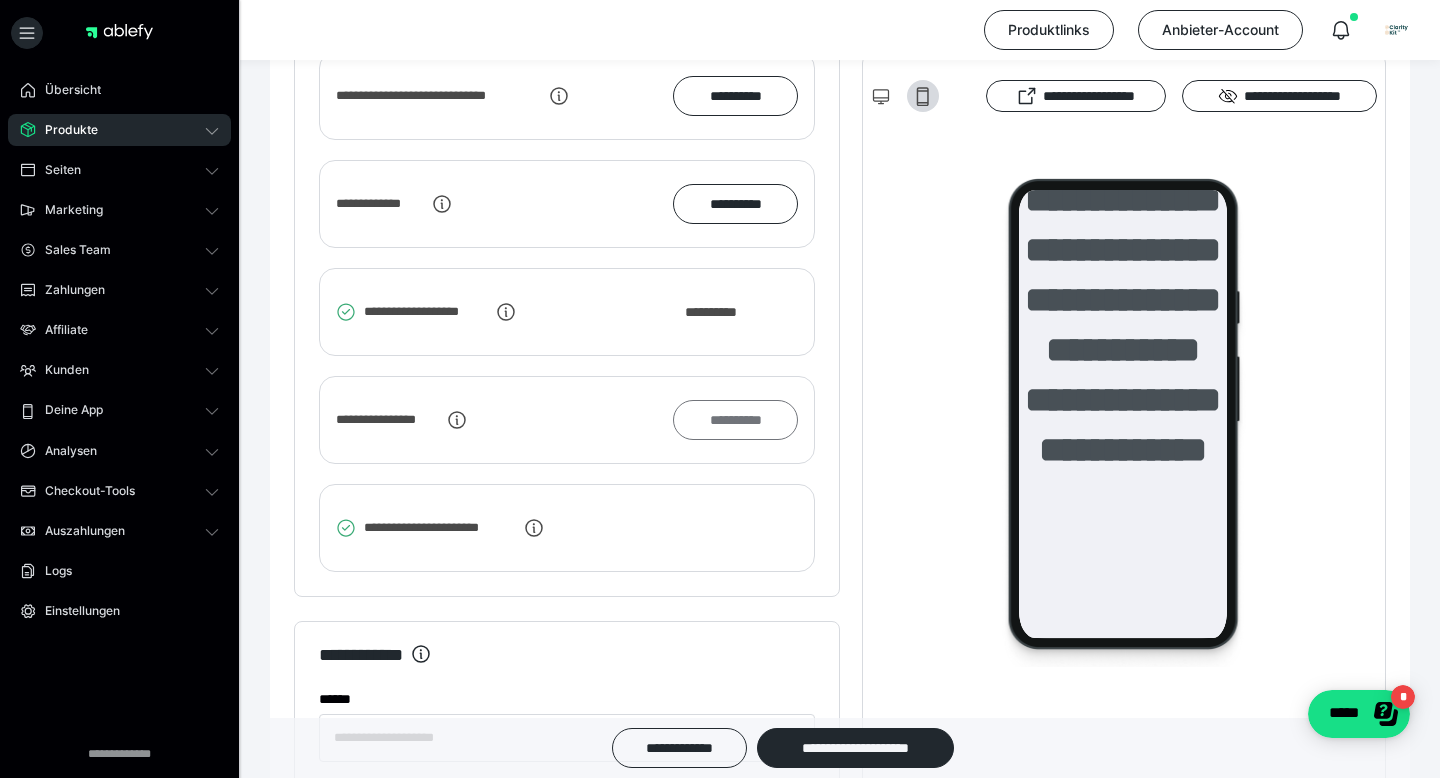 click on "**********" at bounding box center (735, 420) 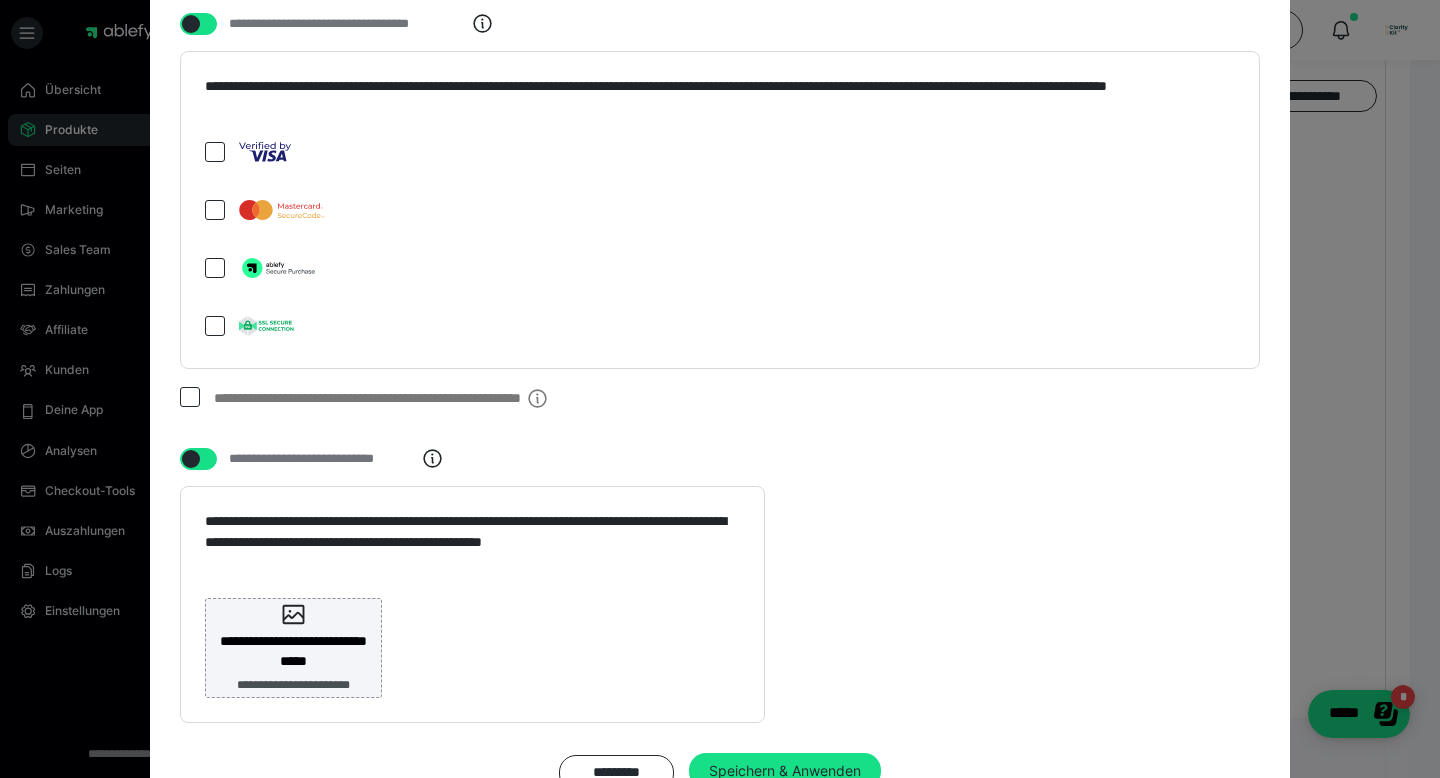 scroll, scrollTop: 3265, scrollLeft: 0, axis: vertical 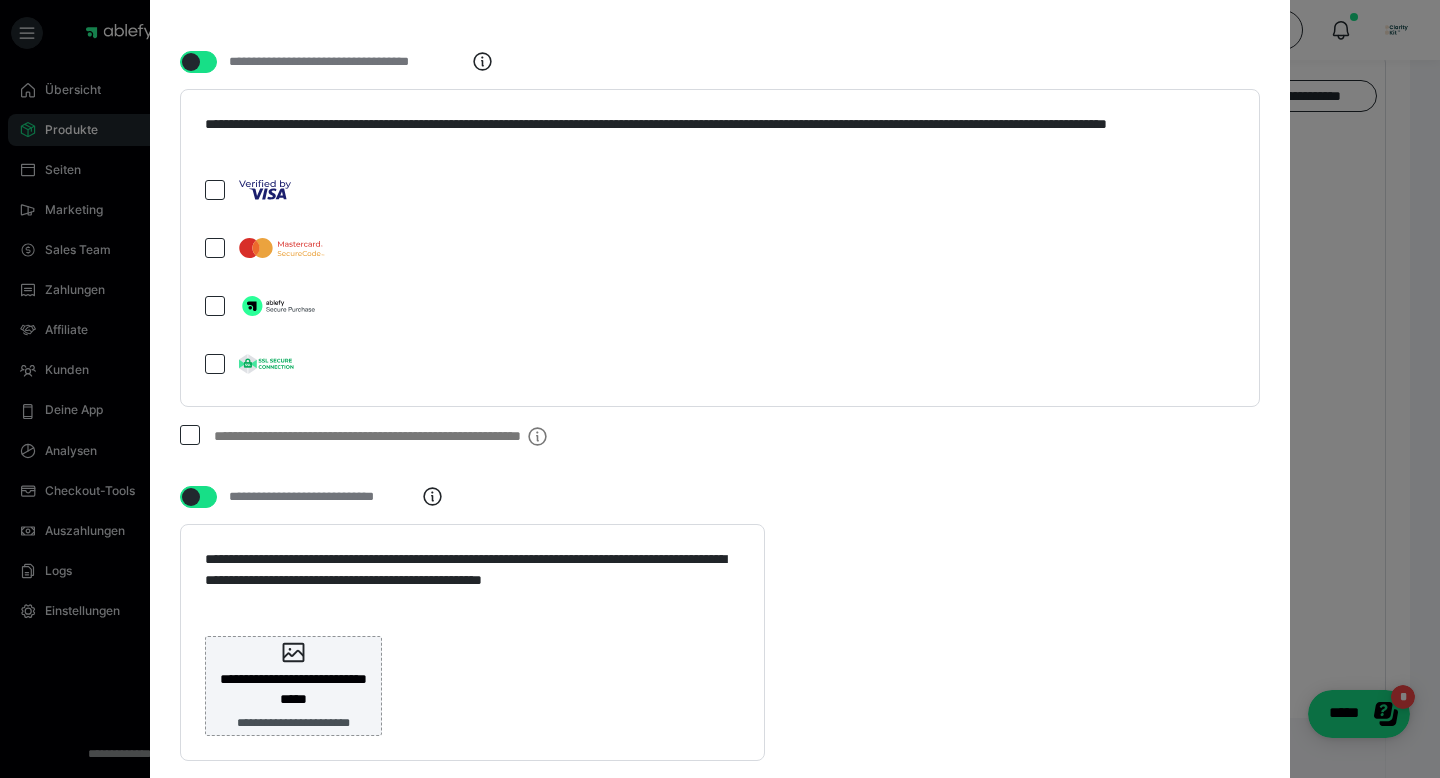 click at bounding box center (190, 435) 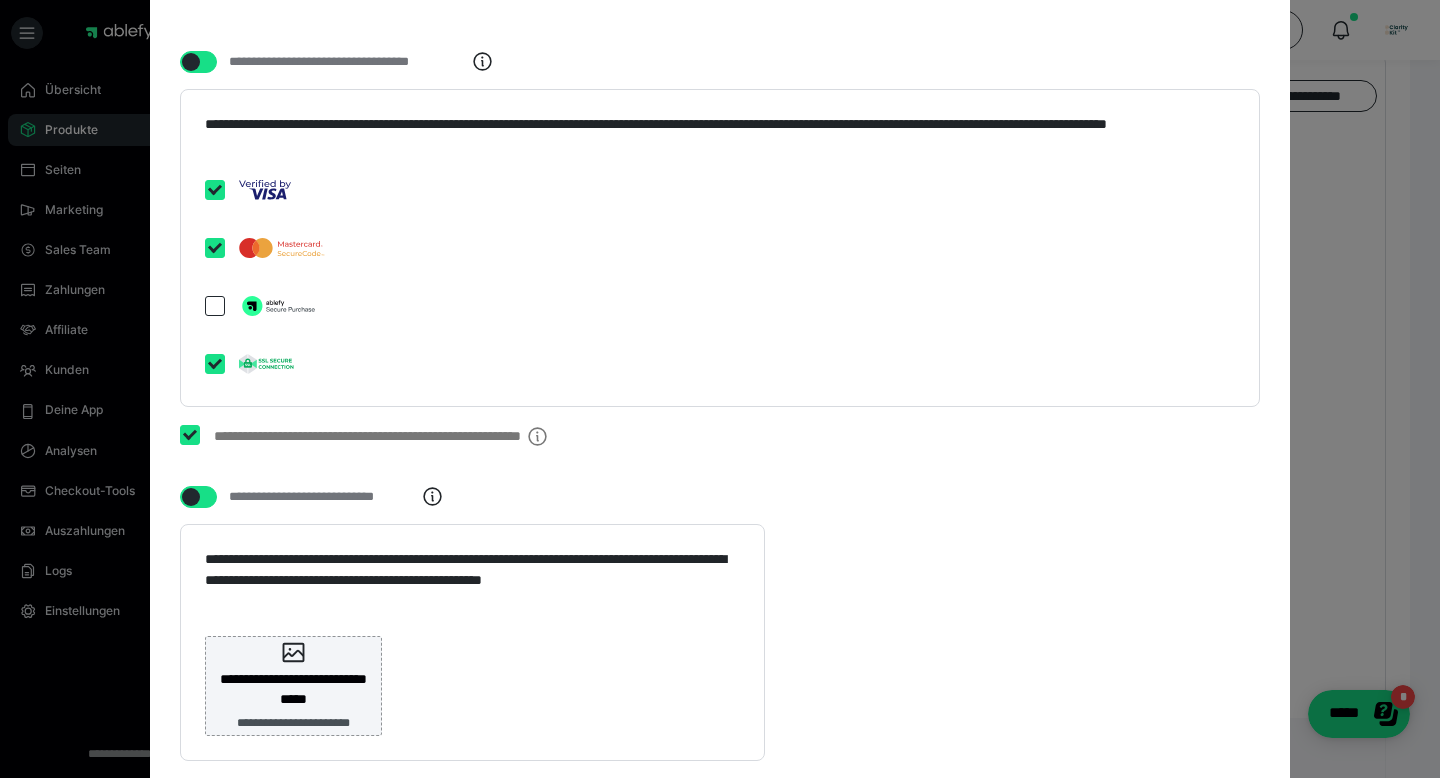 checkbox on "****" 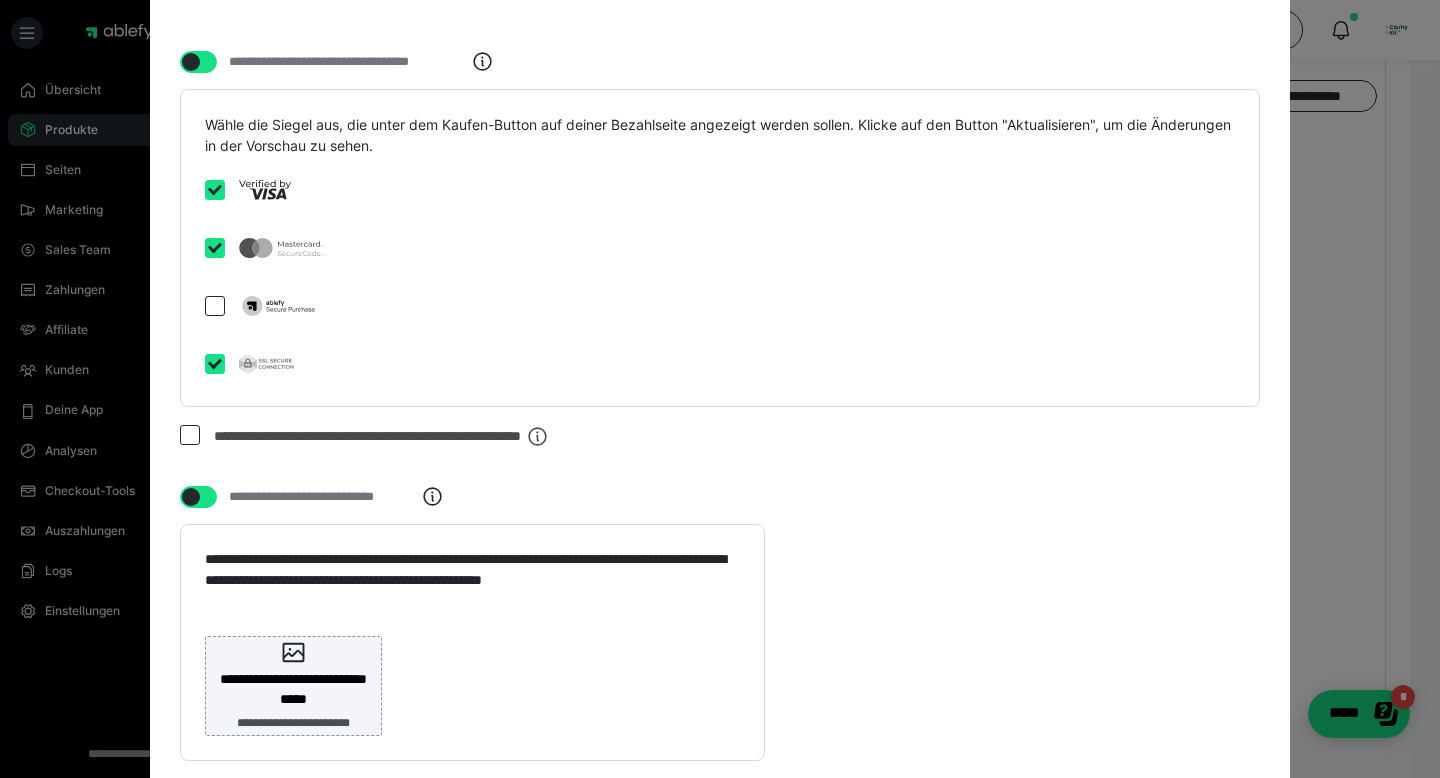 click at bounding box center (191, 497) 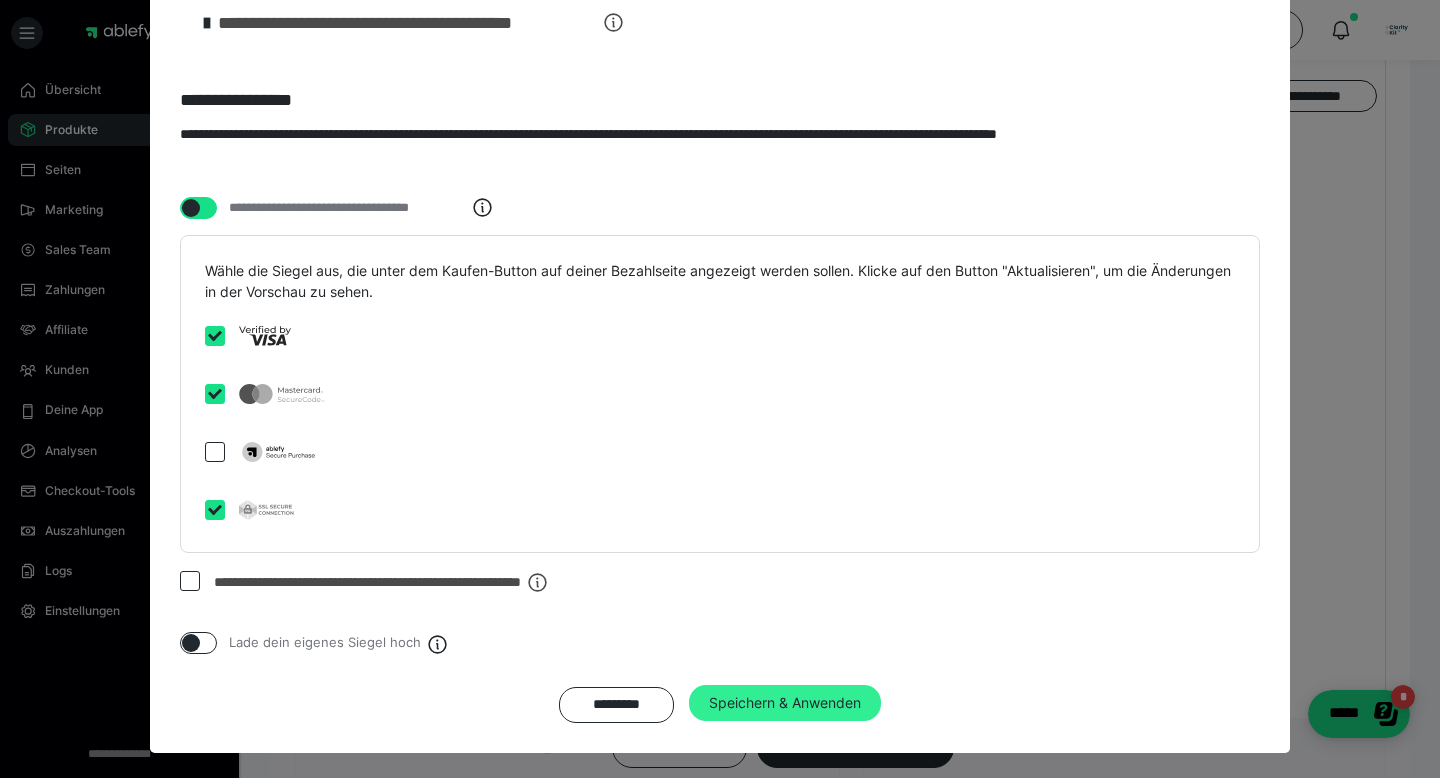 click on "Speichern & Anwenden" at bounding box center [785, 703] 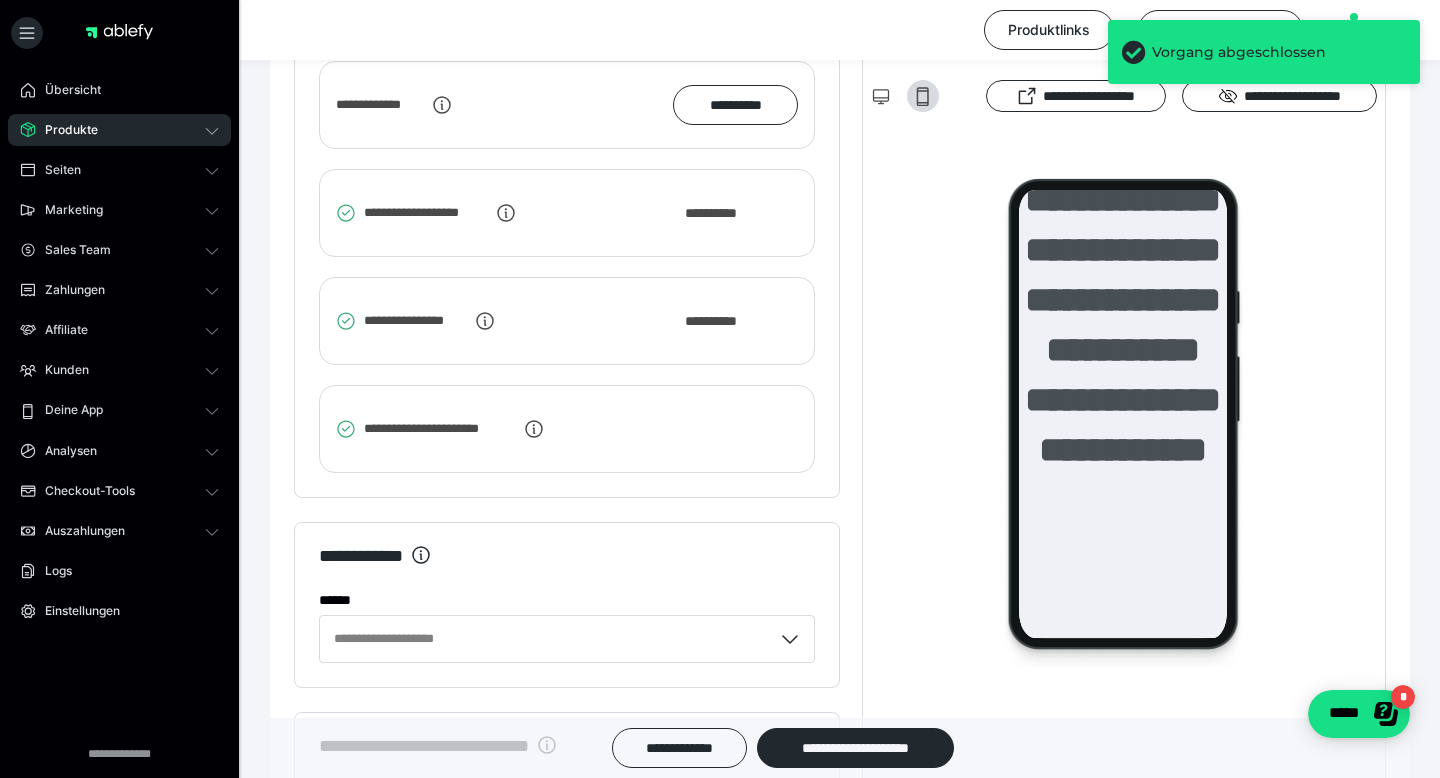 scroll, scrollTop: 2587, scrollLeft: 0, axis: vertical 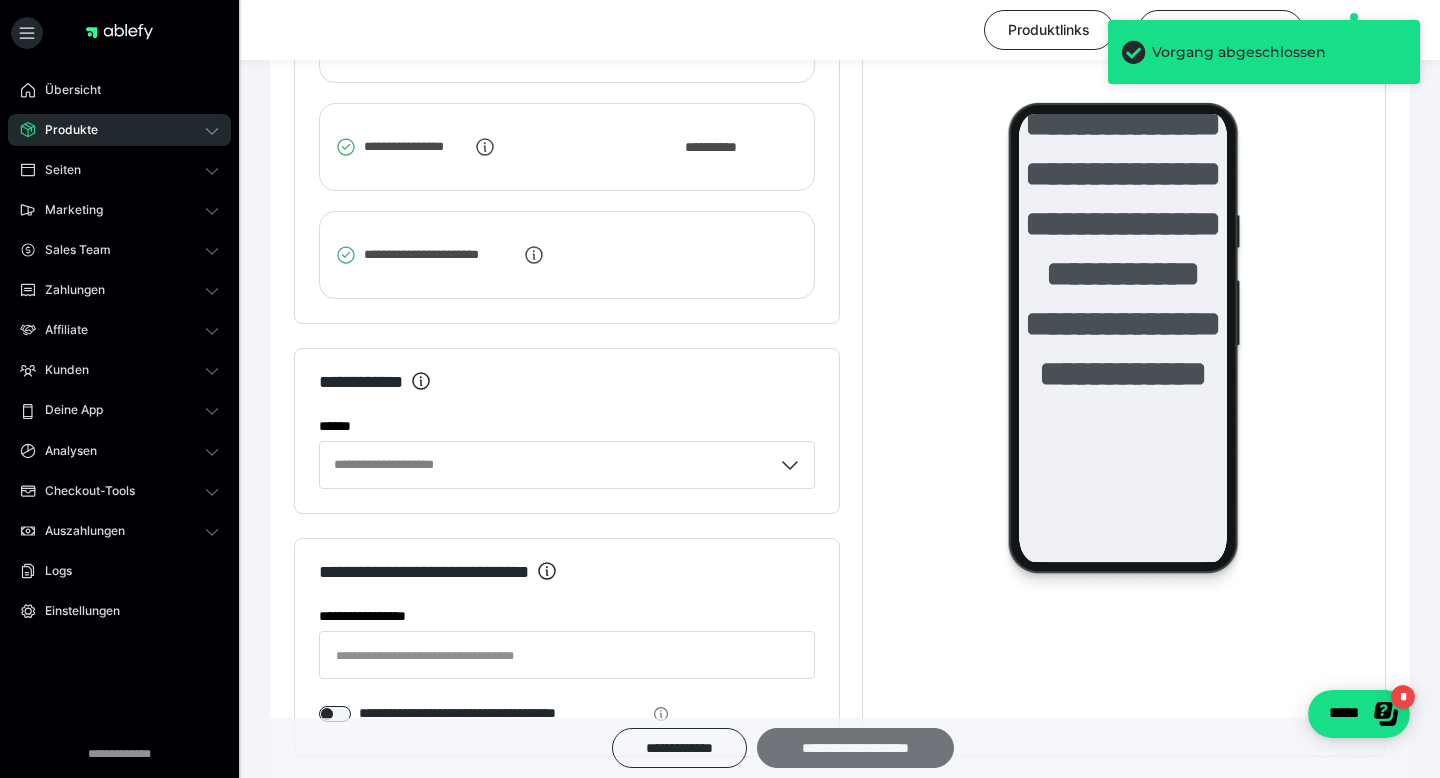 click on "**********" at bounding box center [855, 748] 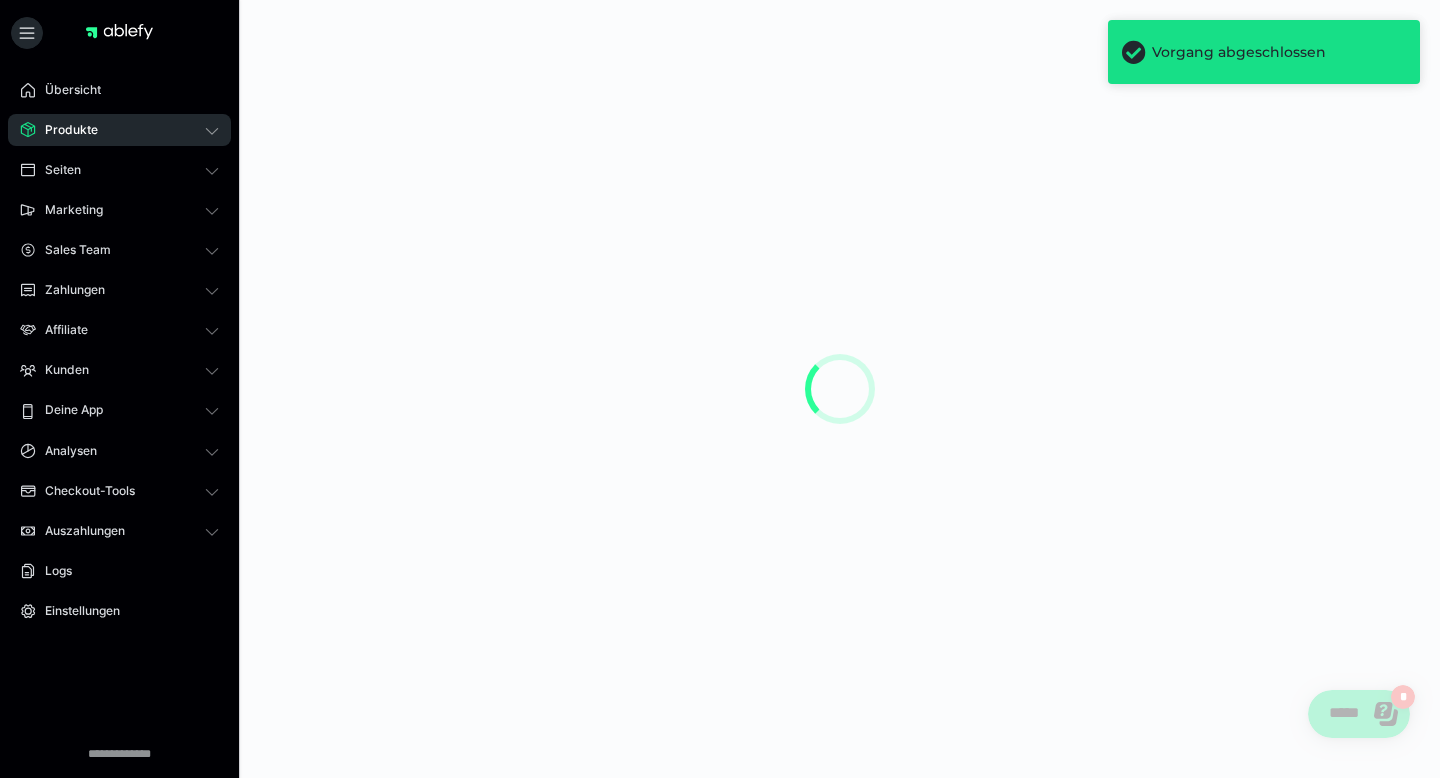 scroll, scrollTop: 0, scrollLeft: 0, axis: both 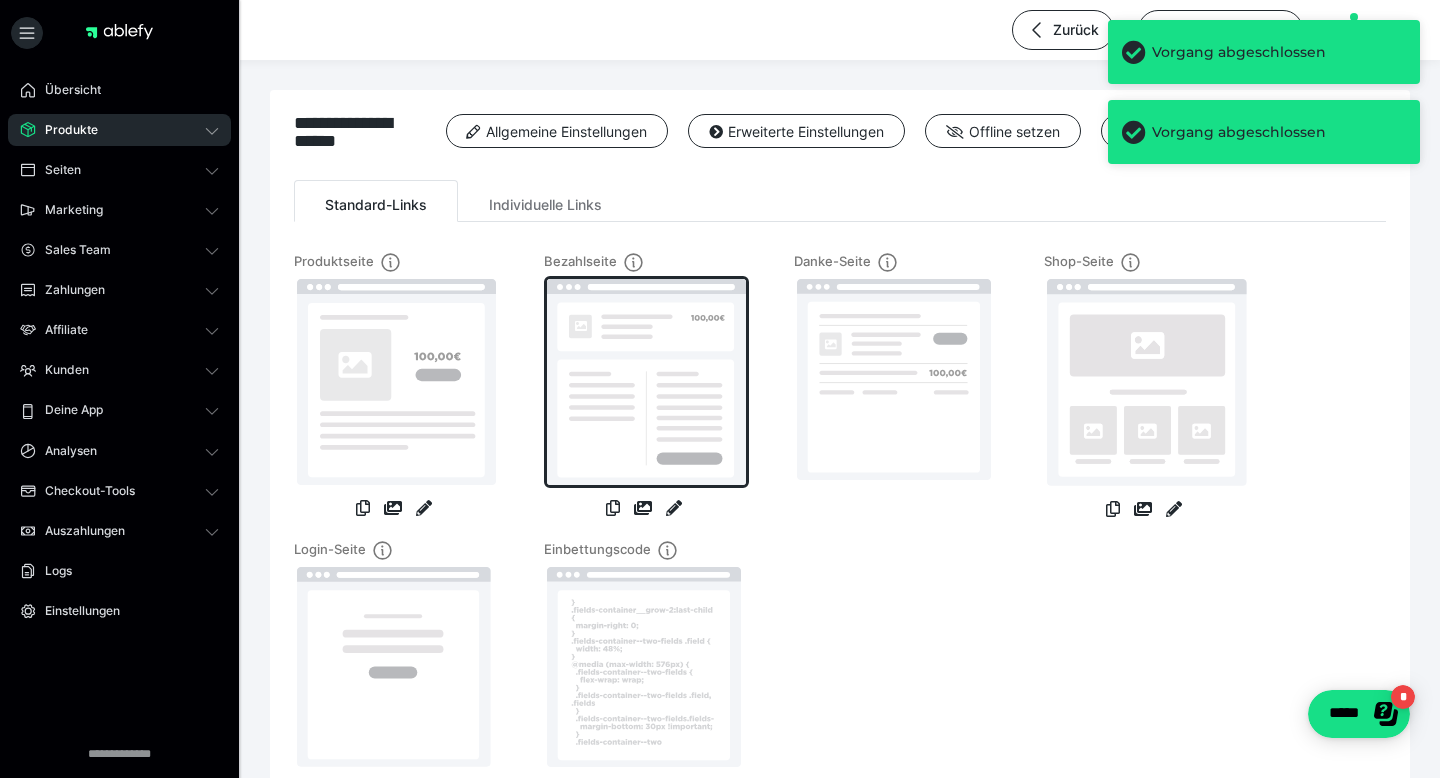 click at bounding box center (646, 382) 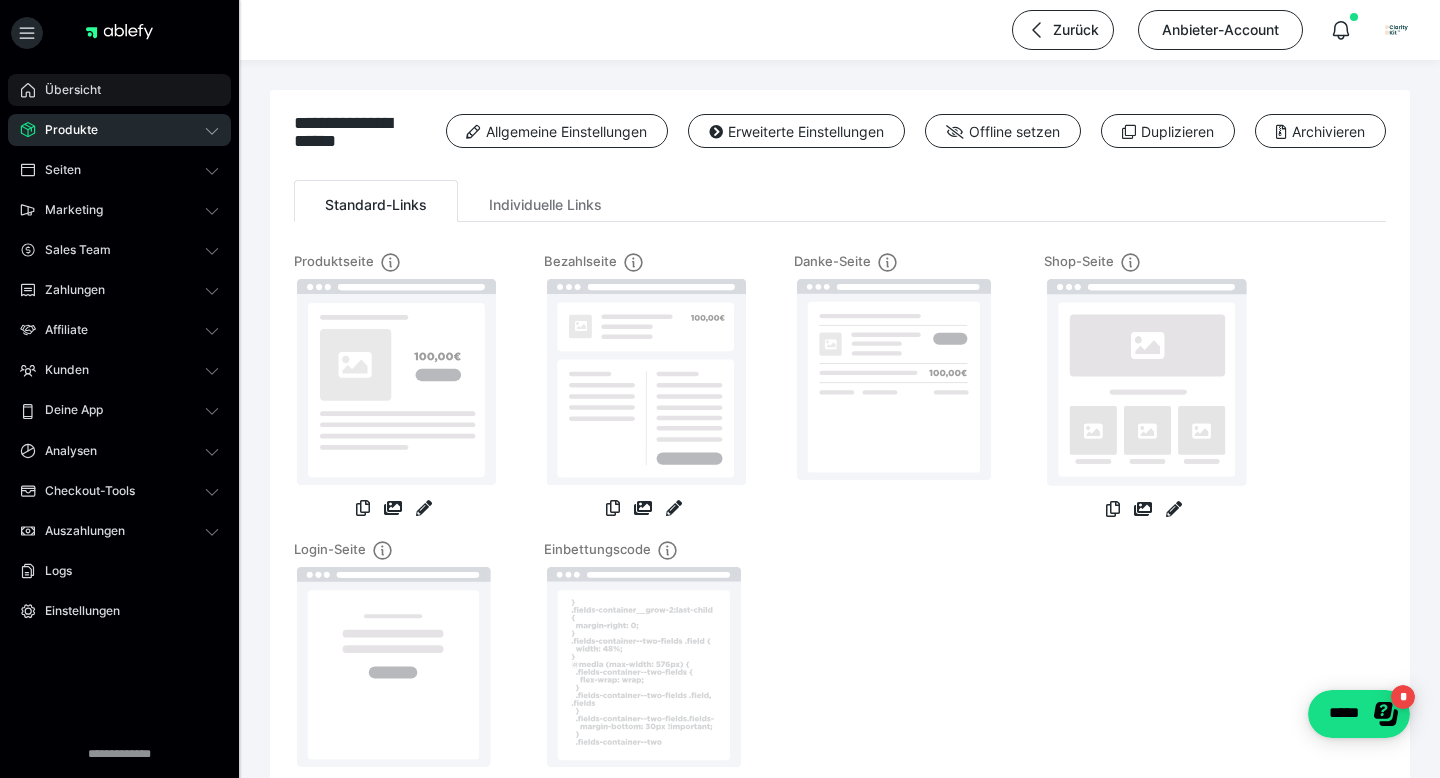 click on "Übersicht" at bounding box center (119, 90) 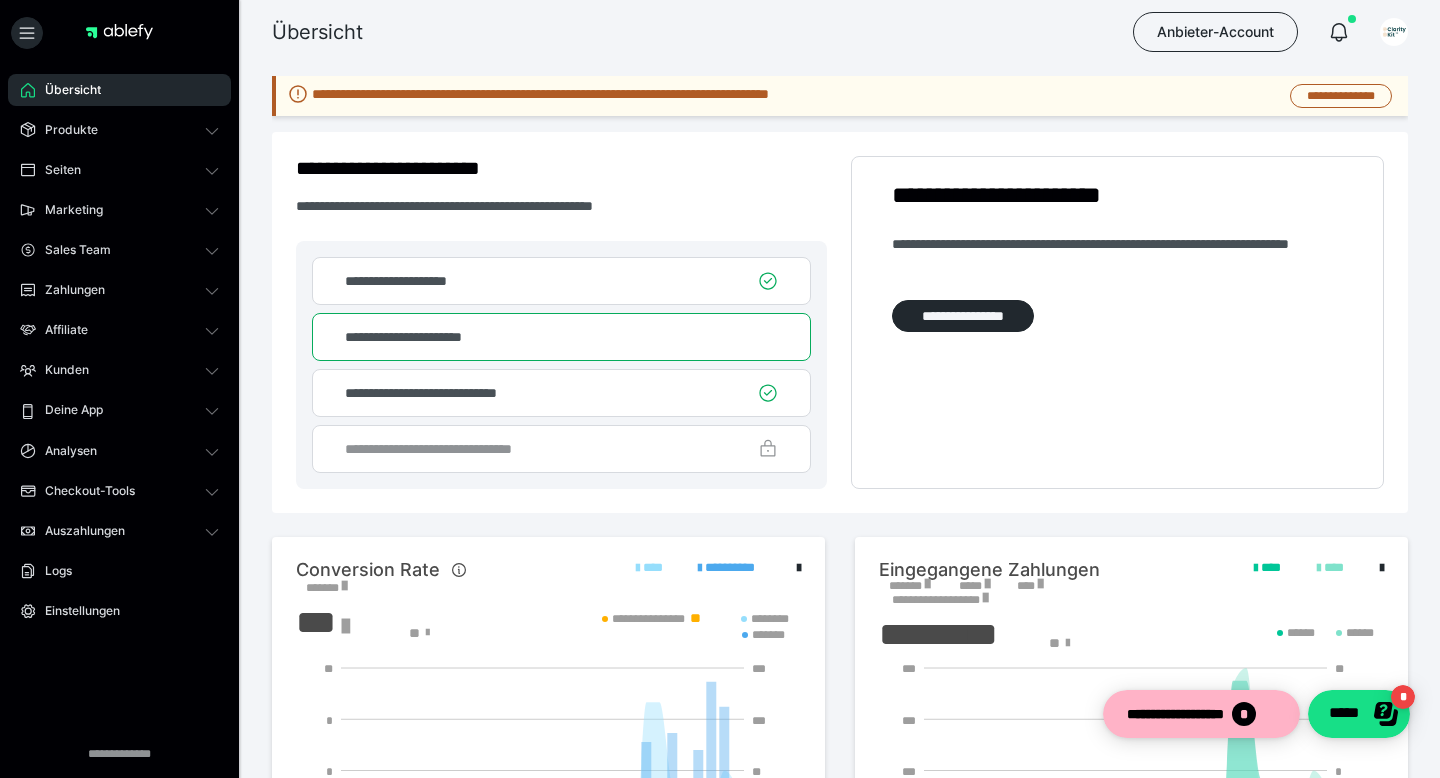 scroll, scrollTop: 0, scrollLeft: 0, axis: both 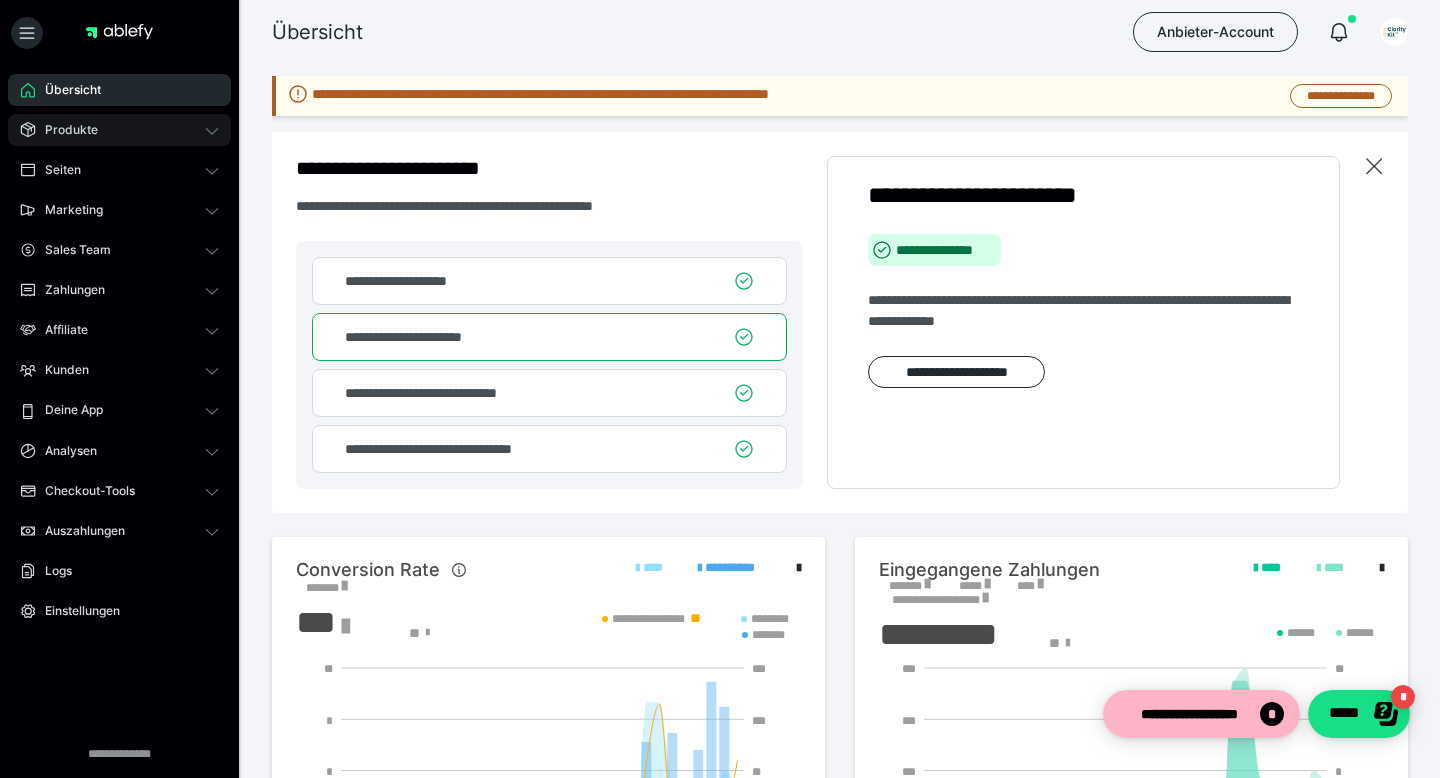 click on "Produkte" at bounding box center (119, 130) 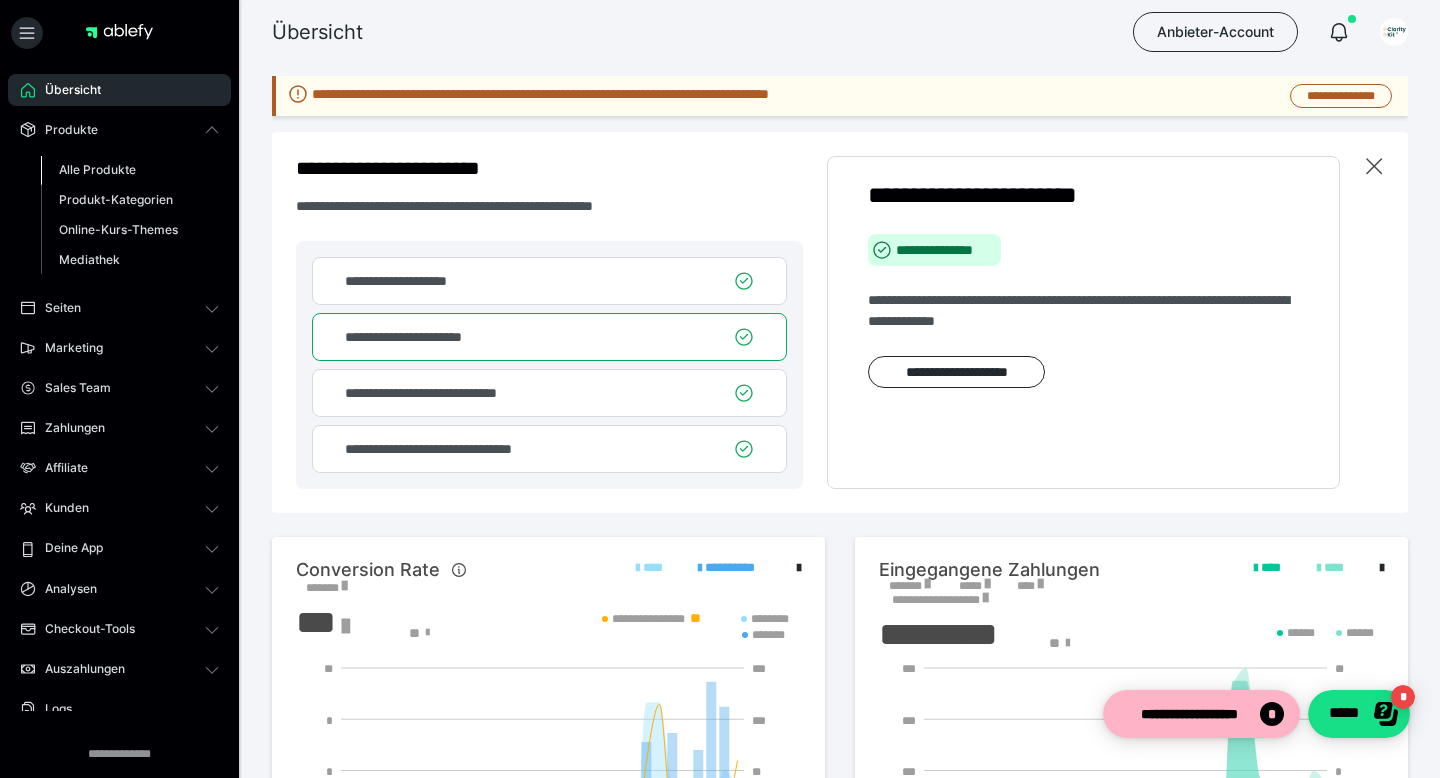 click on "Alle Produkte" at bounding box center [97, 169] 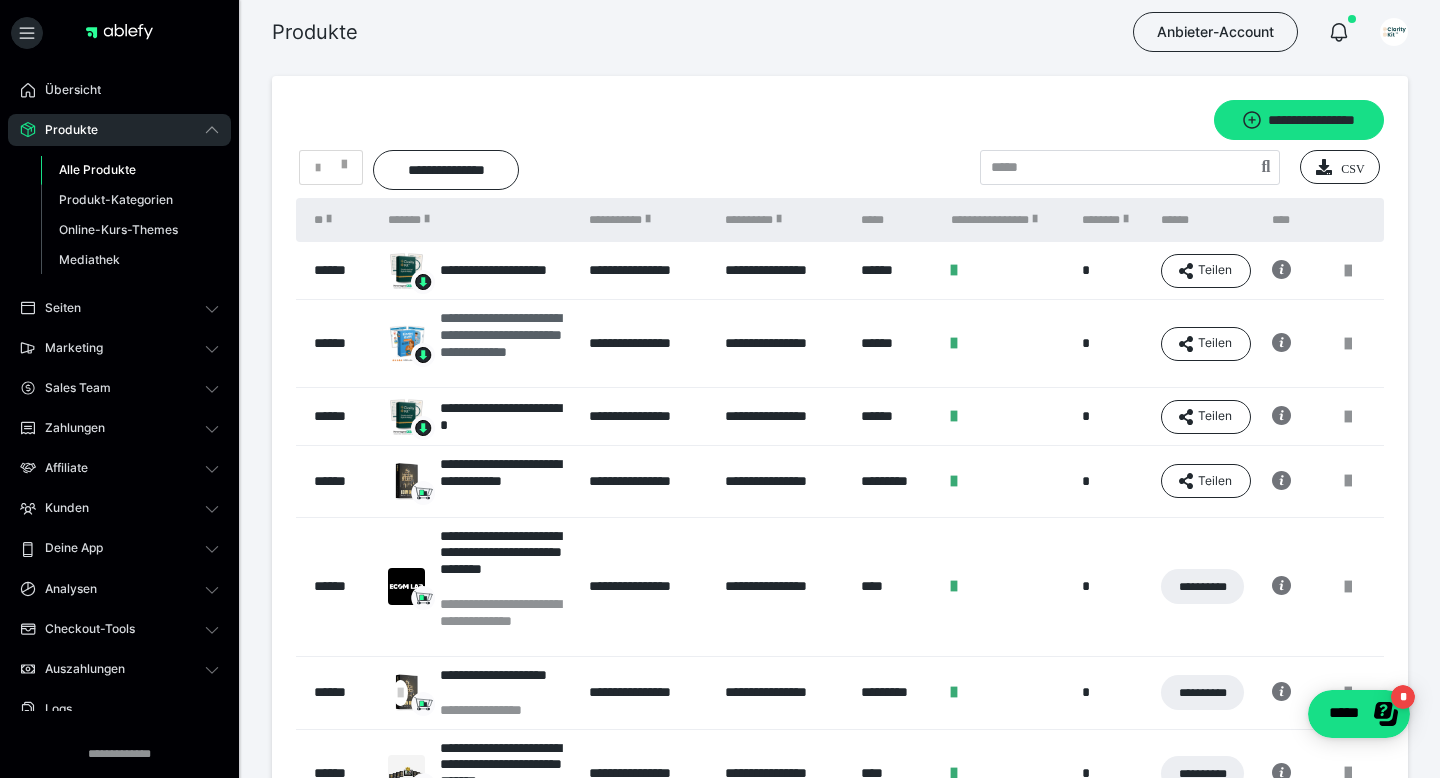 click on "**********" at bounding box center [504, 343] 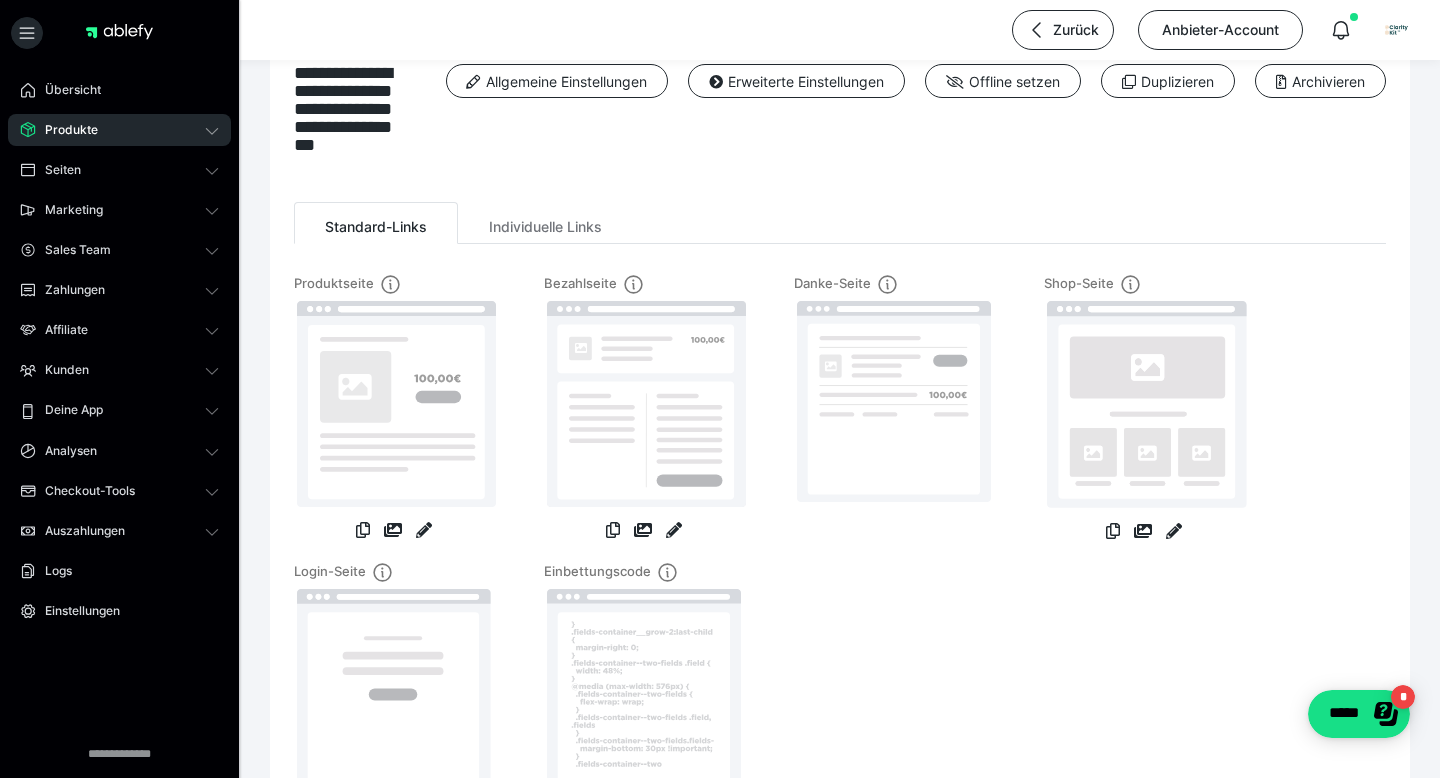 scroll, scrollTop: 0, scrollLeft: 0, axis: both 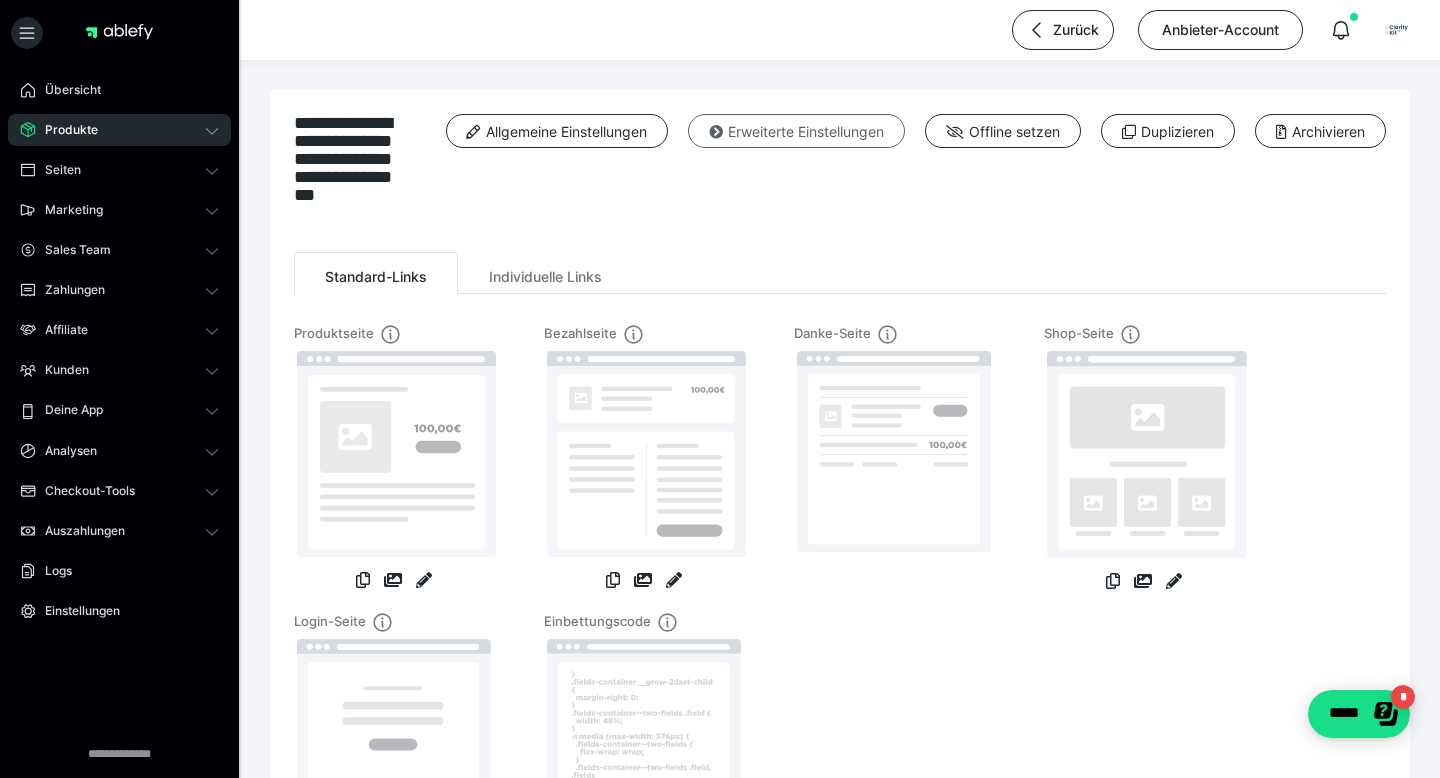 click on "Erweiterte Einstellungen" at bounding box center (796, 131) 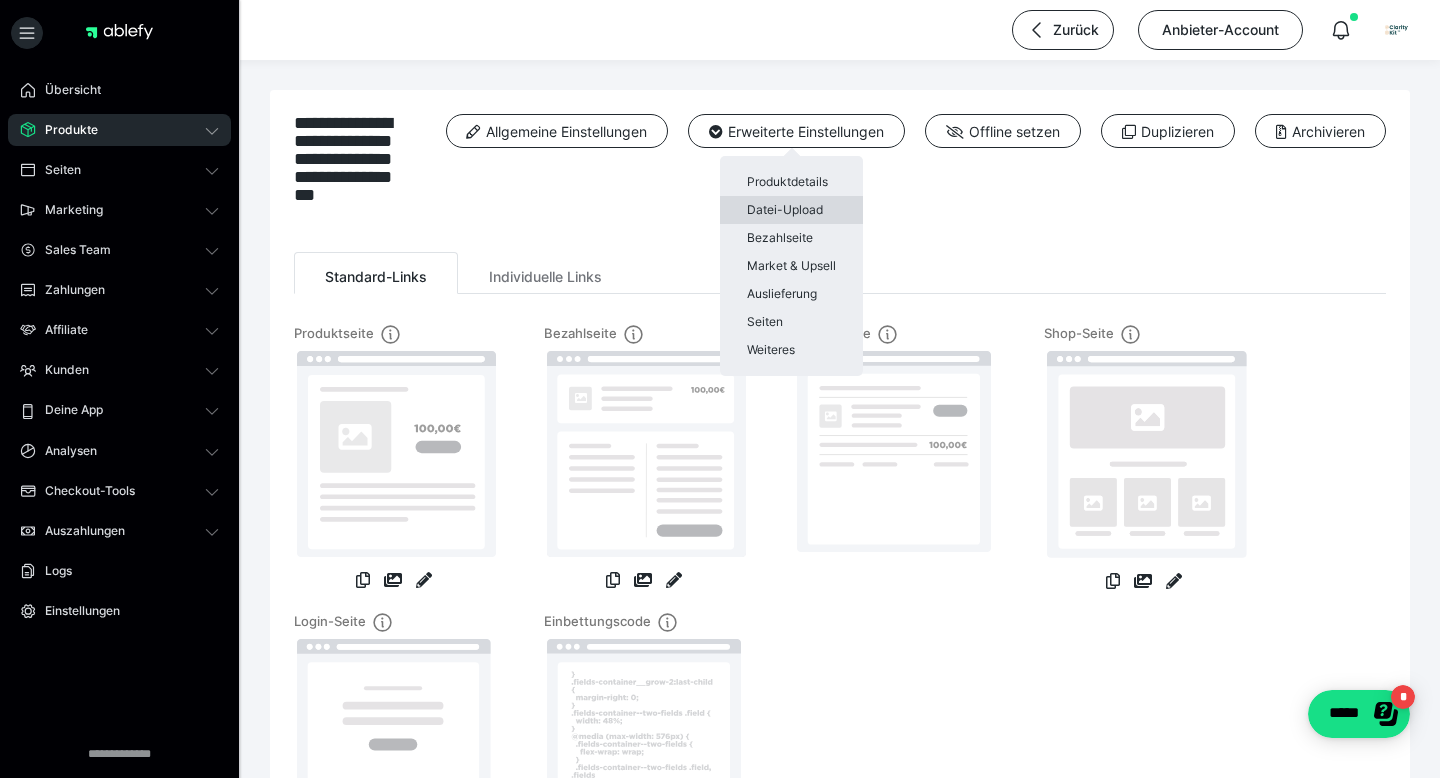 click on "Datei-Upload" at bounding box center [791, 210] 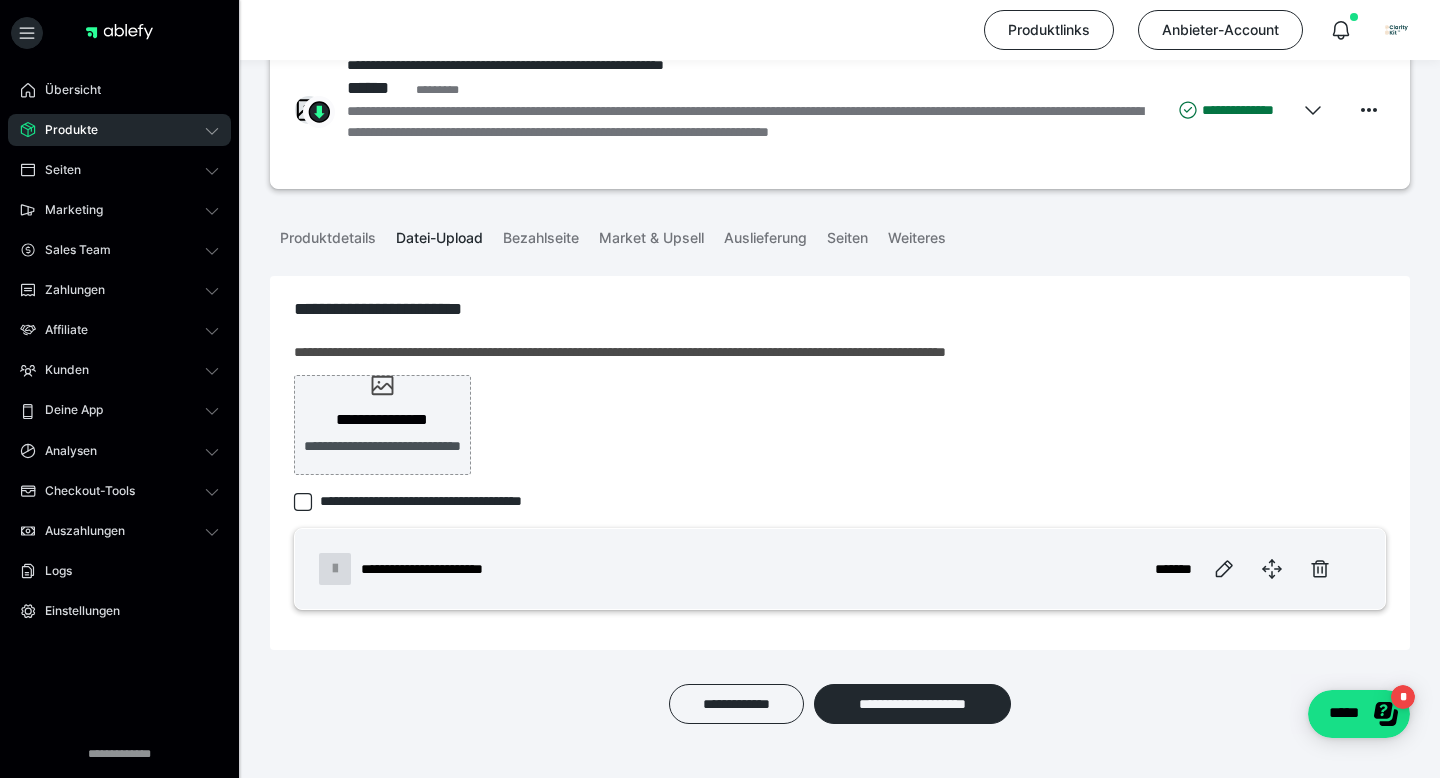 scroll, scrollTop: 79, scrollLeft: 0, axis: vertical 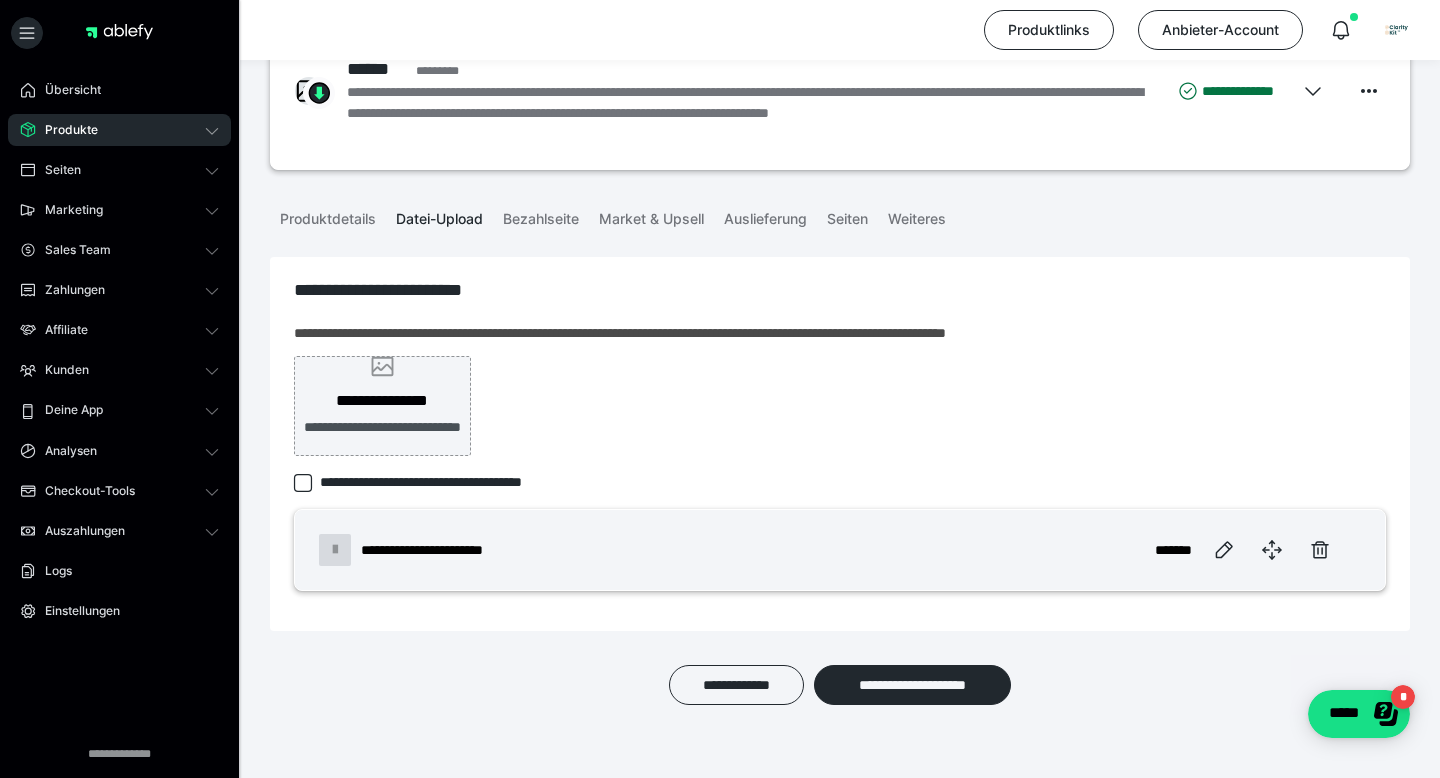 click on "**********" at bounding box center [383, 438] 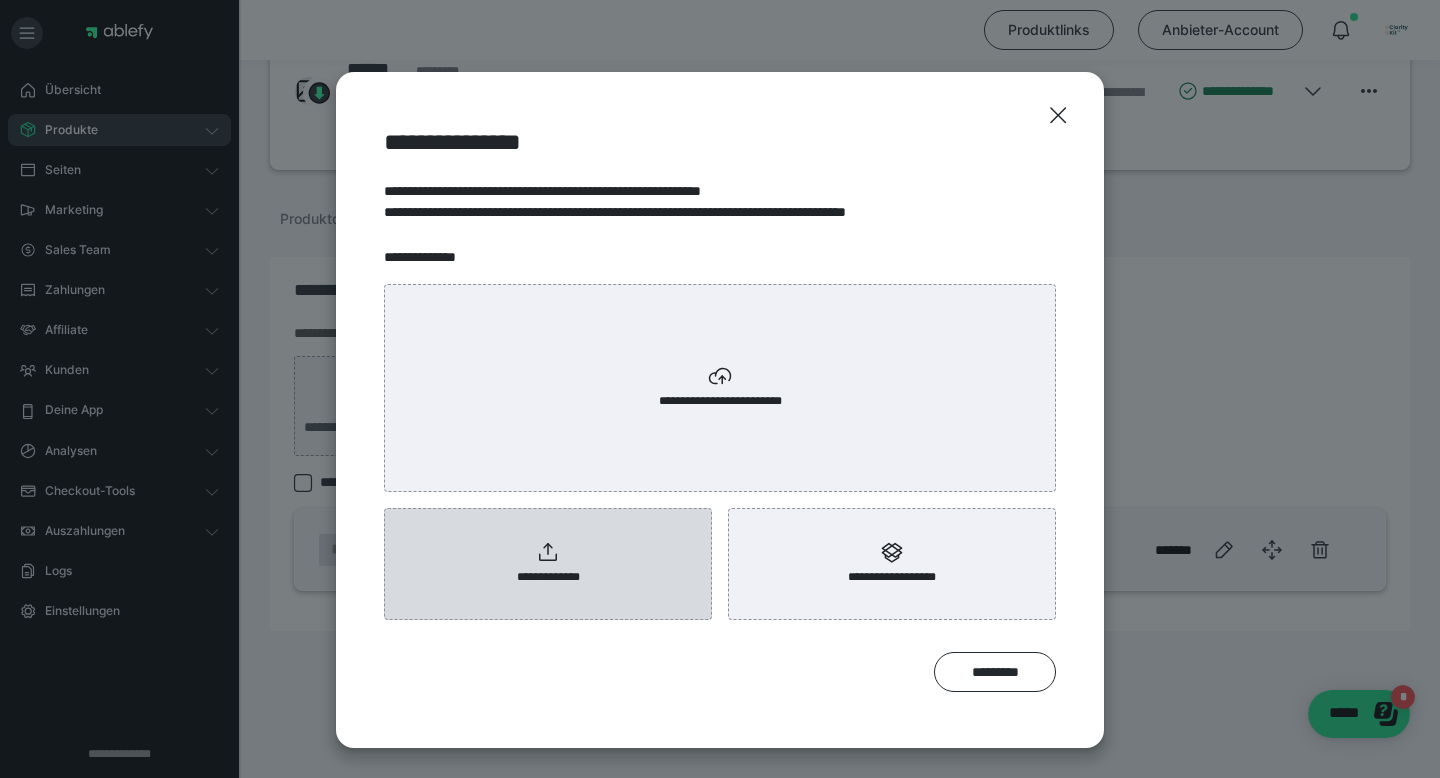 click on "**********" at bounding box center (548, 564) 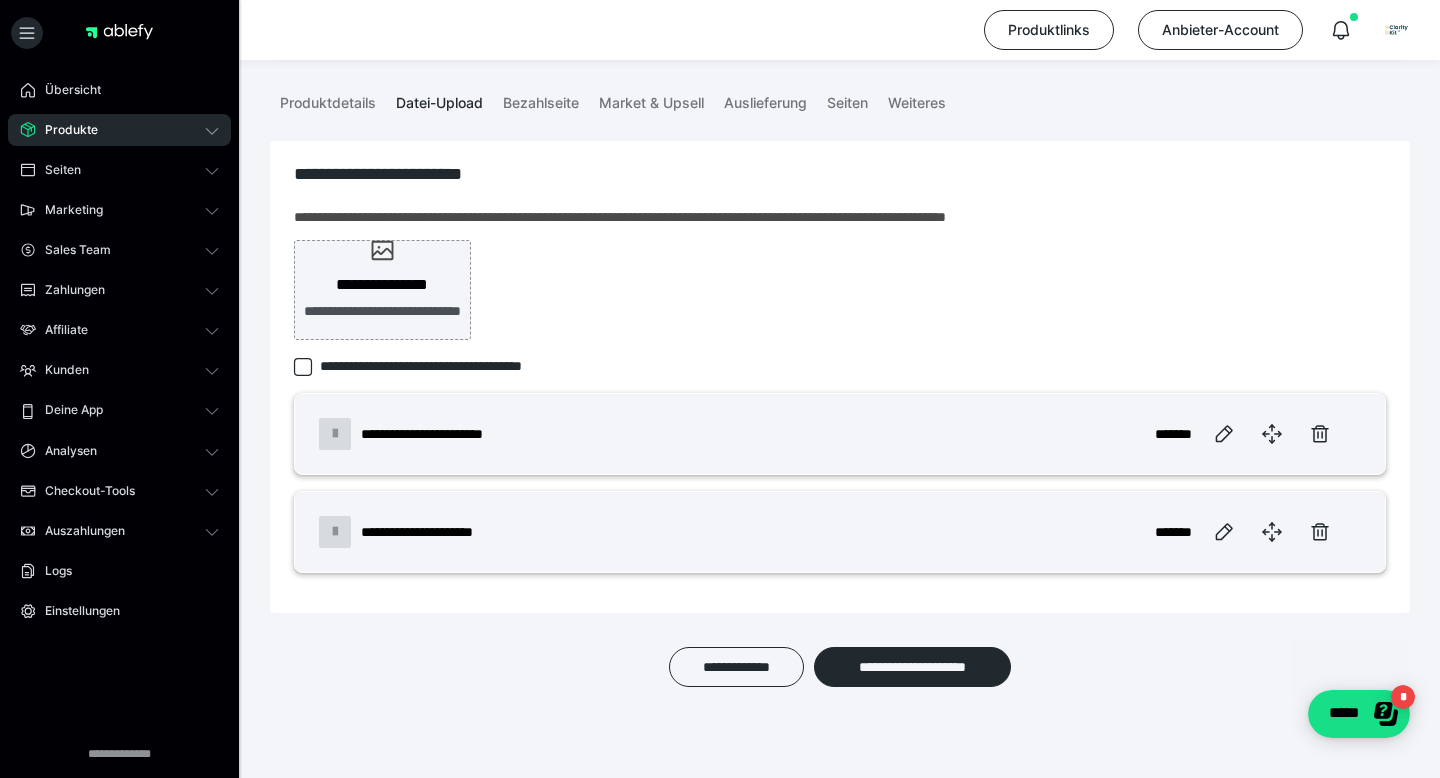 scroll, scrollTop: 216, scrollLeft: 0, axis: vertical 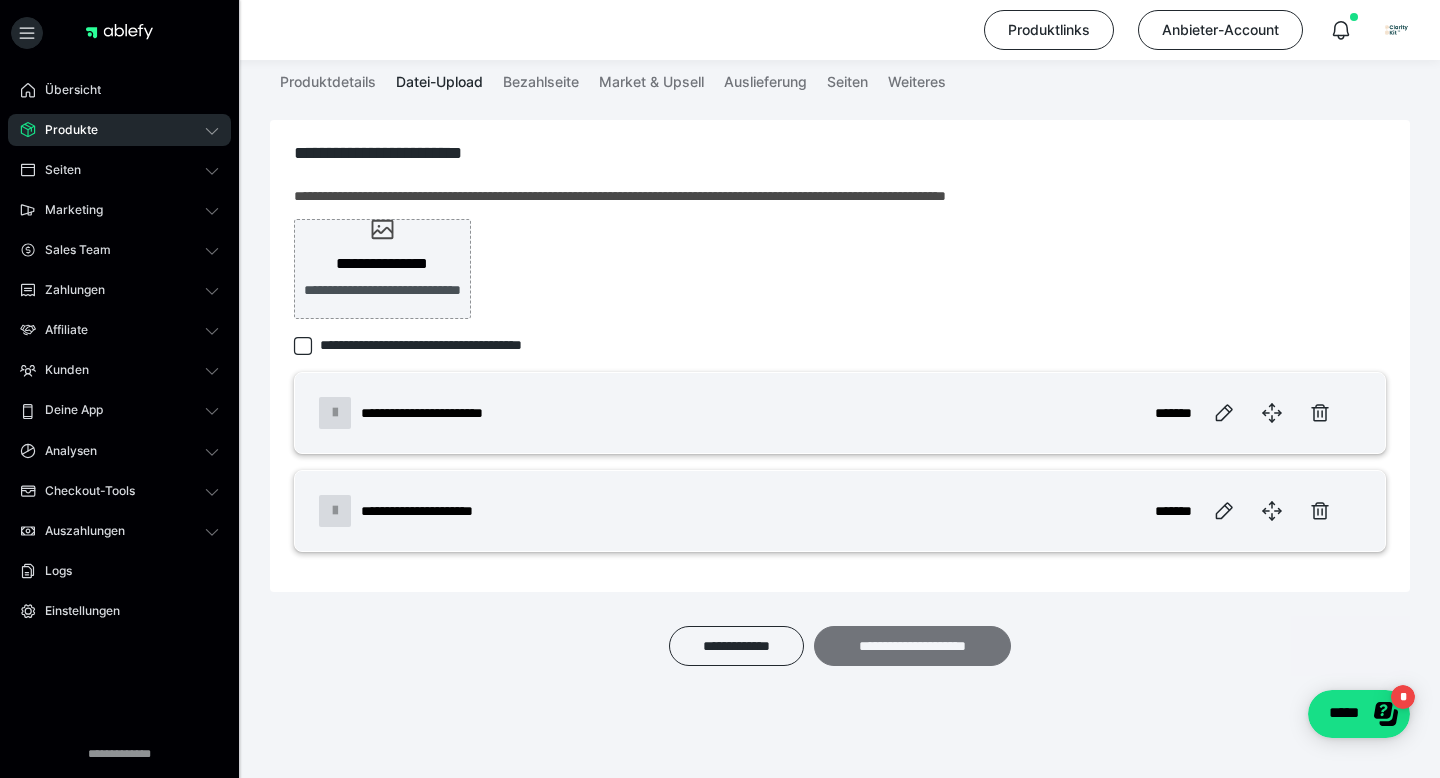 click on "**********" at bounding box center [912, 646] 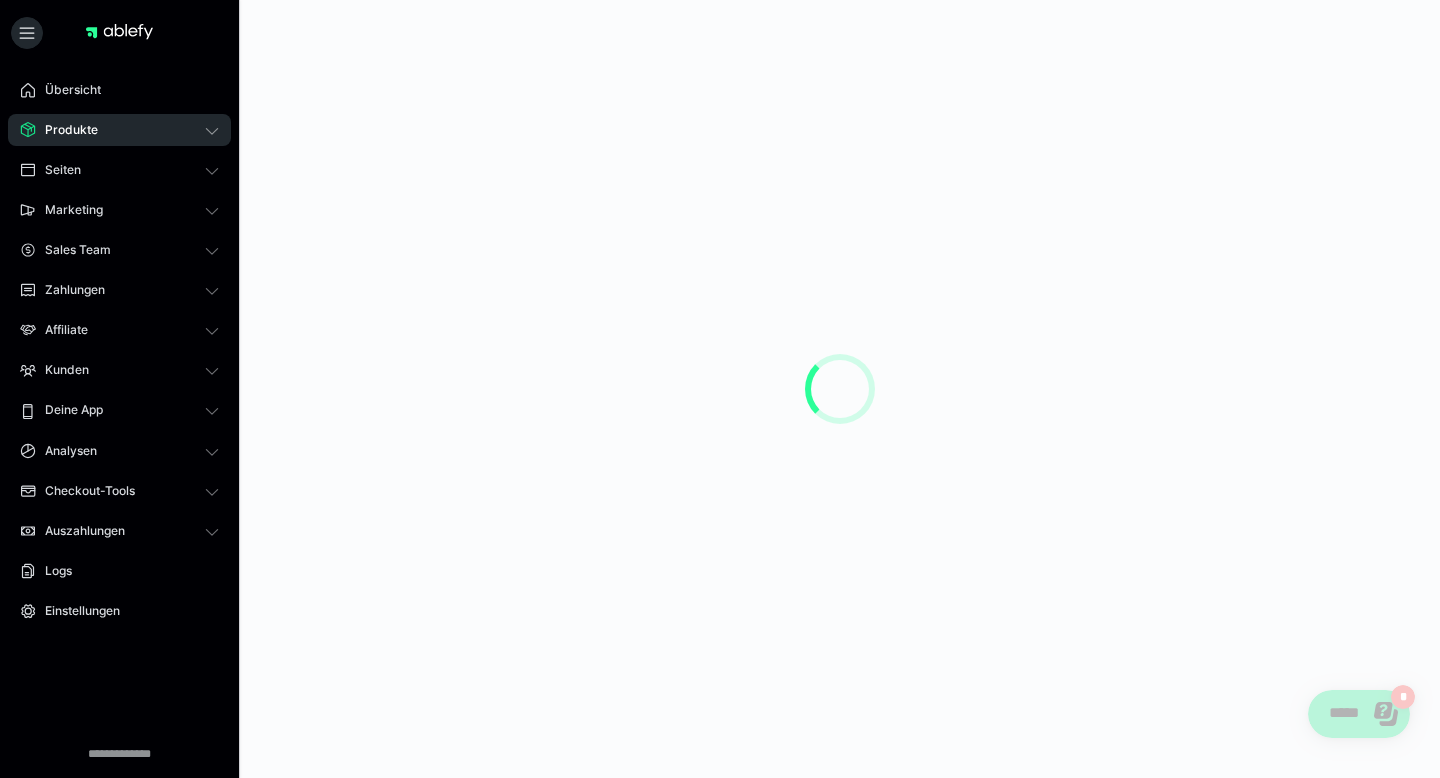 scroll, scrollTop: 0, scrollLeft: 0, axis: both 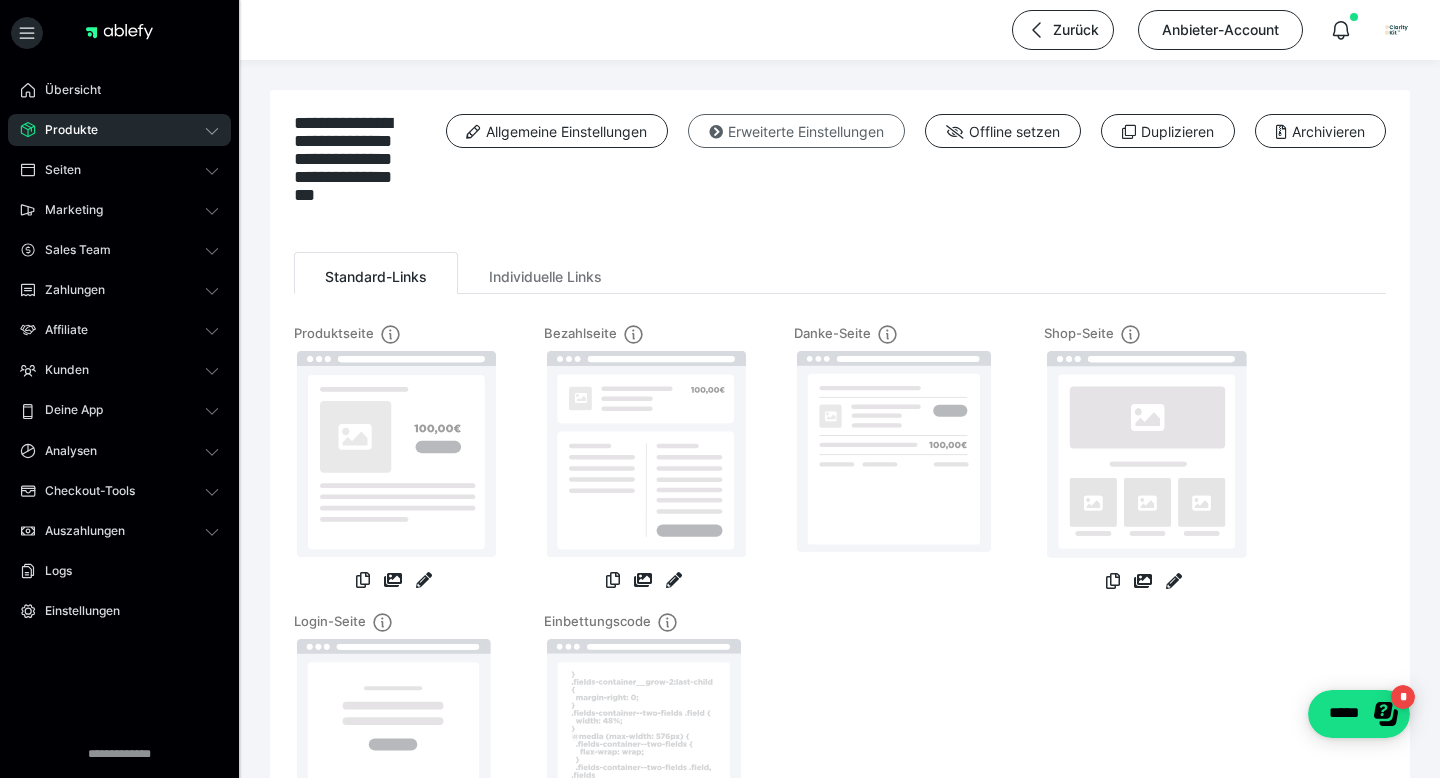 click on "Erweiterte Einstellungen" at bounding box center [796, 131] 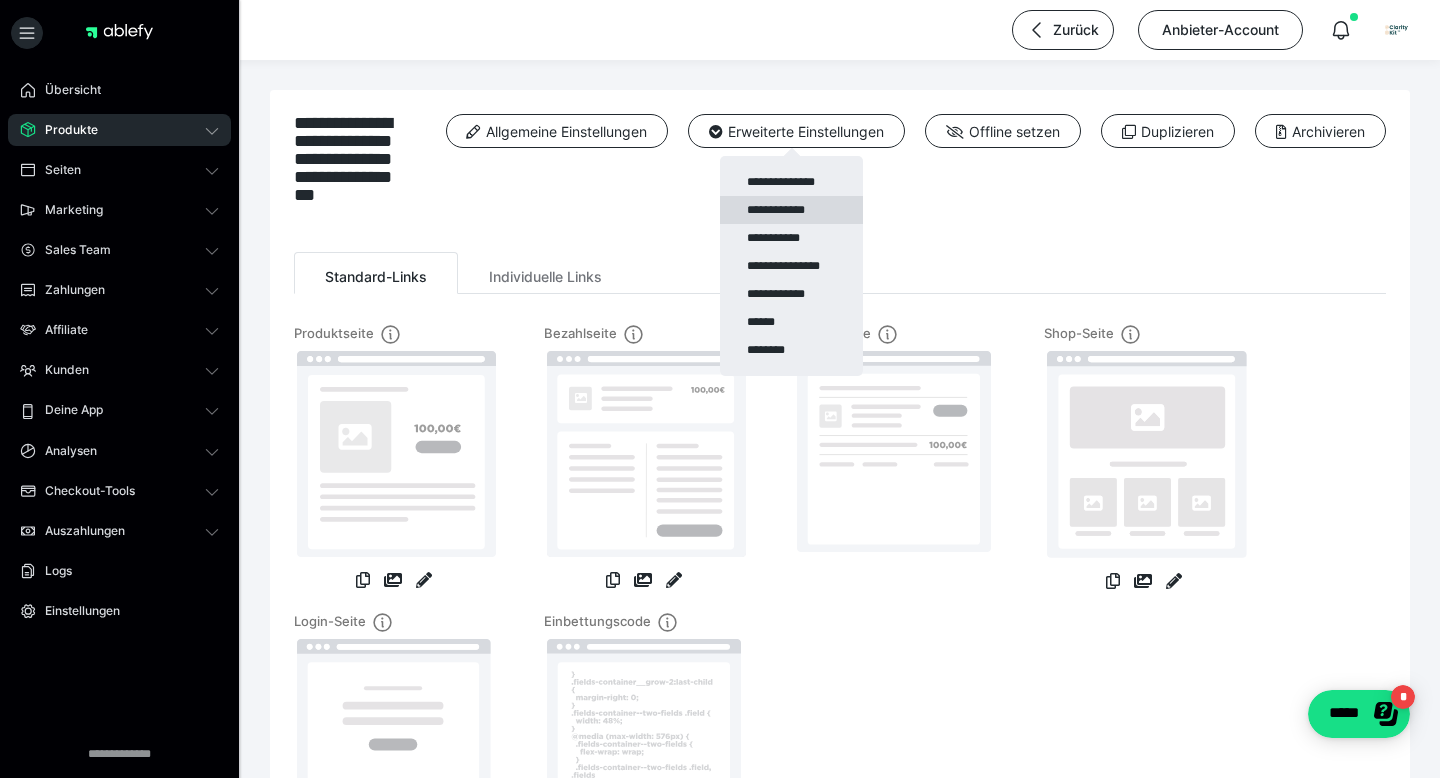 click on "**********" at bounding box center [791, 210] 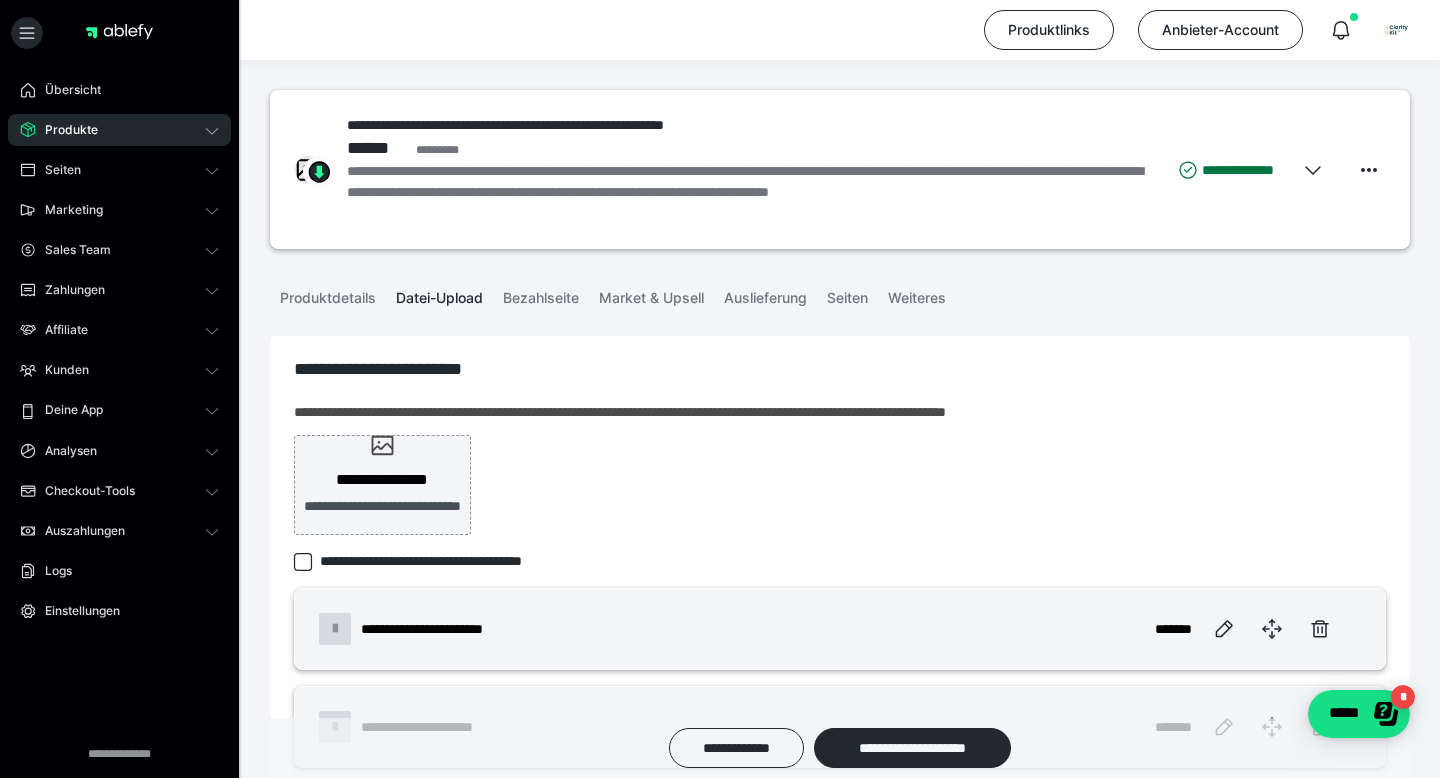 scroll, scrollTop: 216, scrollLeft: 0, axis: vertical 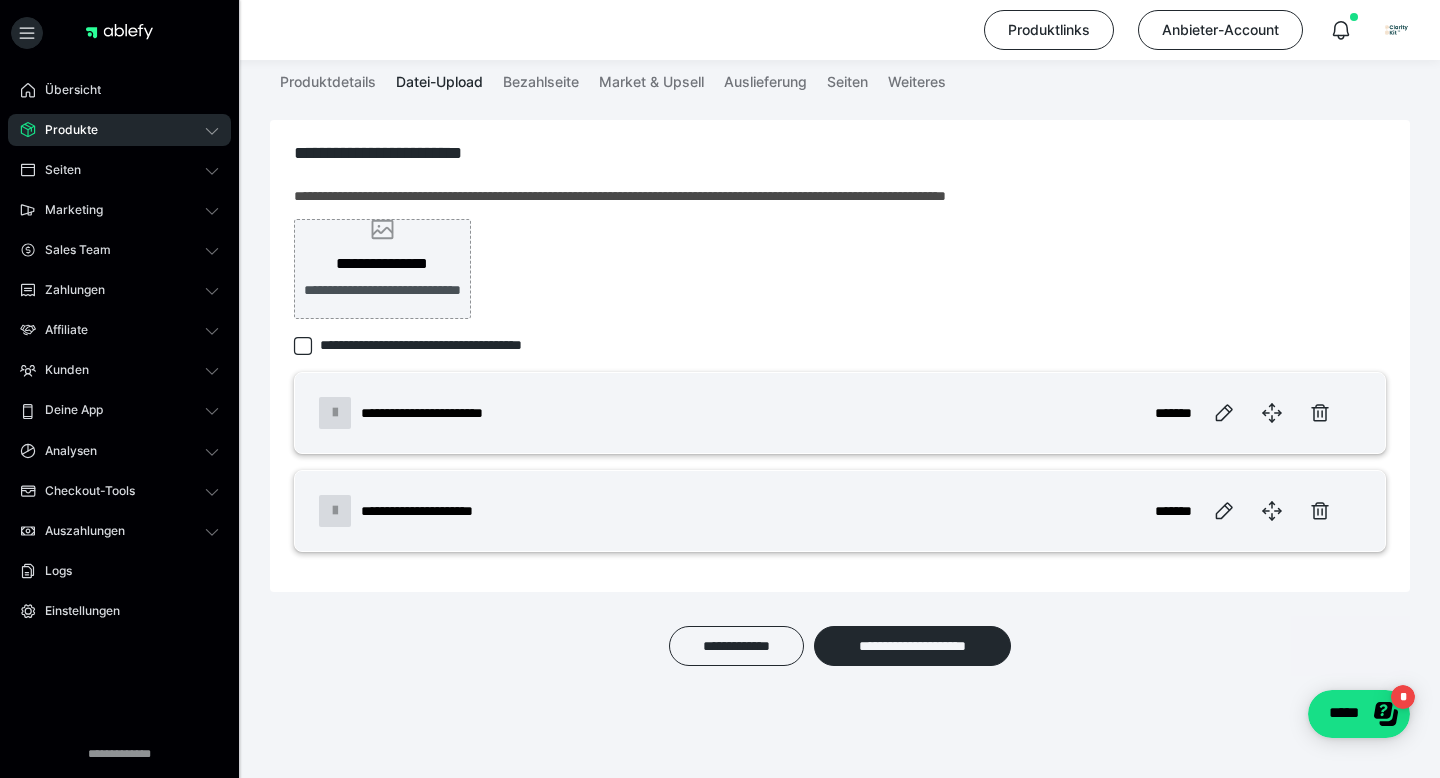 click on "**********" at bounding box center (382, 264) 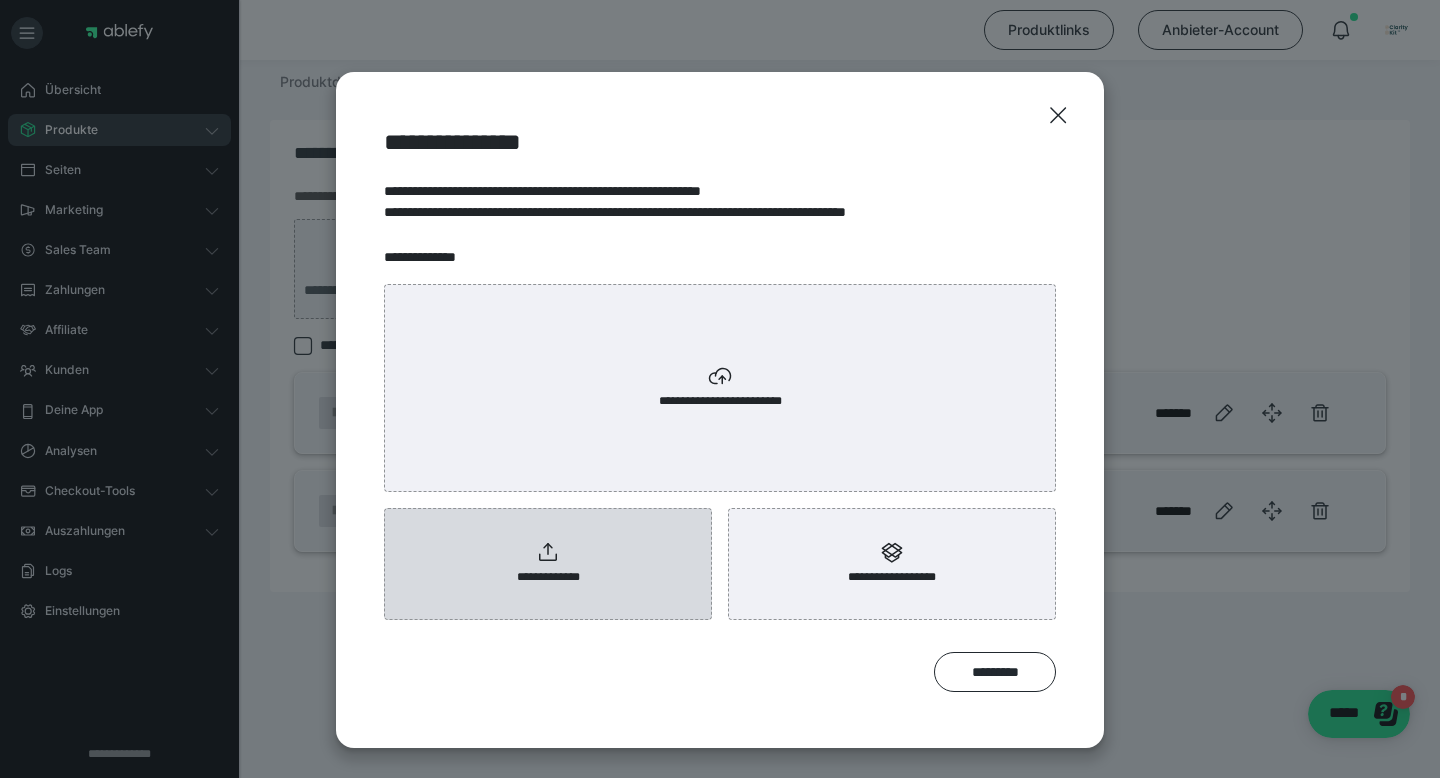 click on "**********" at bounding box center (548, 564) 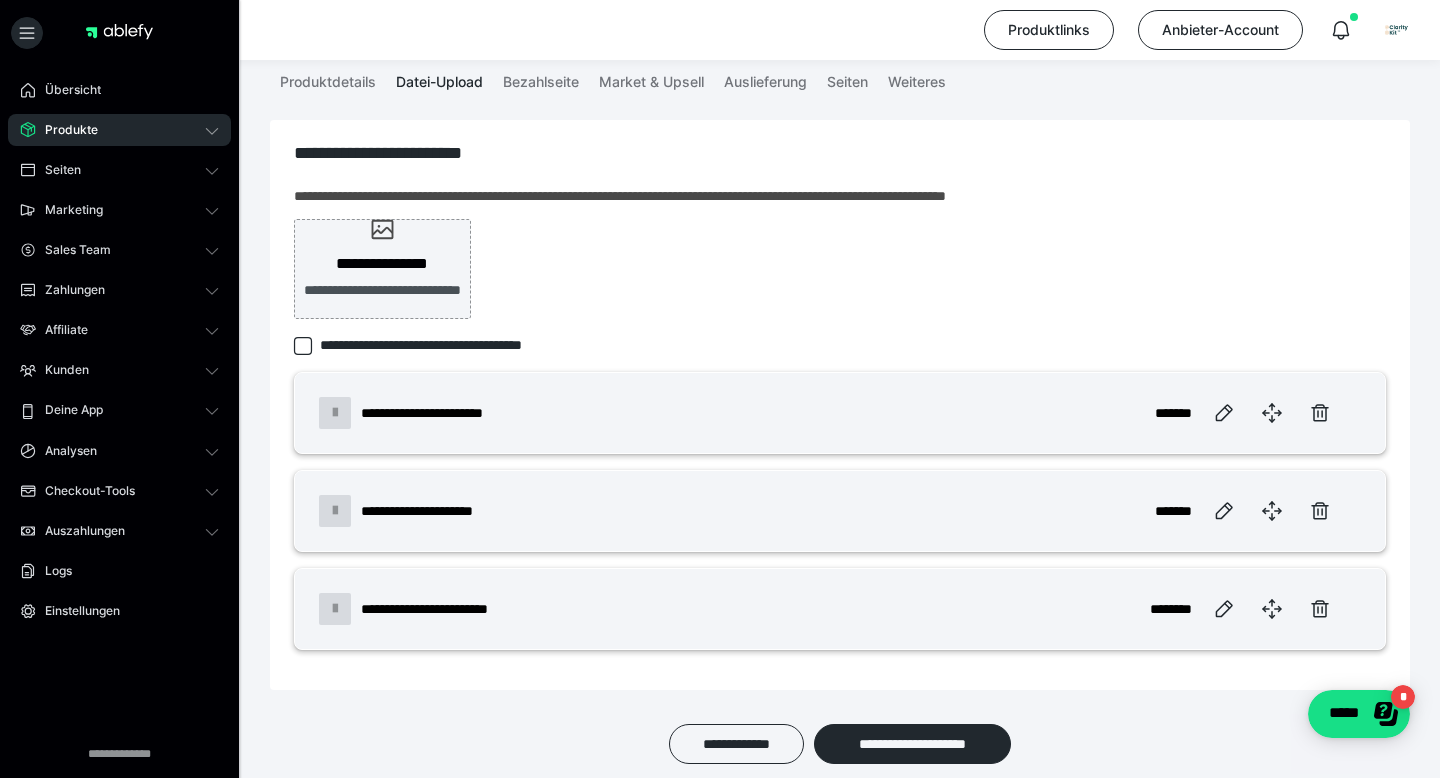 scroll, scrollTop: 315, scrollLeft: 0, axis: vertical 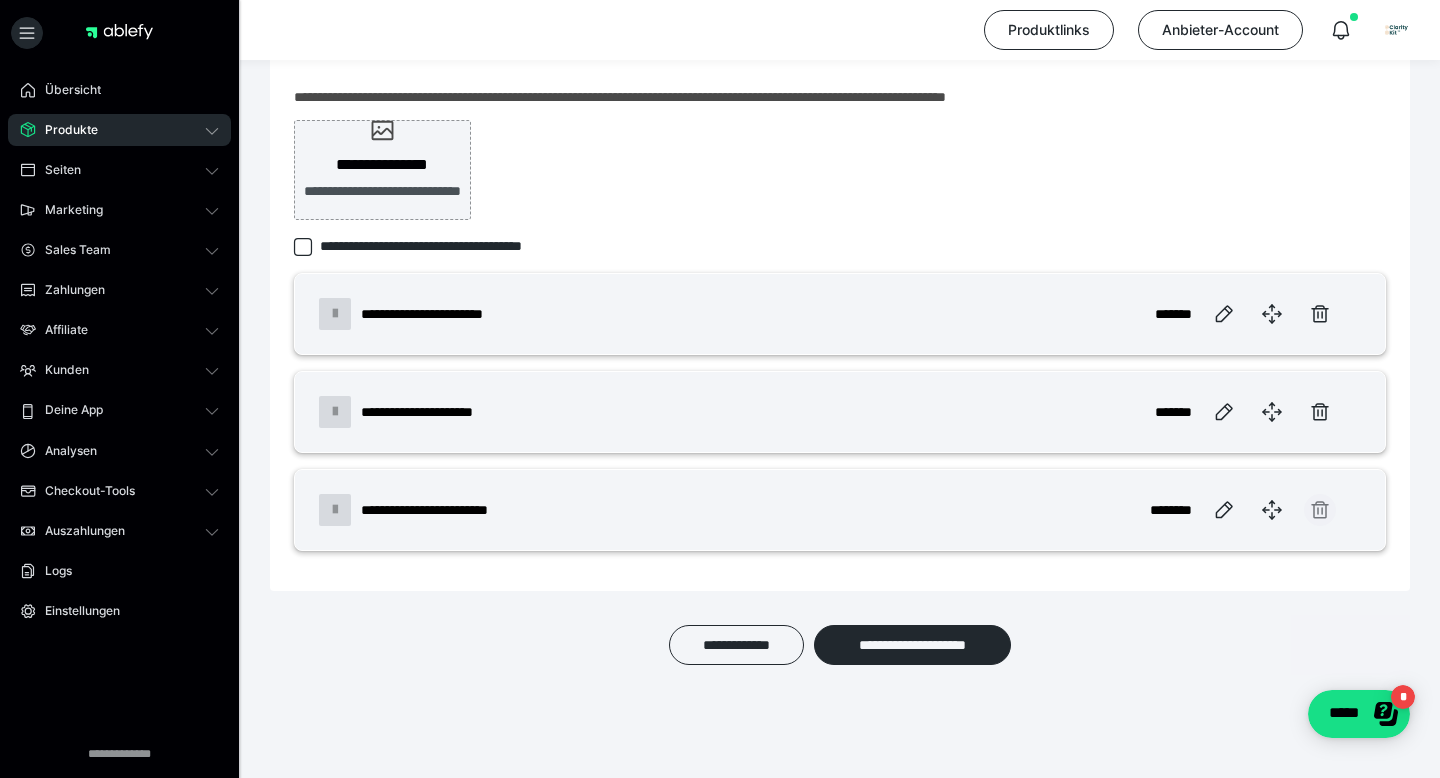 click 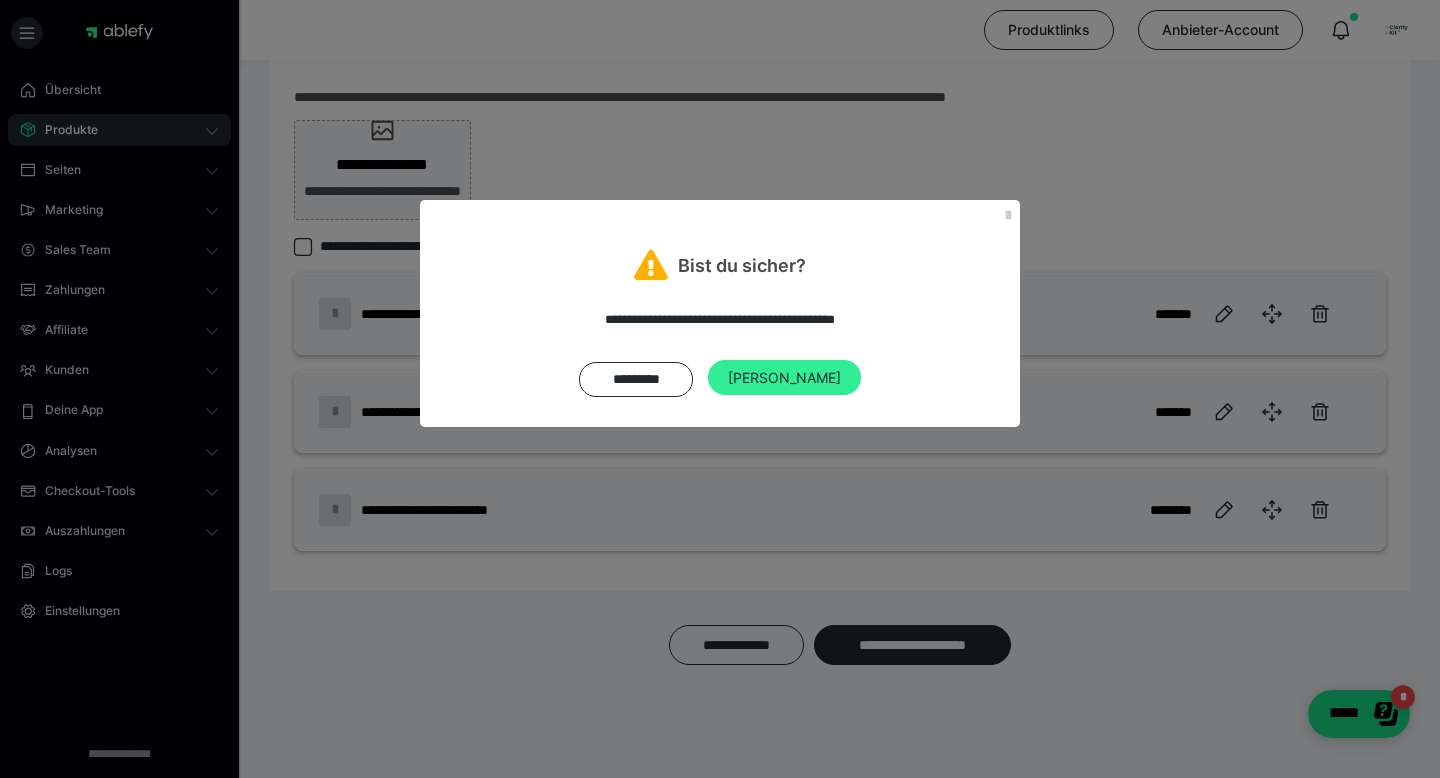 click on "Ja" at bounding box center [784, 378] 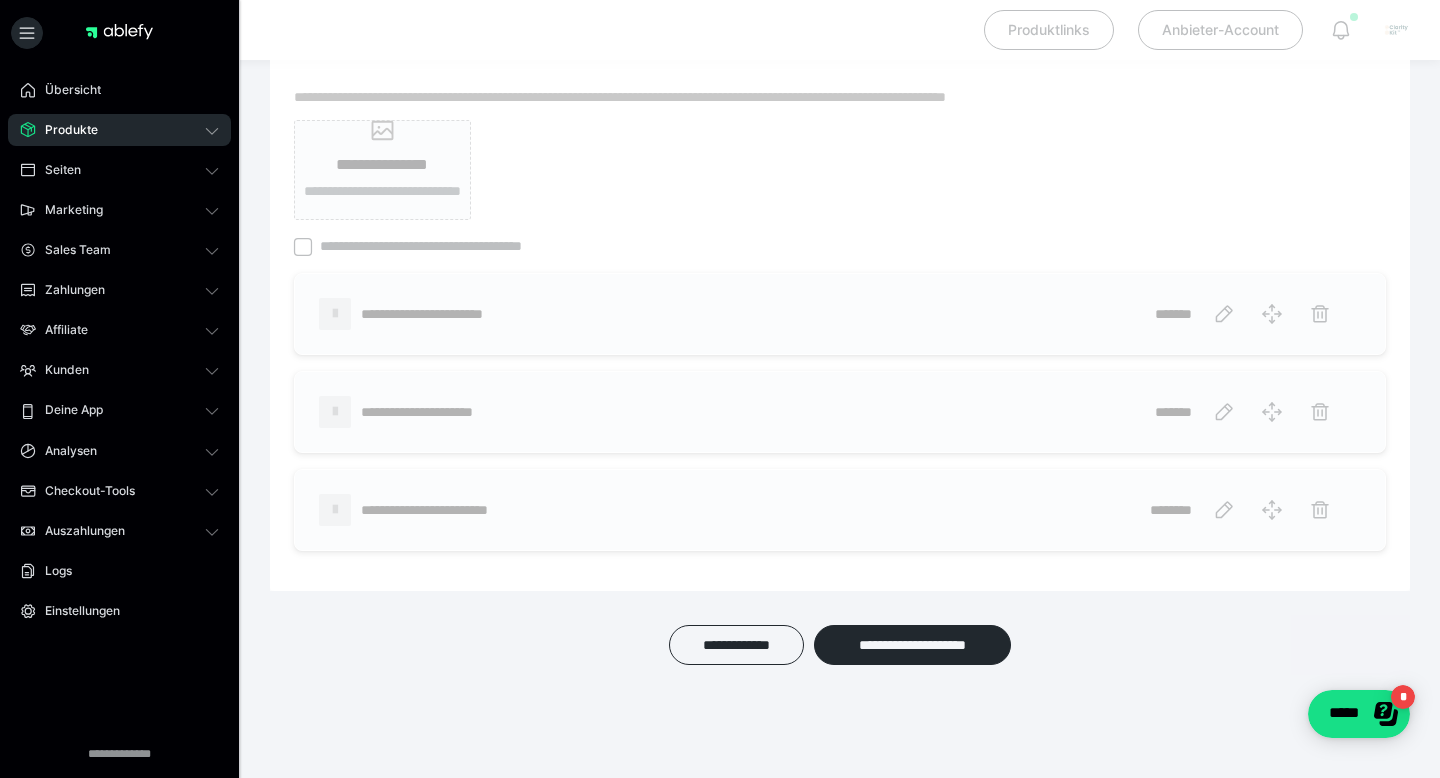 scroll, scrollTop: 216, scrollLeft: 0, axis: vertical 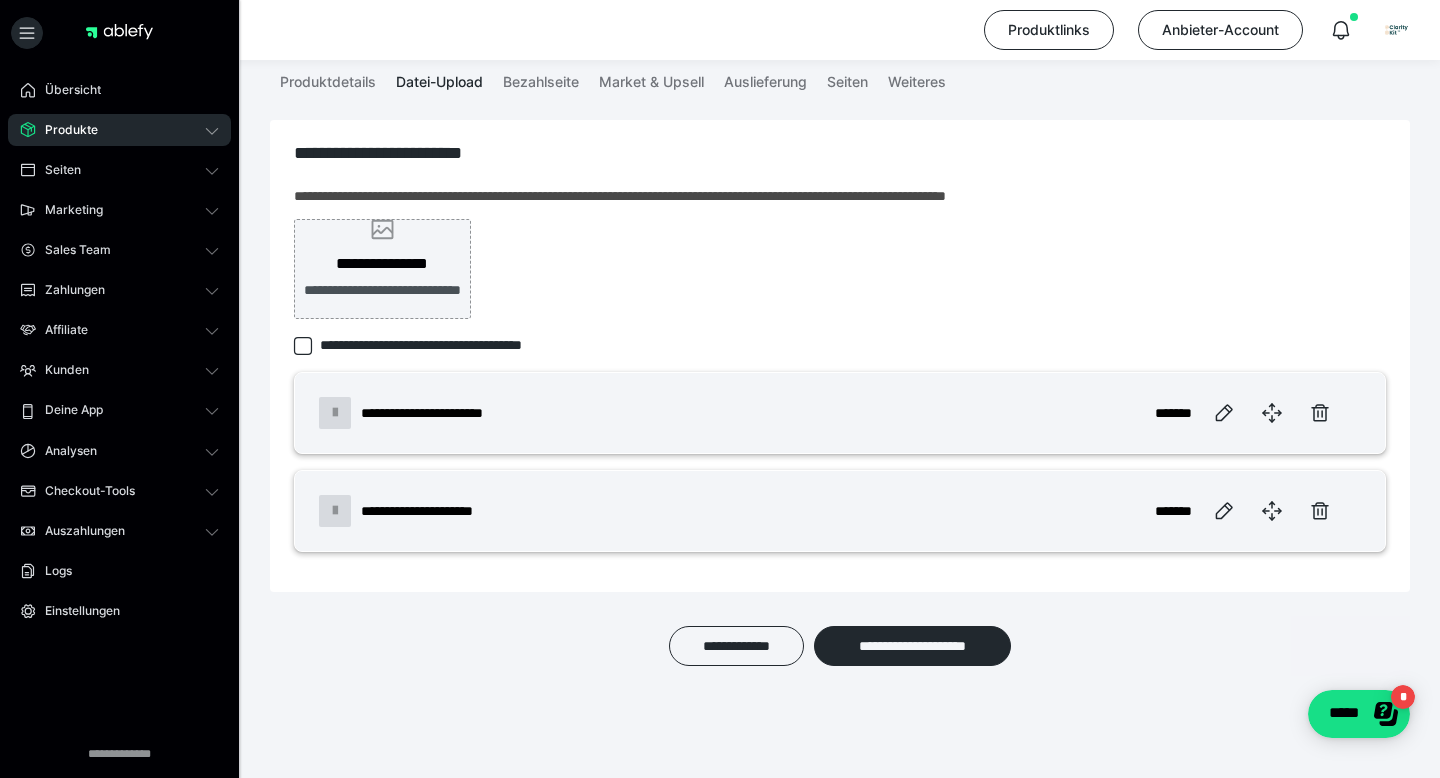 click on "**********" at bounding box center (382, 269) 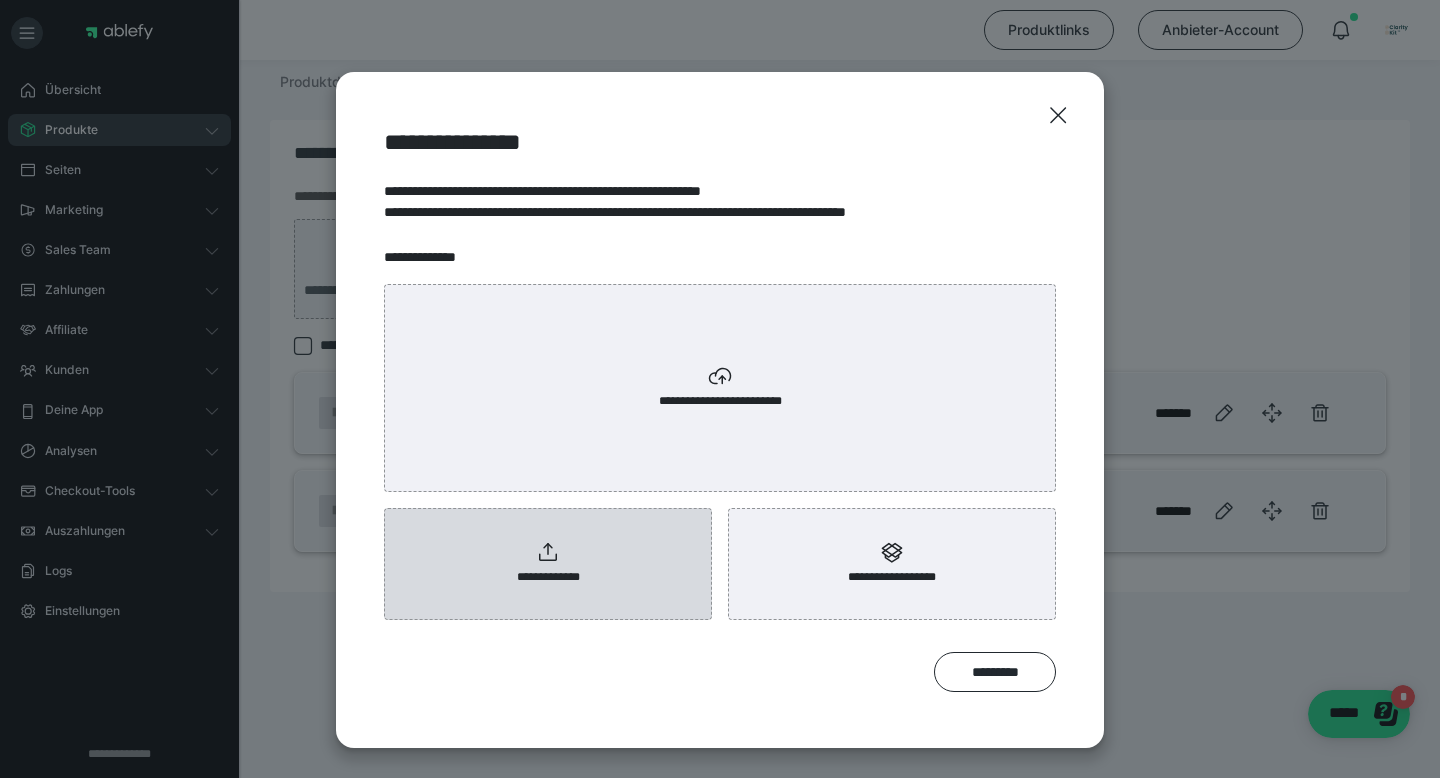 click on "**********" at bounding box center [548, 564] 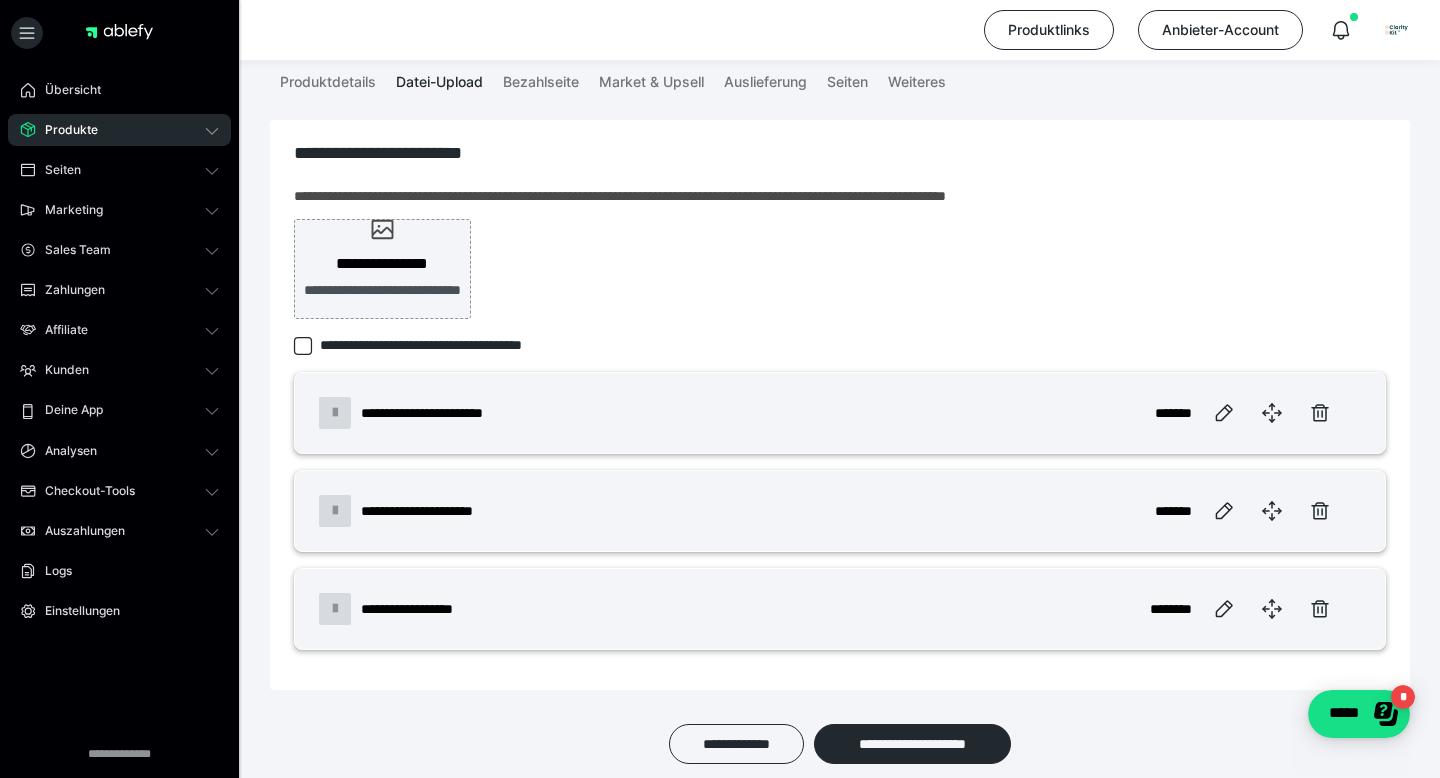 scroll, scrollTop: 315, scrollLeft: 0, axis: vertical 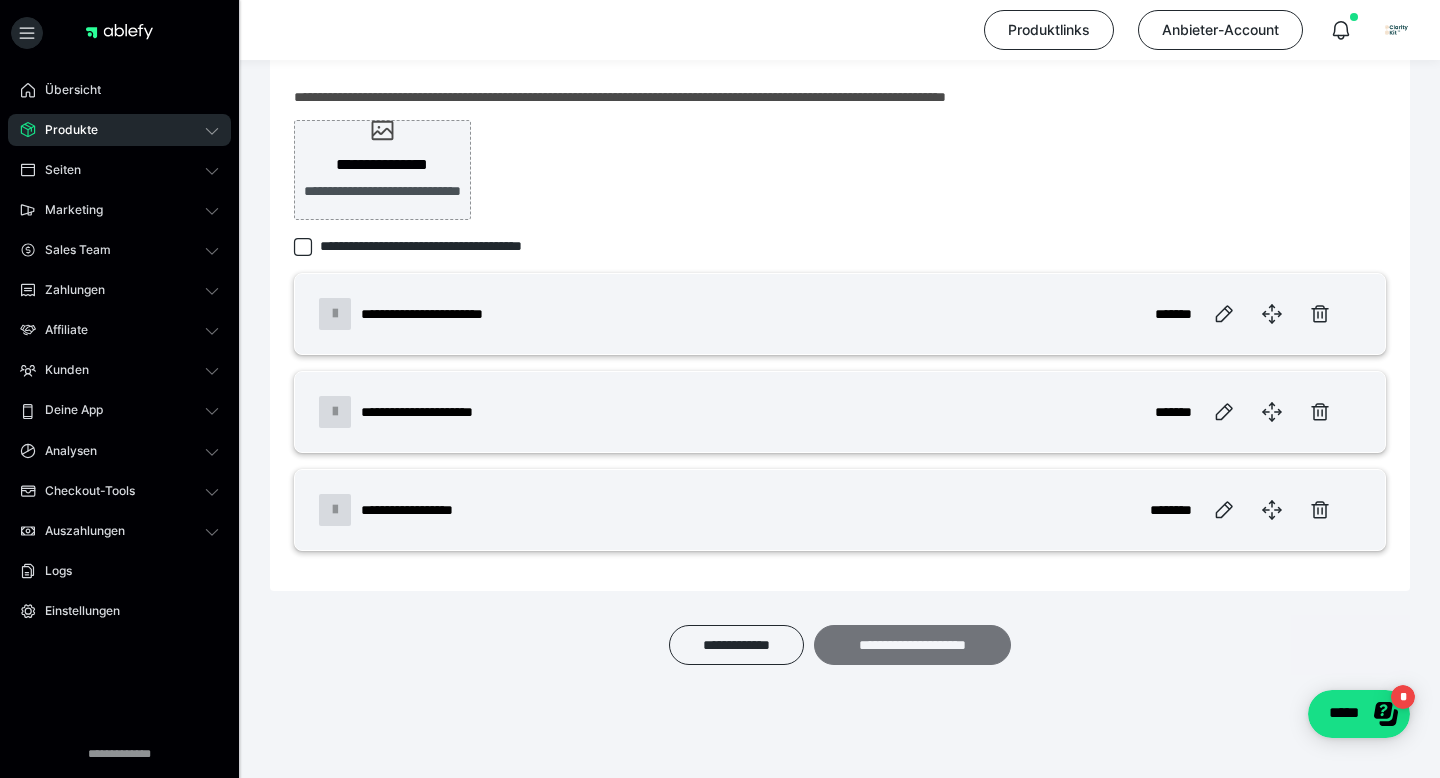 click on "**********" at bounding box center [912, 645] 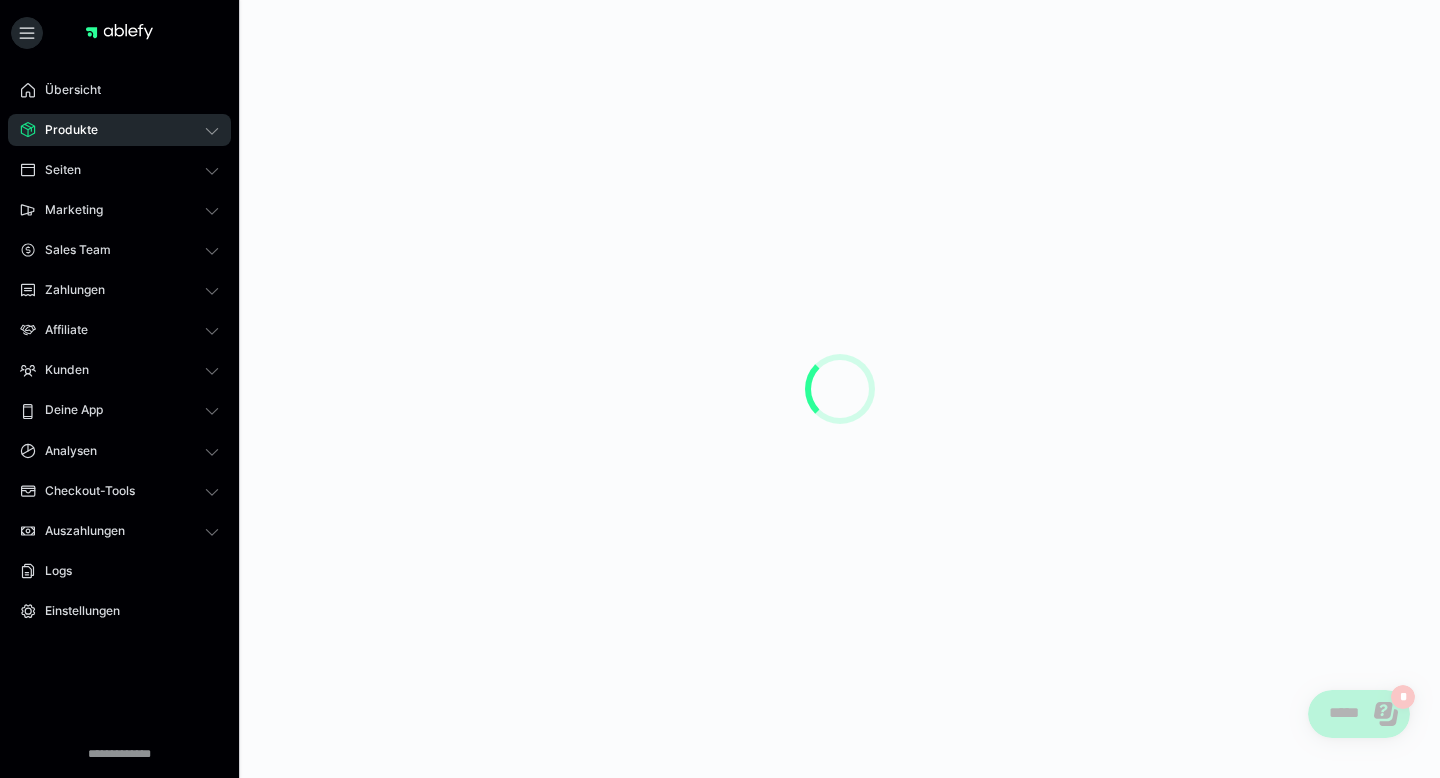 scroll, scrollTop: 0, scrollLeft: 0, axis: both 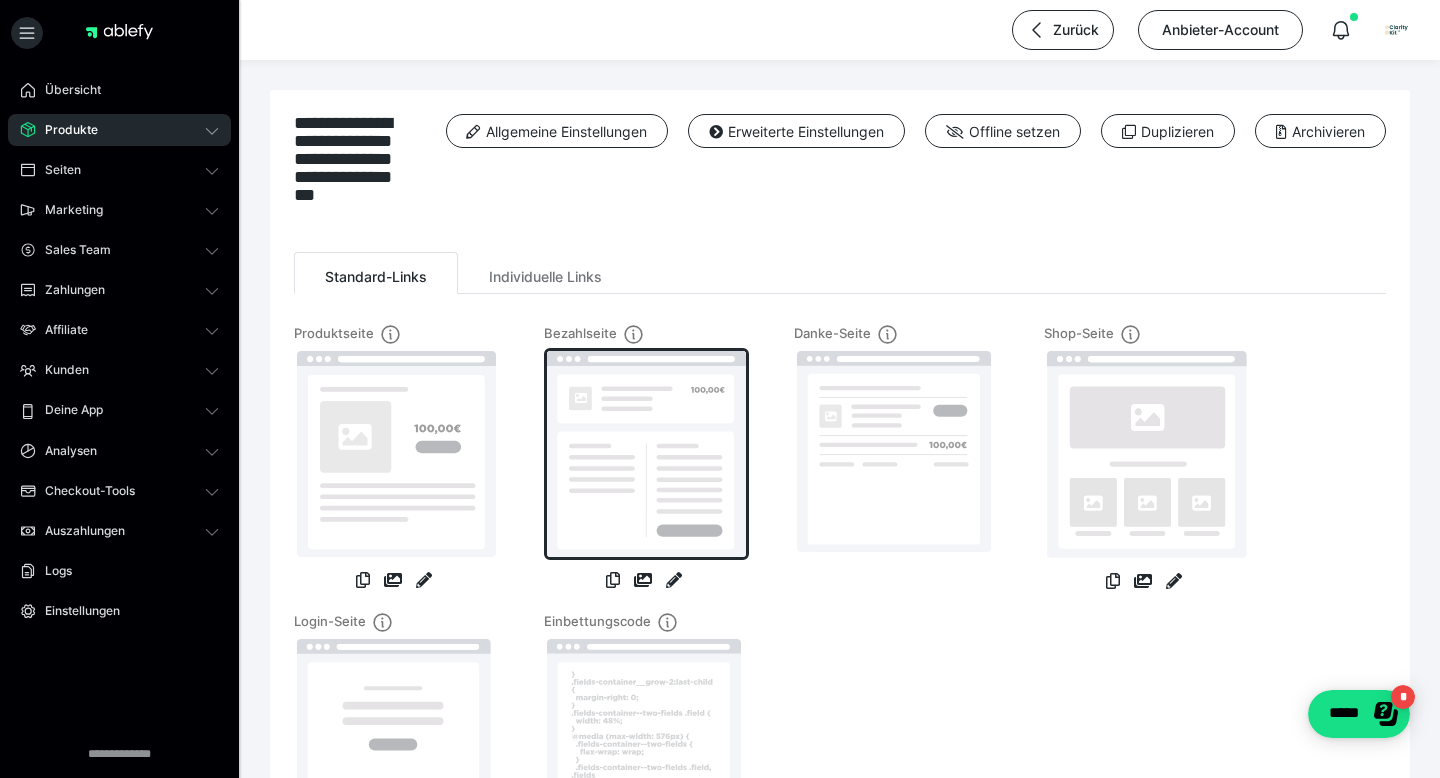 click at bounding box center [646, 454] 